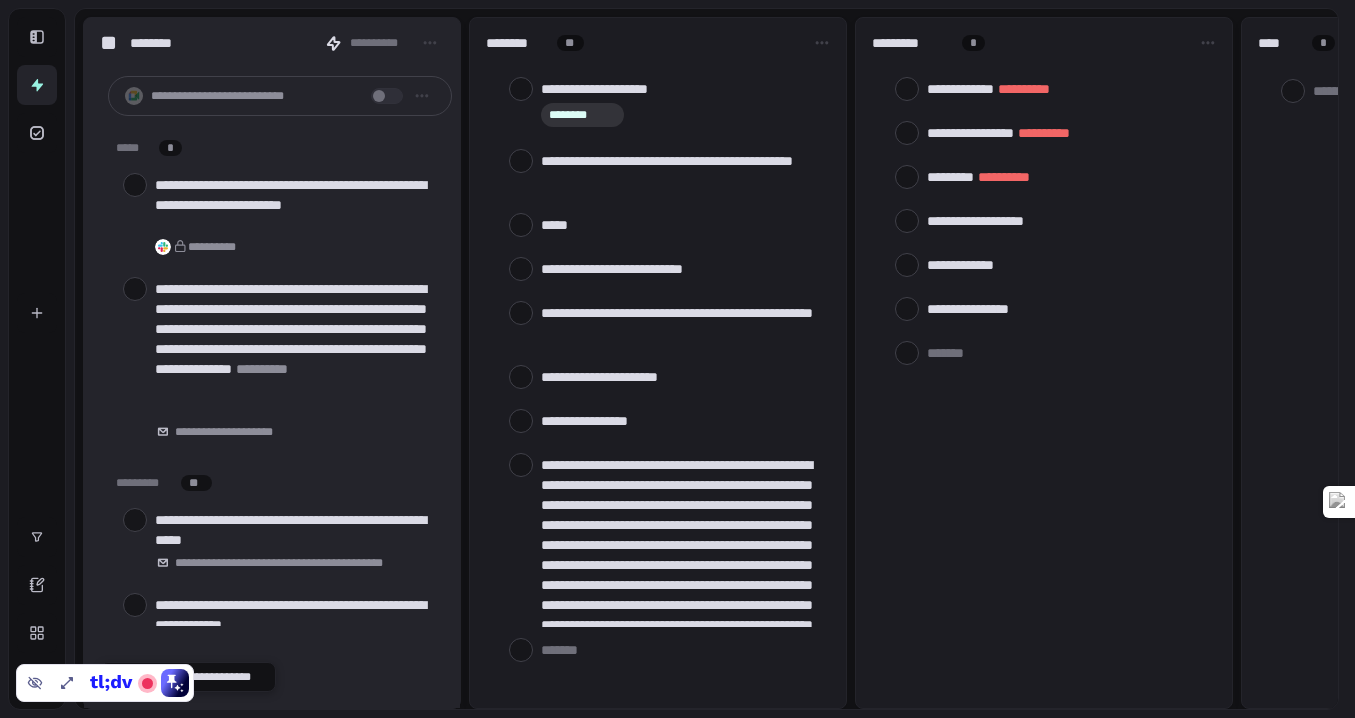 scroll, scrollTop: 0, scrollLeft: 0, axis: both 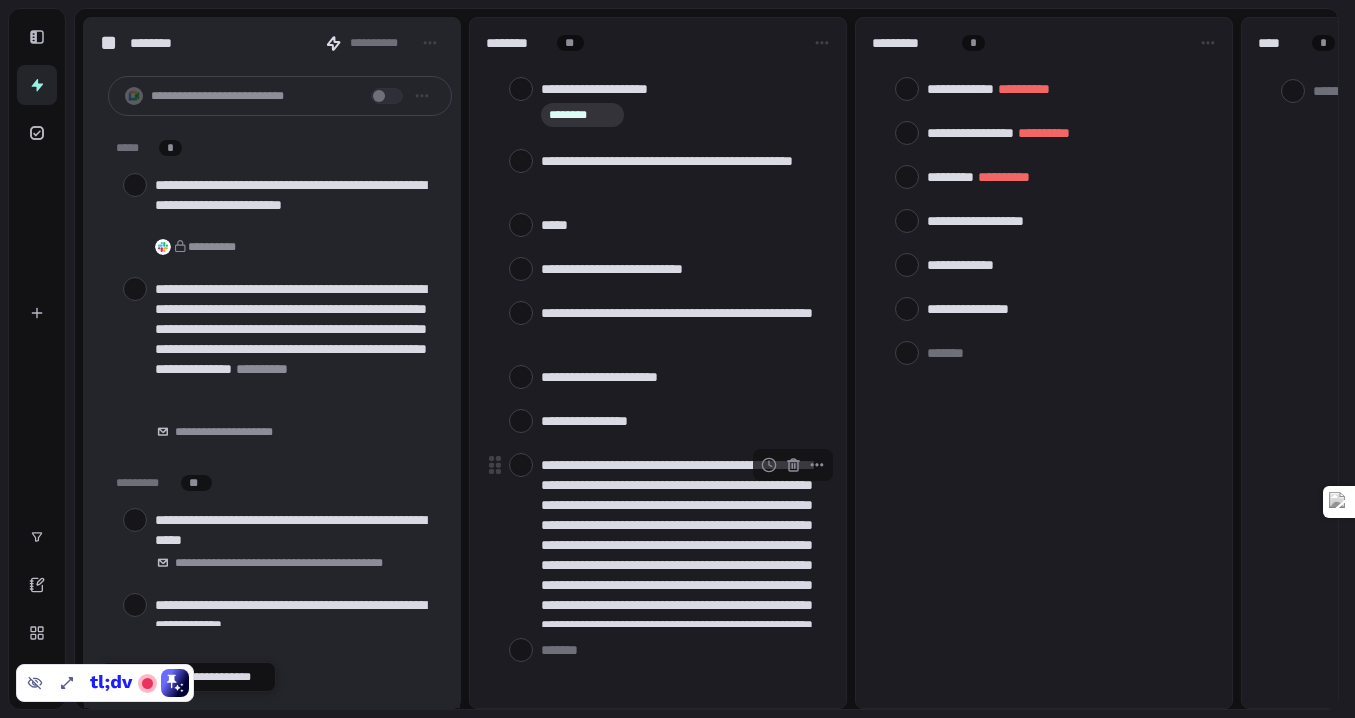 click on "**********" at bounding box center [681, 585] 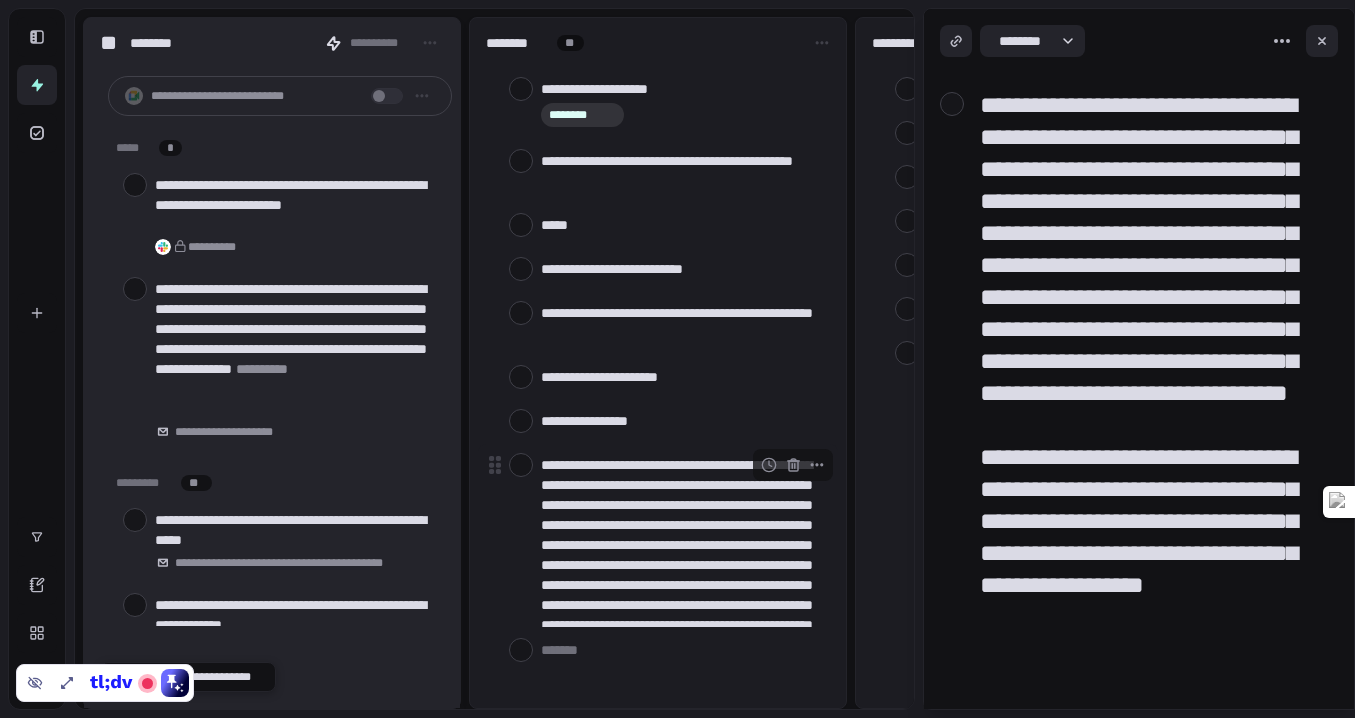 scroll, scrollTop: 0, scrollLeft: 0, axis: both 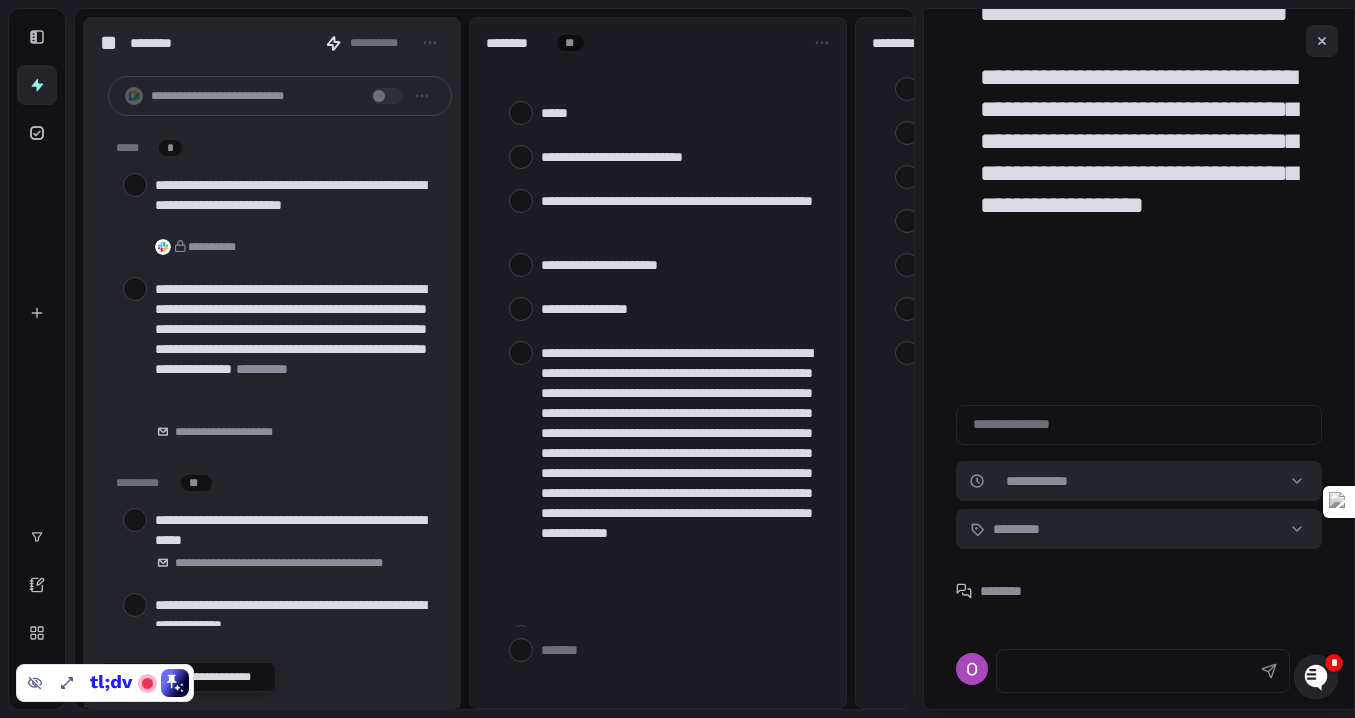 drag, startPoint x: 983, startPoint y: 106, endPoint x: 1094, endPoint y: 371, distance: 287.3082 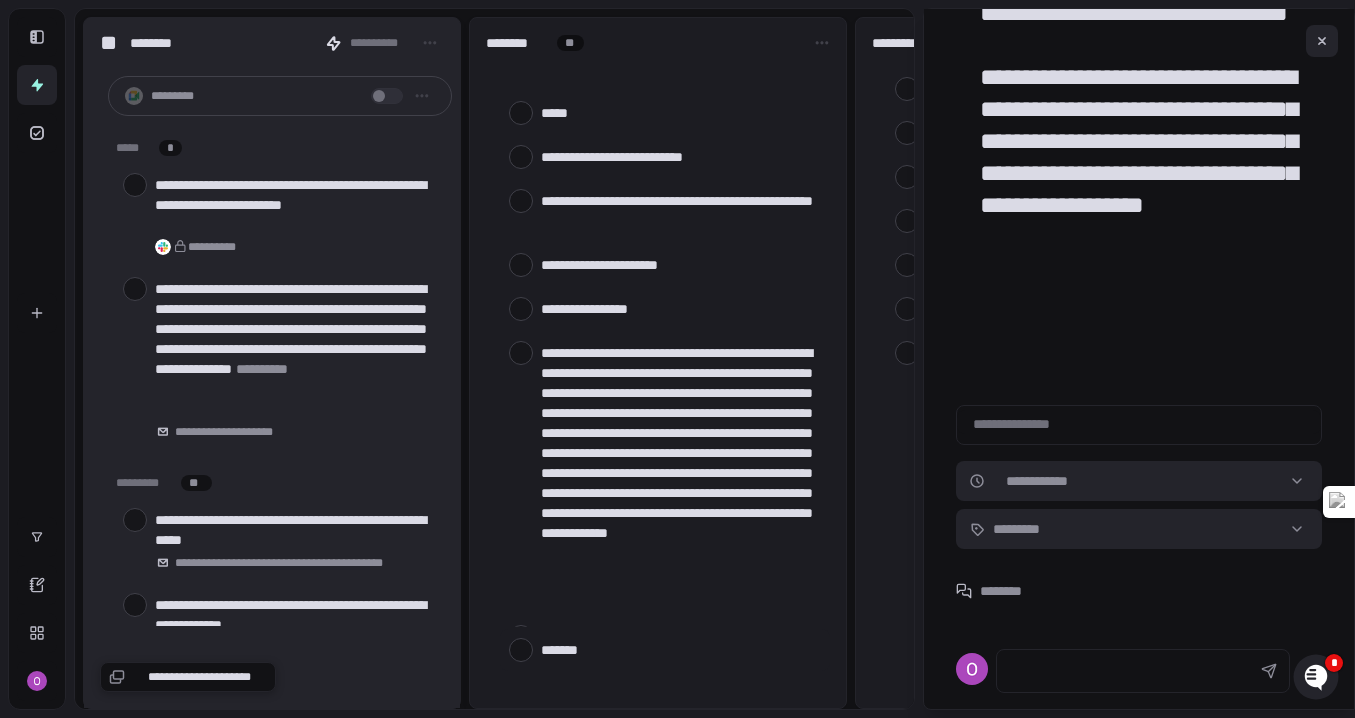 click at bounding box center (681, 649) 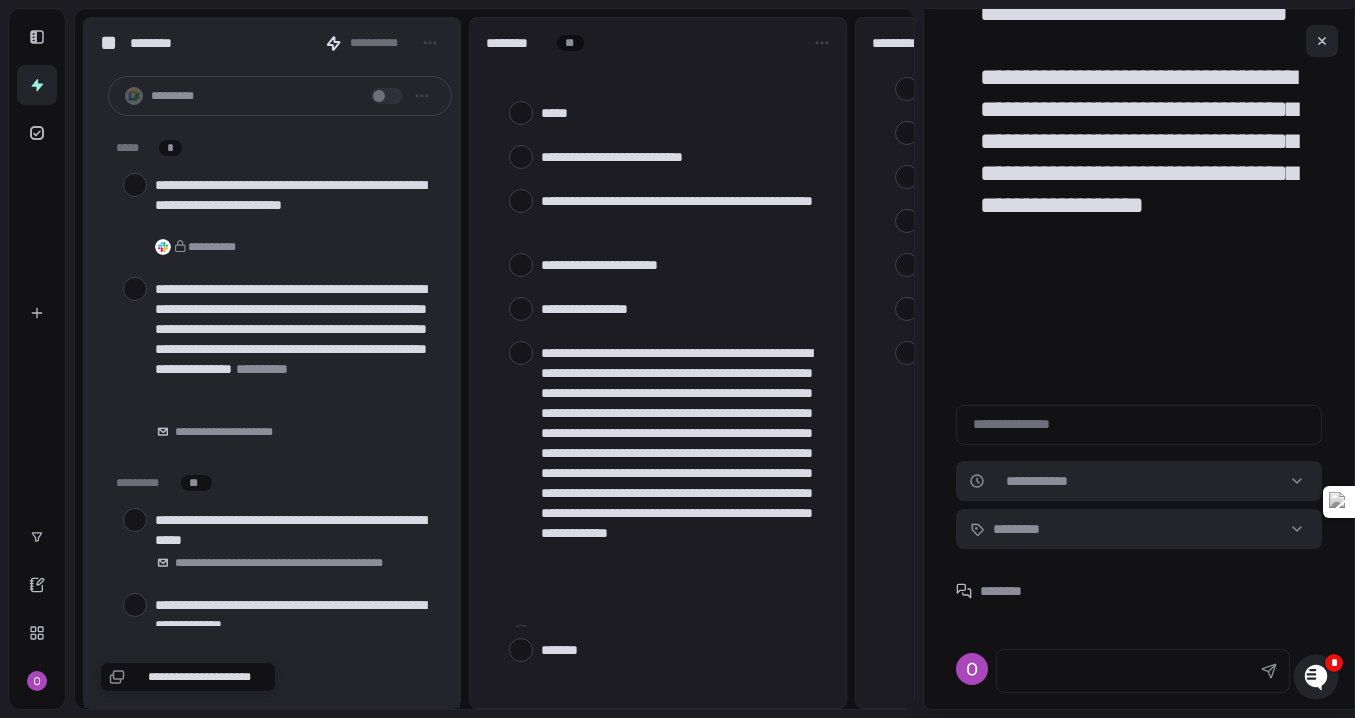 type on "*" 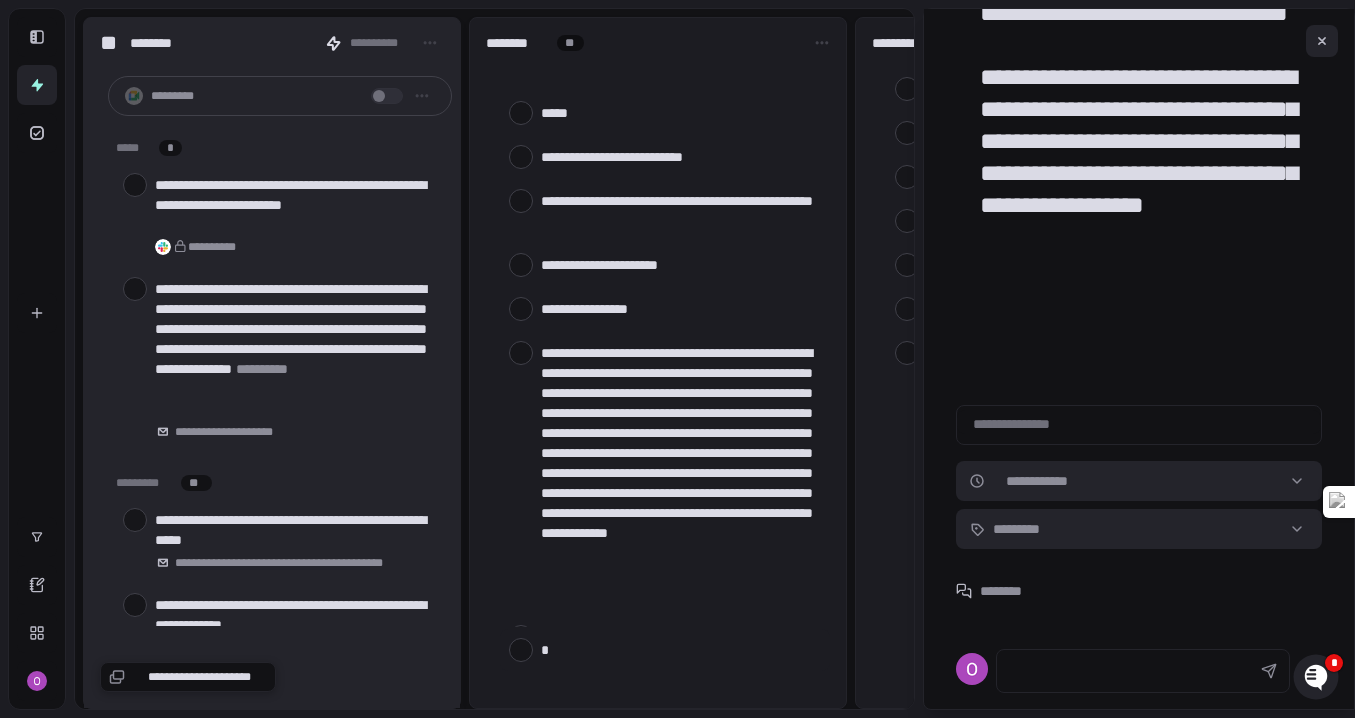 type on "**" 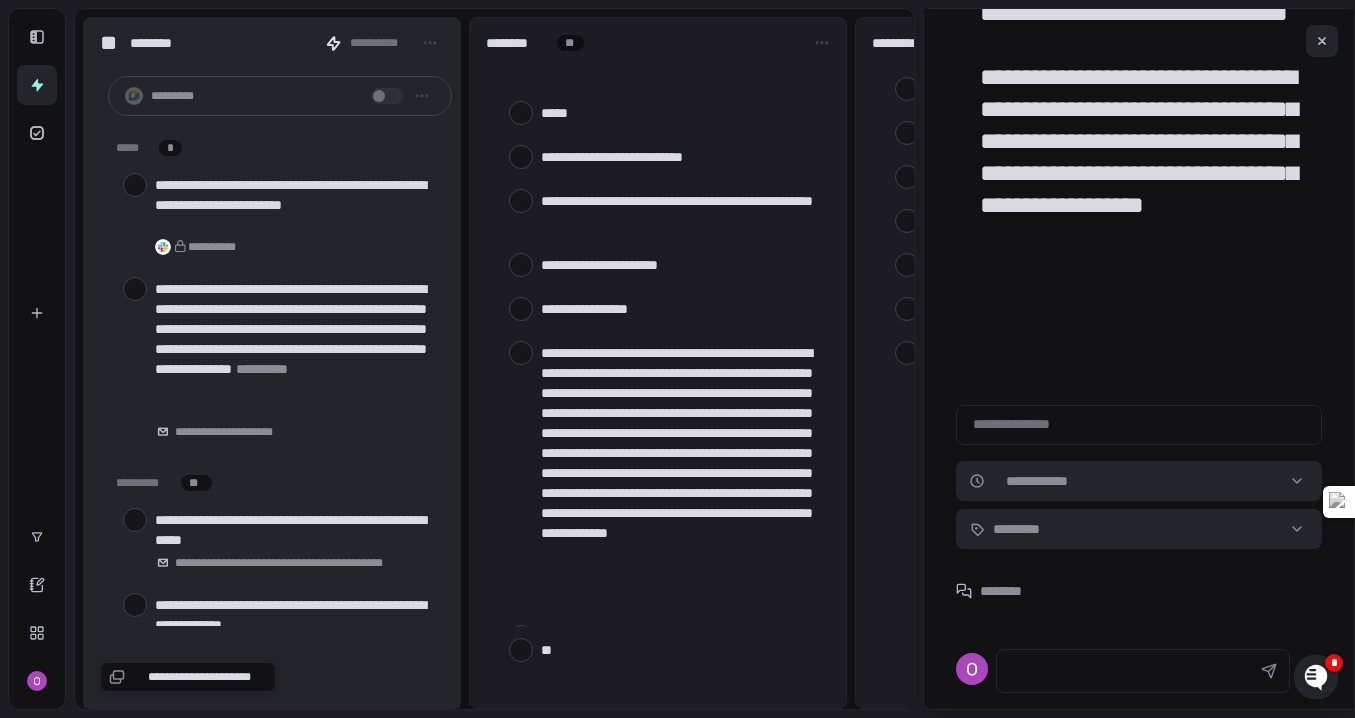 type on "*" 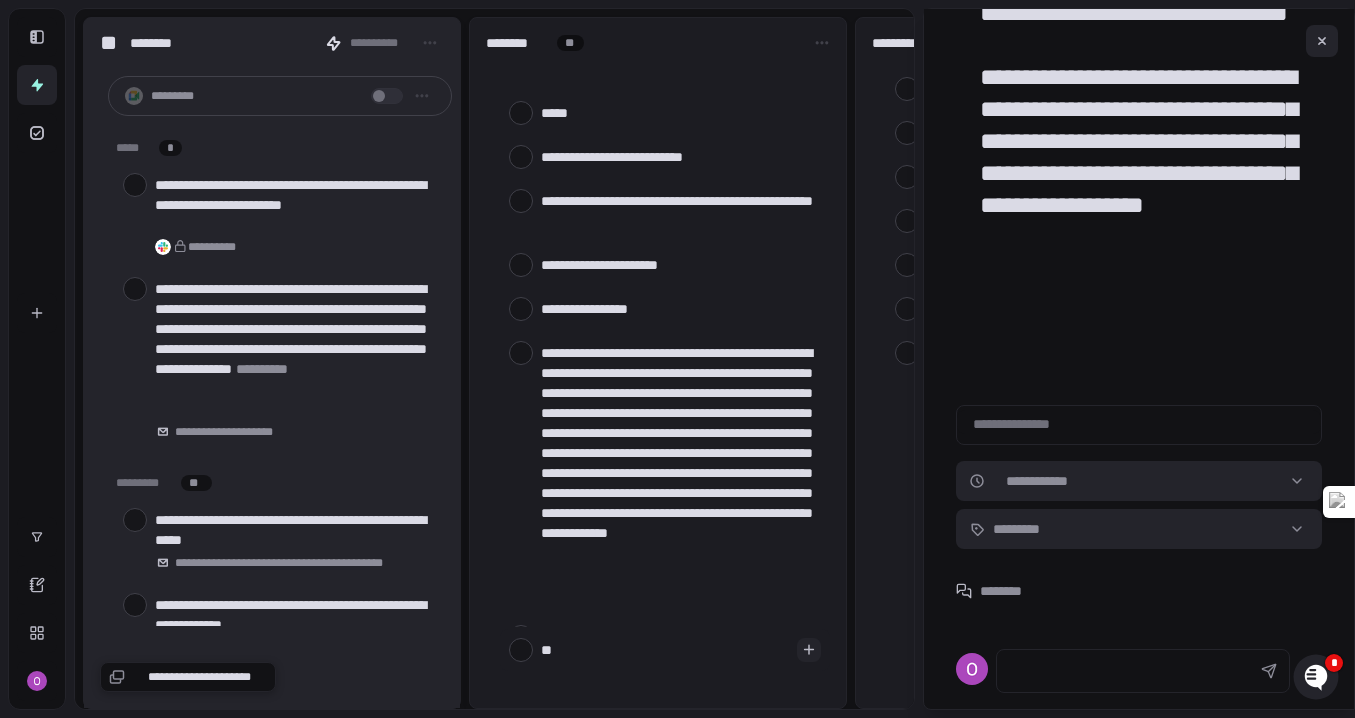 type on "***" 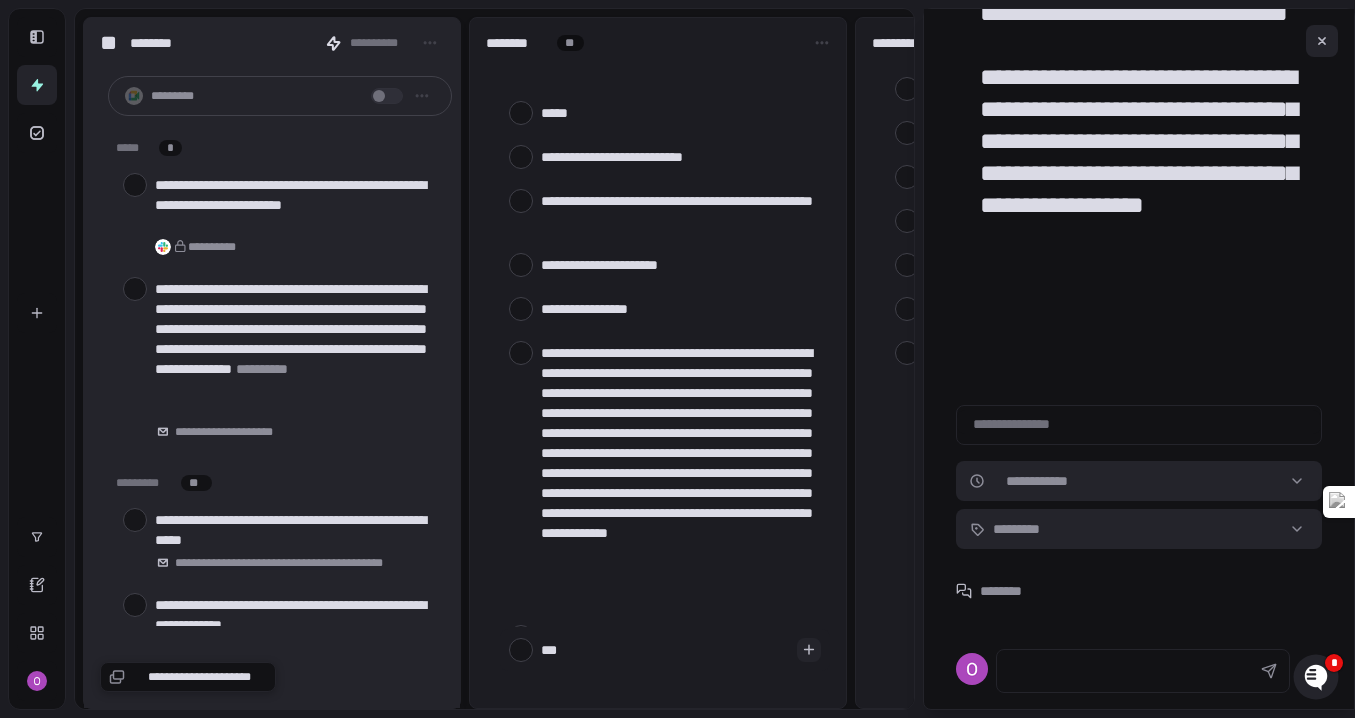 type on "****" 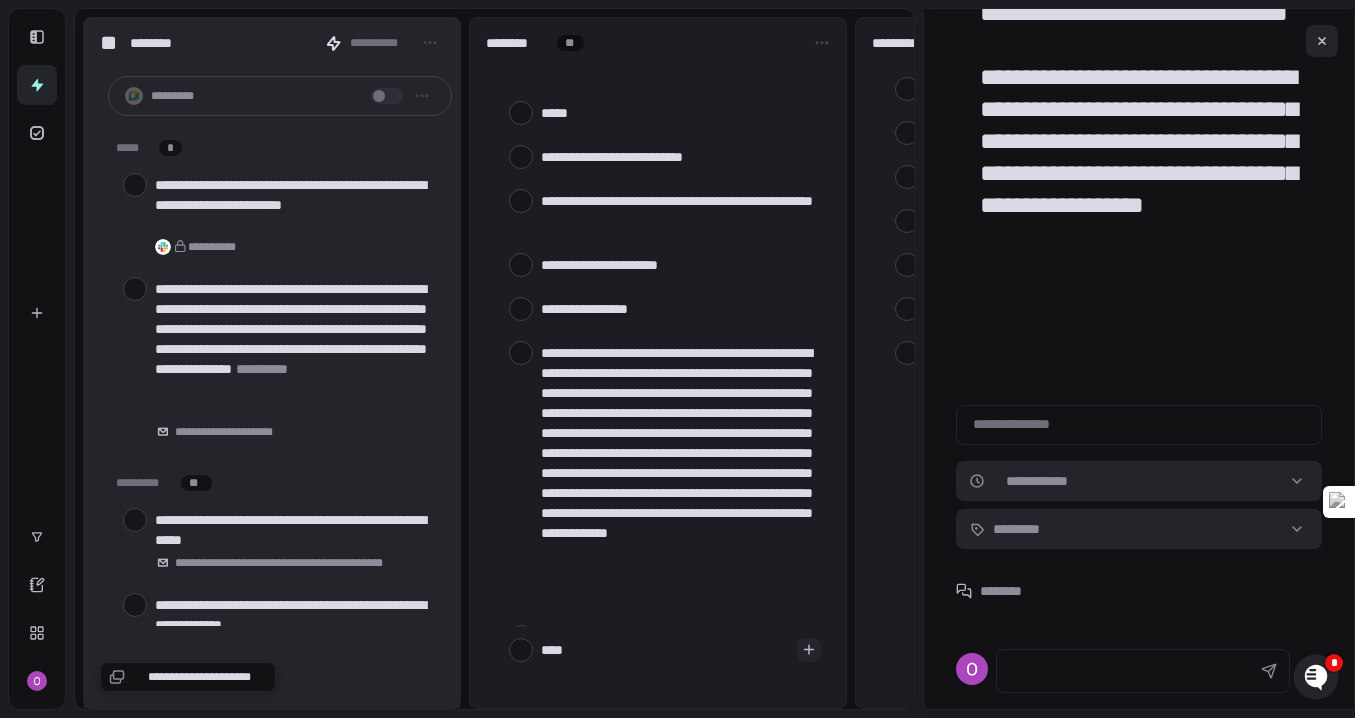 type on "*****" 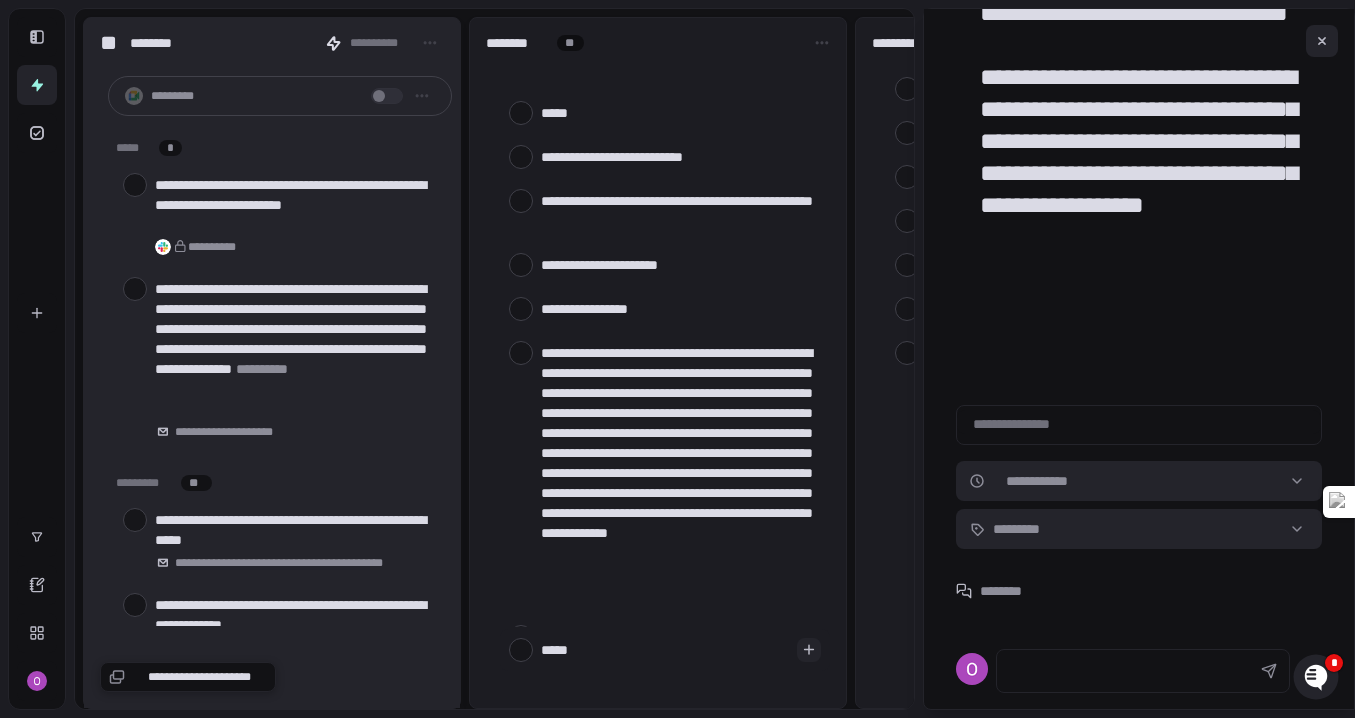 type on "*****" 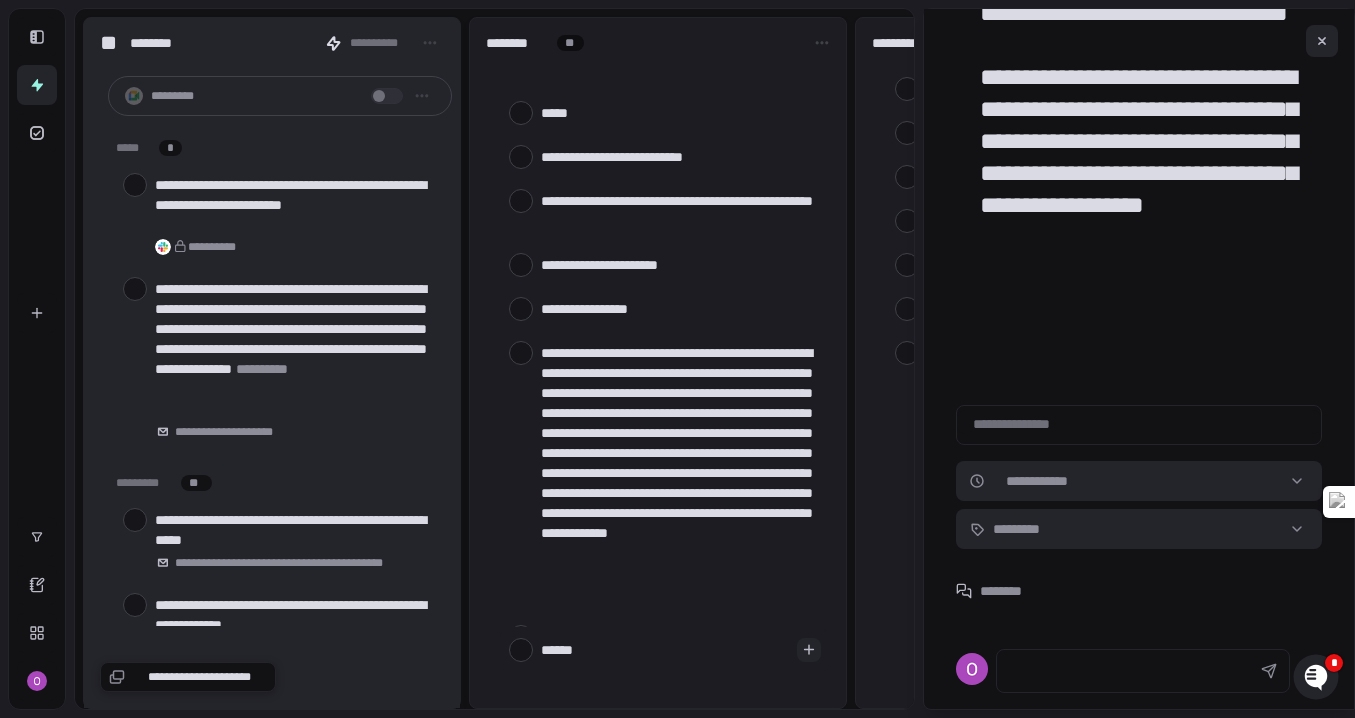 type on "*******" 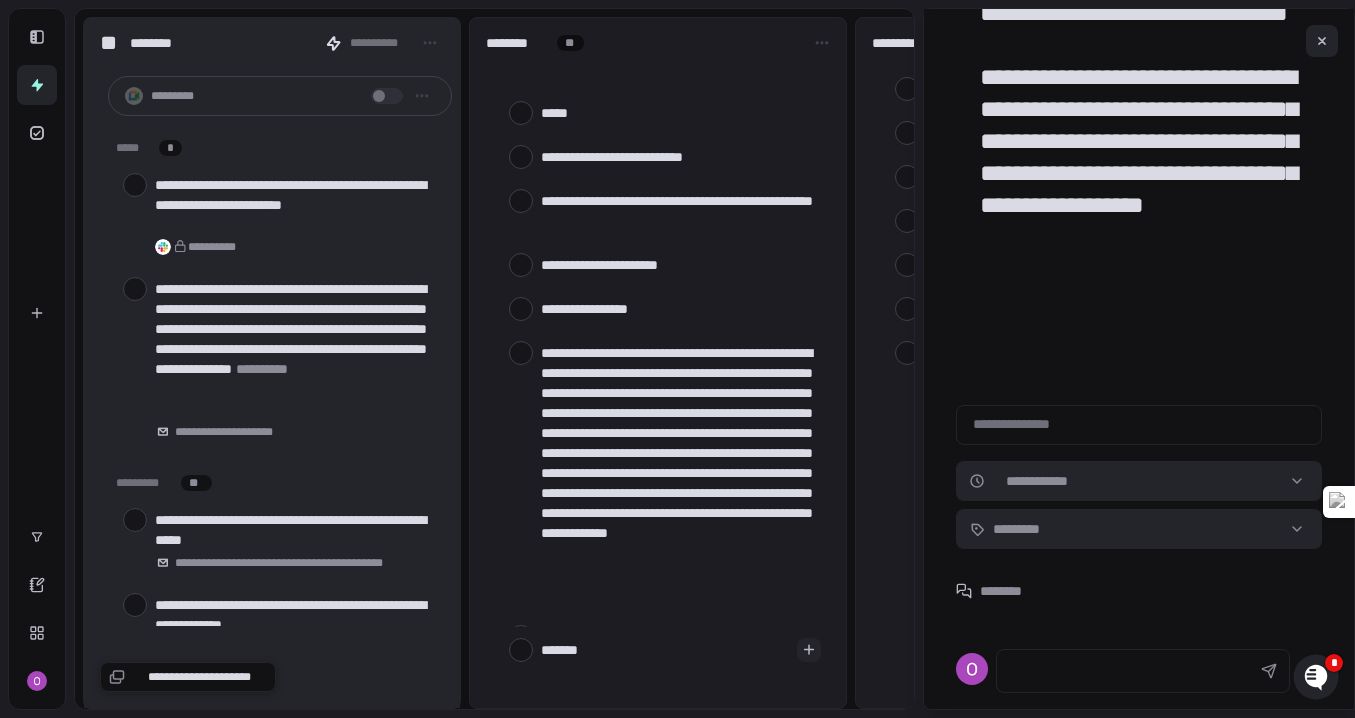type on "********" 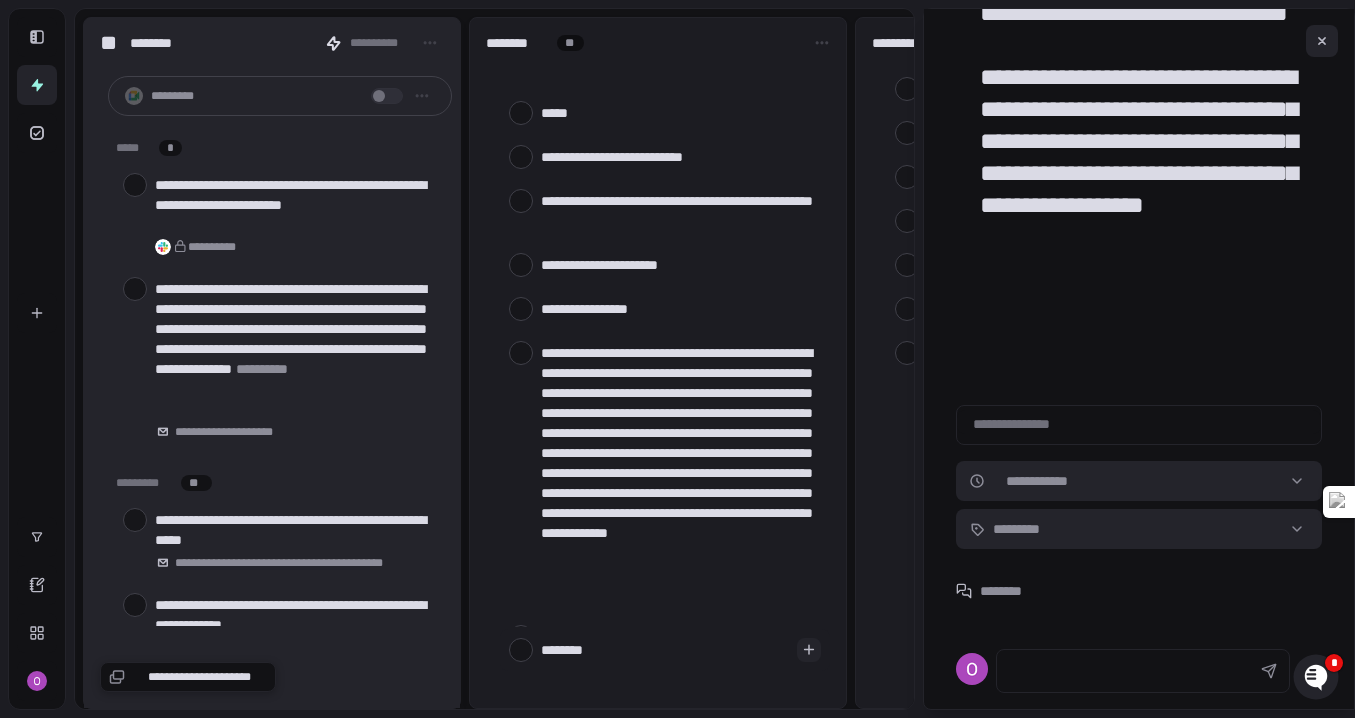 type on "*********" 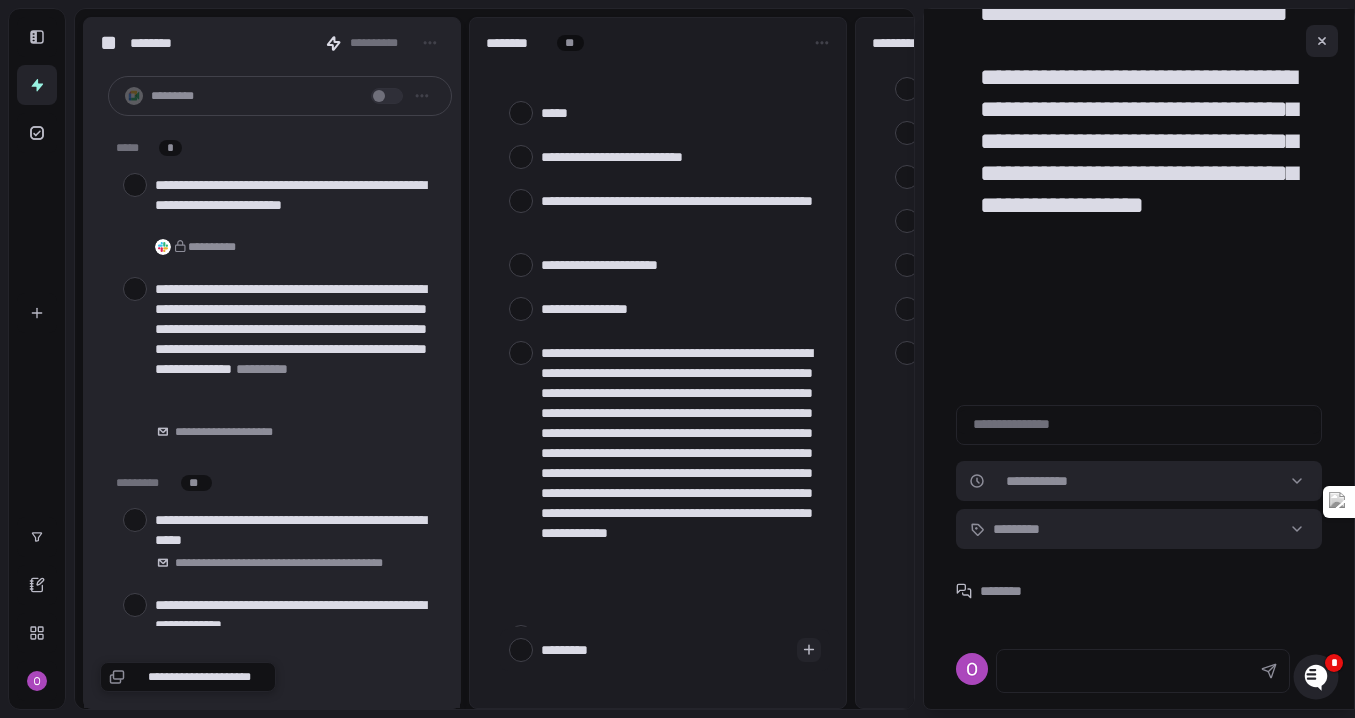 type on "**********" 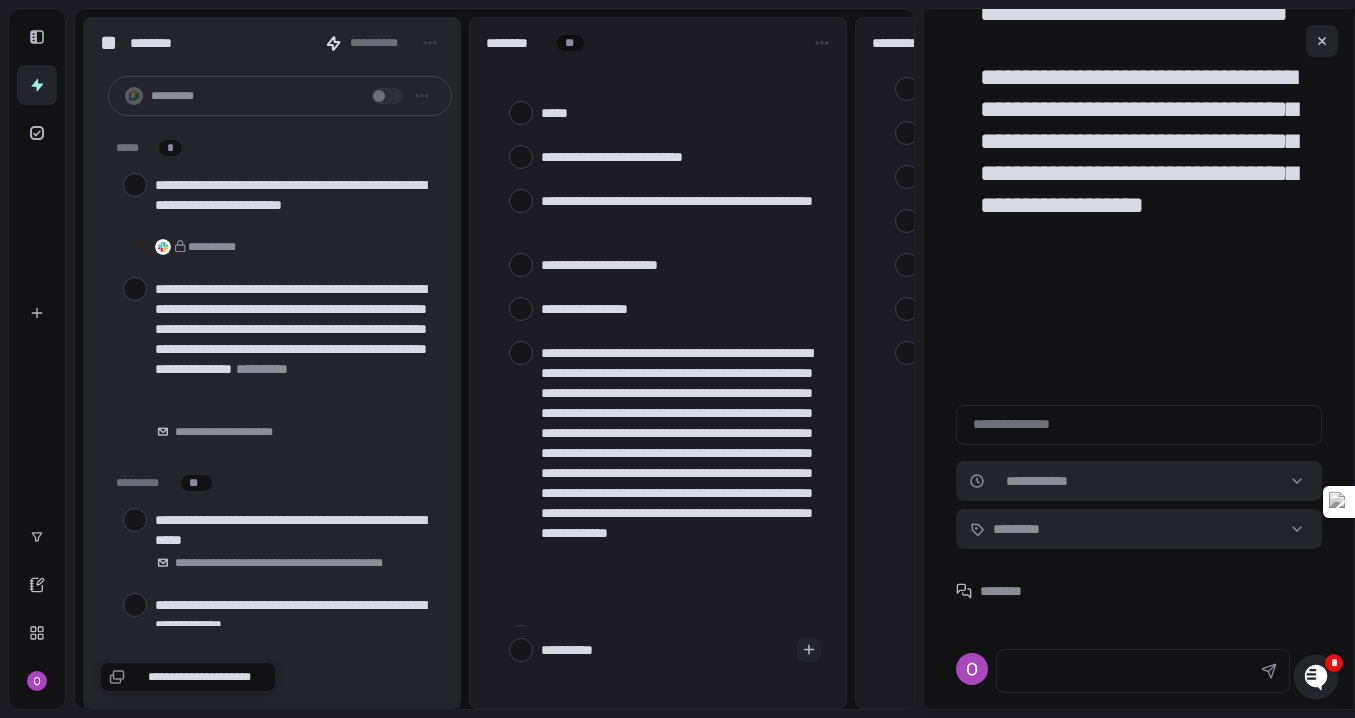 type on "**********" 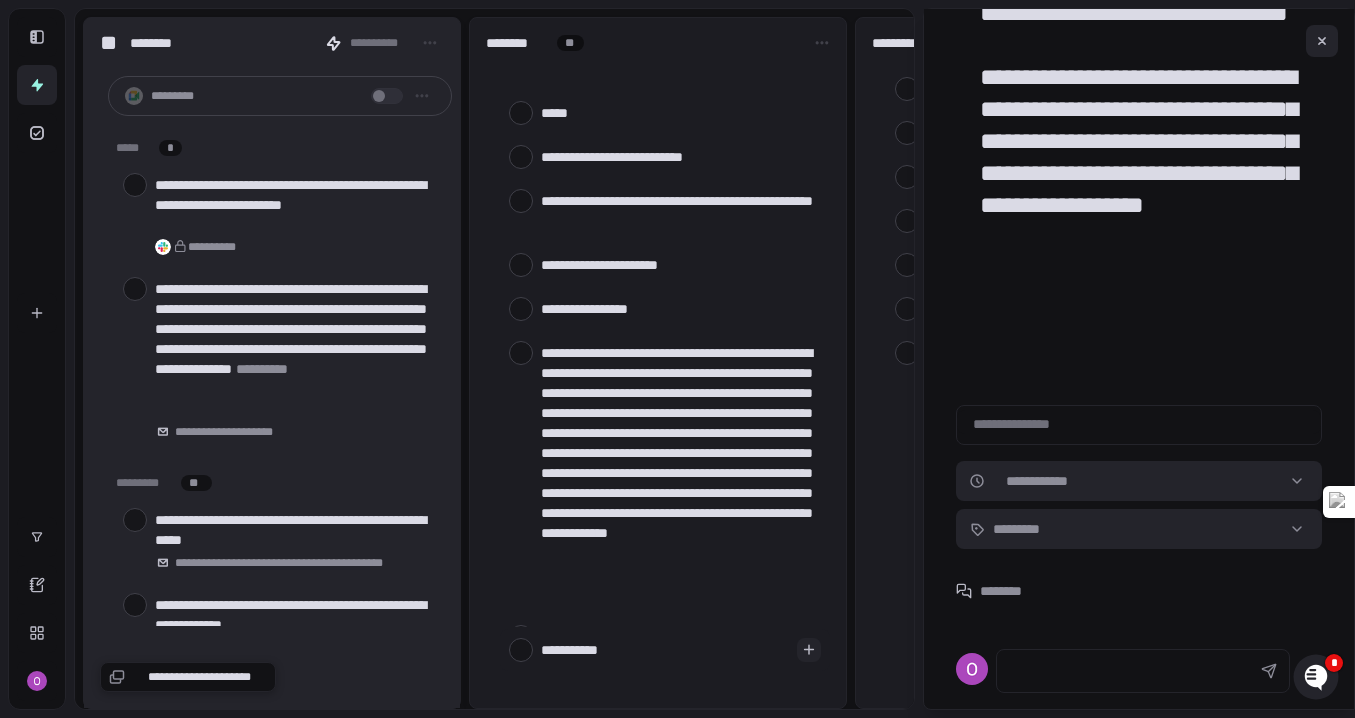 type on "**********" 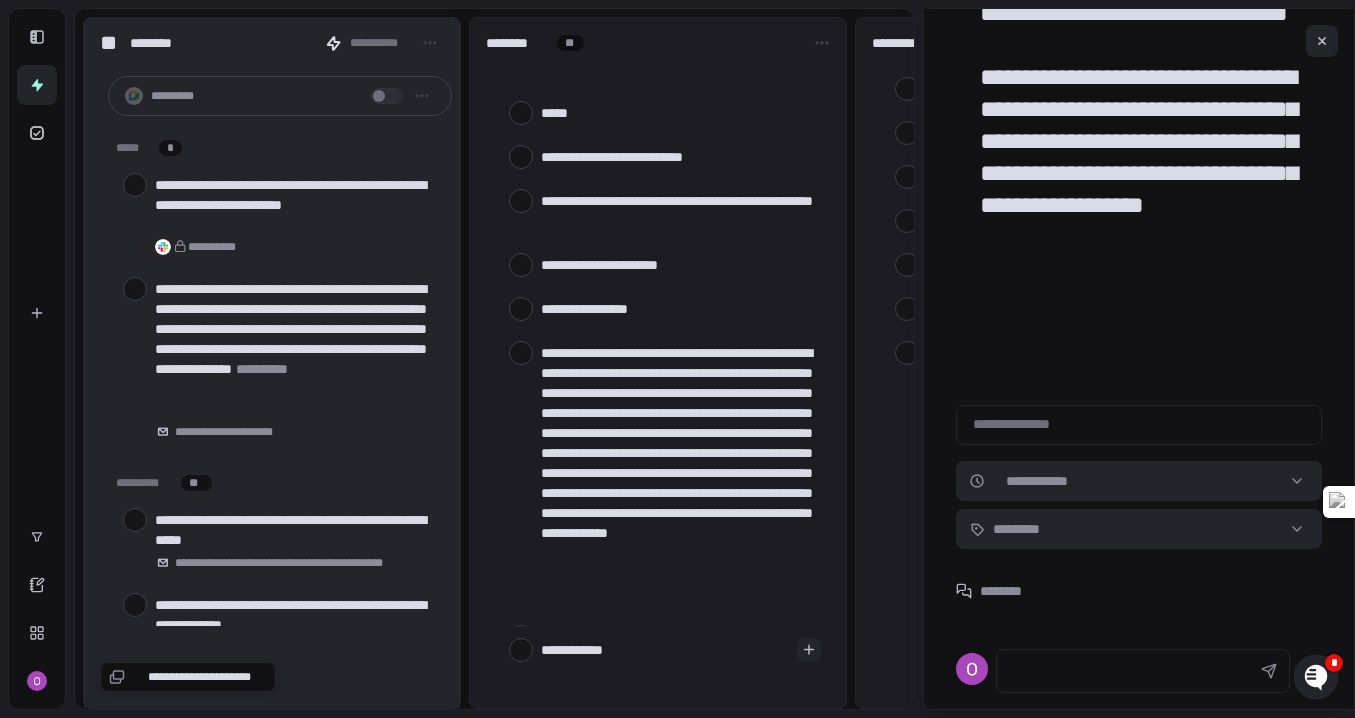 type on "*" 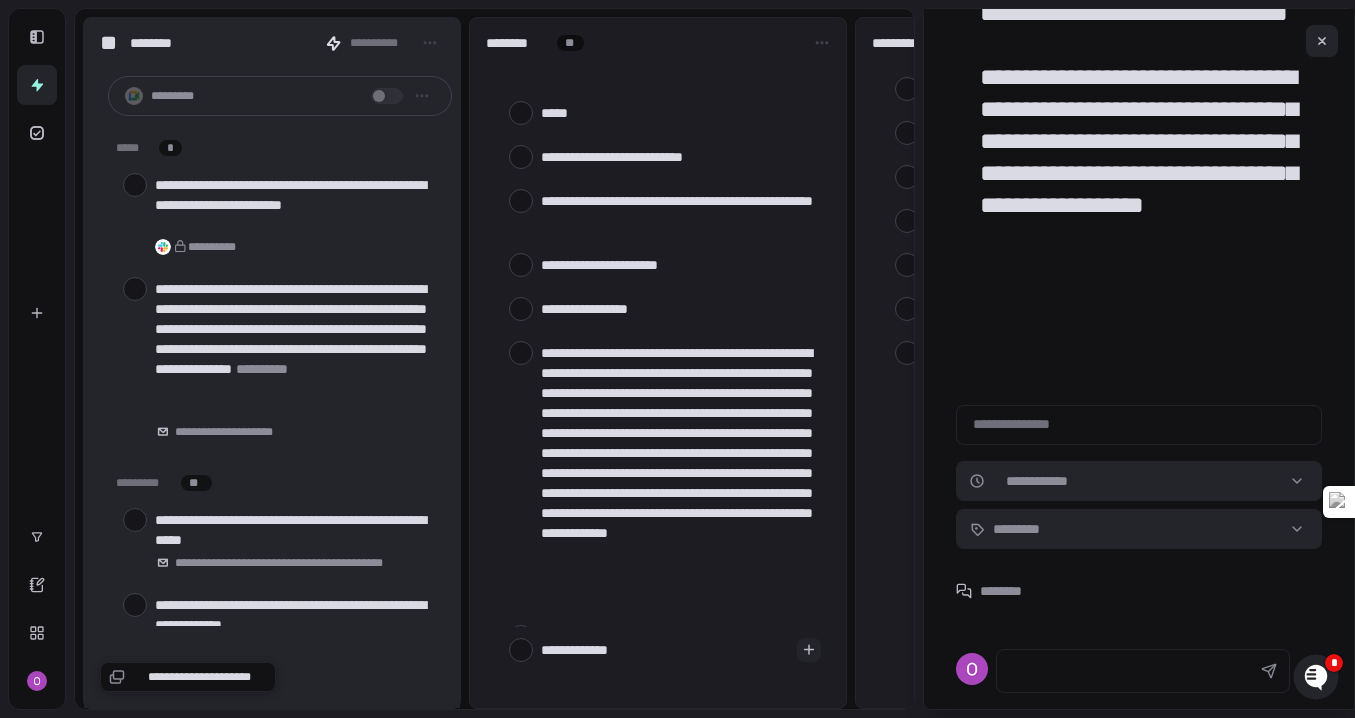 type on "**********" 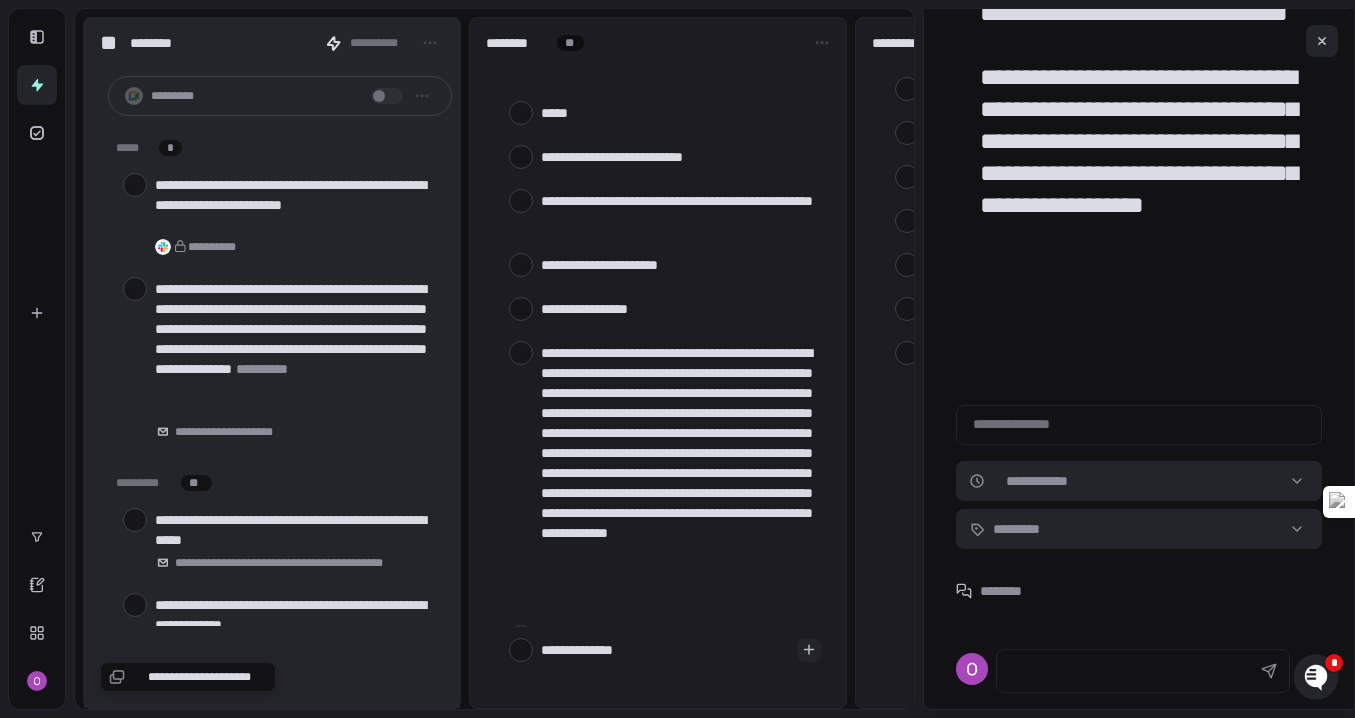 type on "**********" 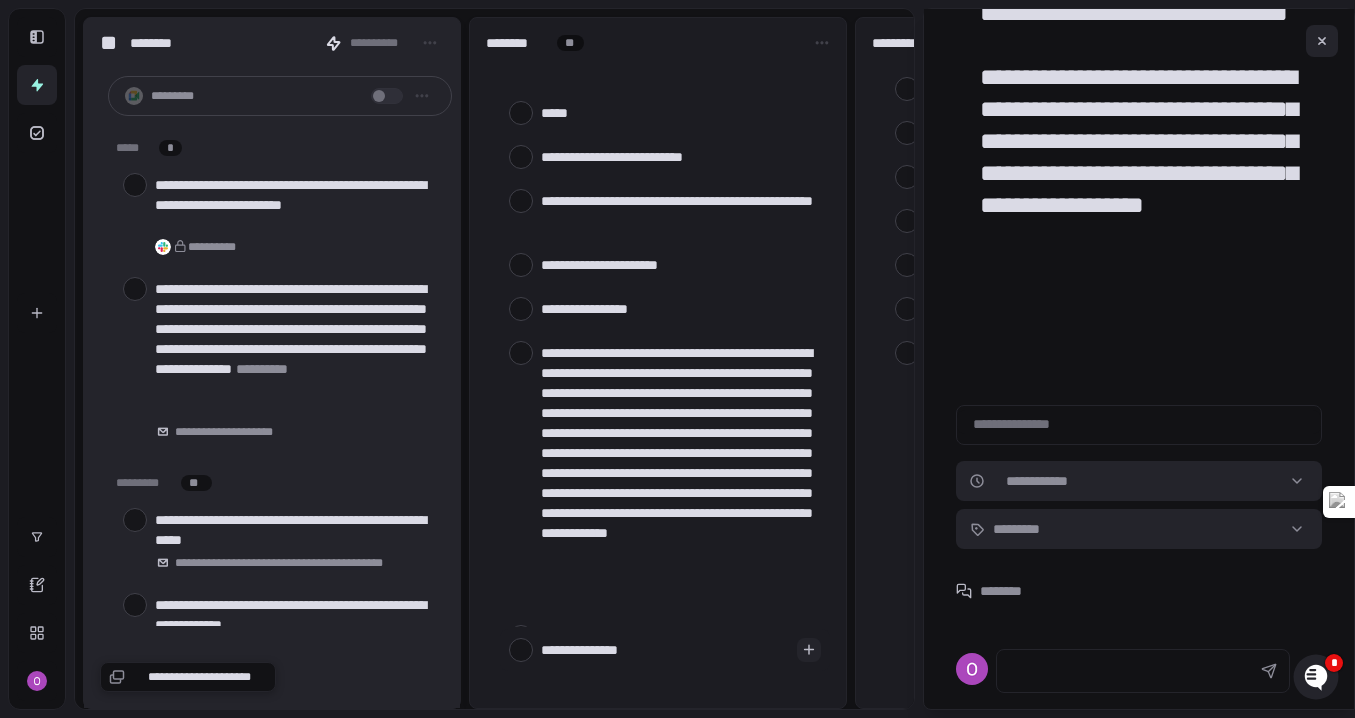 type on "**********" 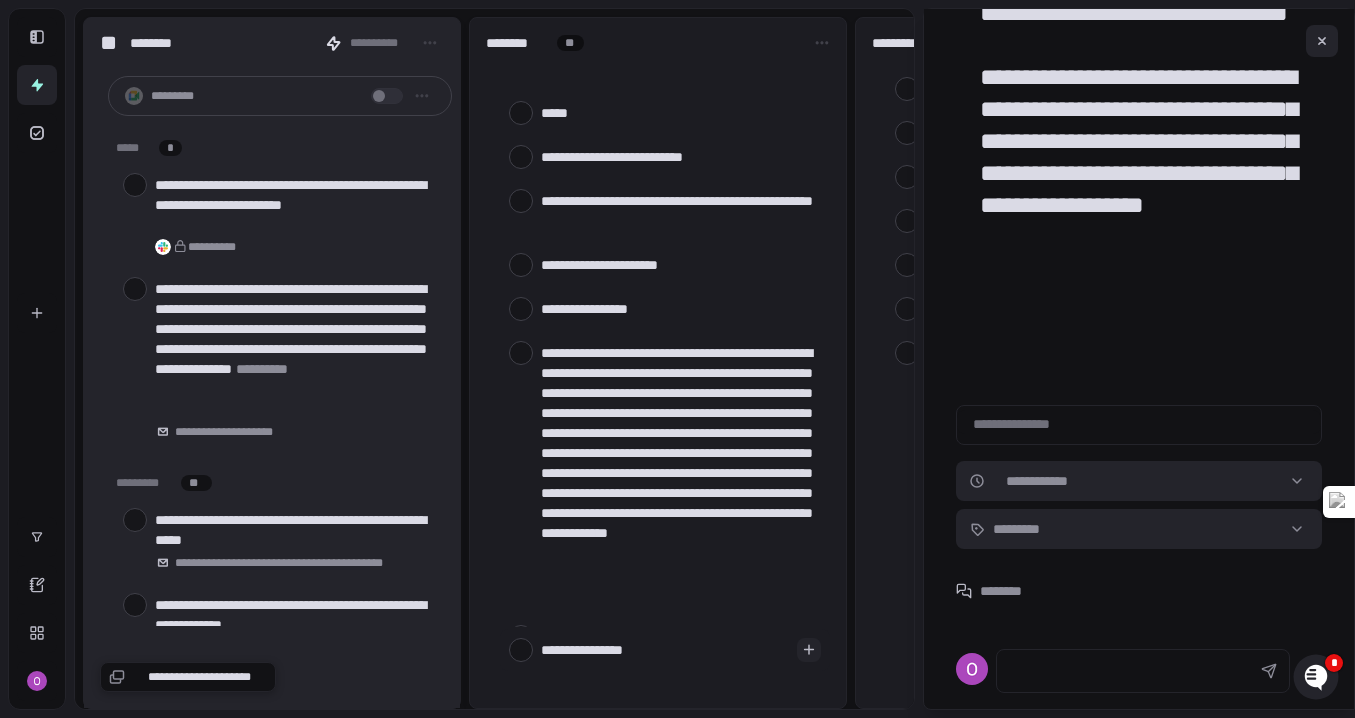 type on "**********" 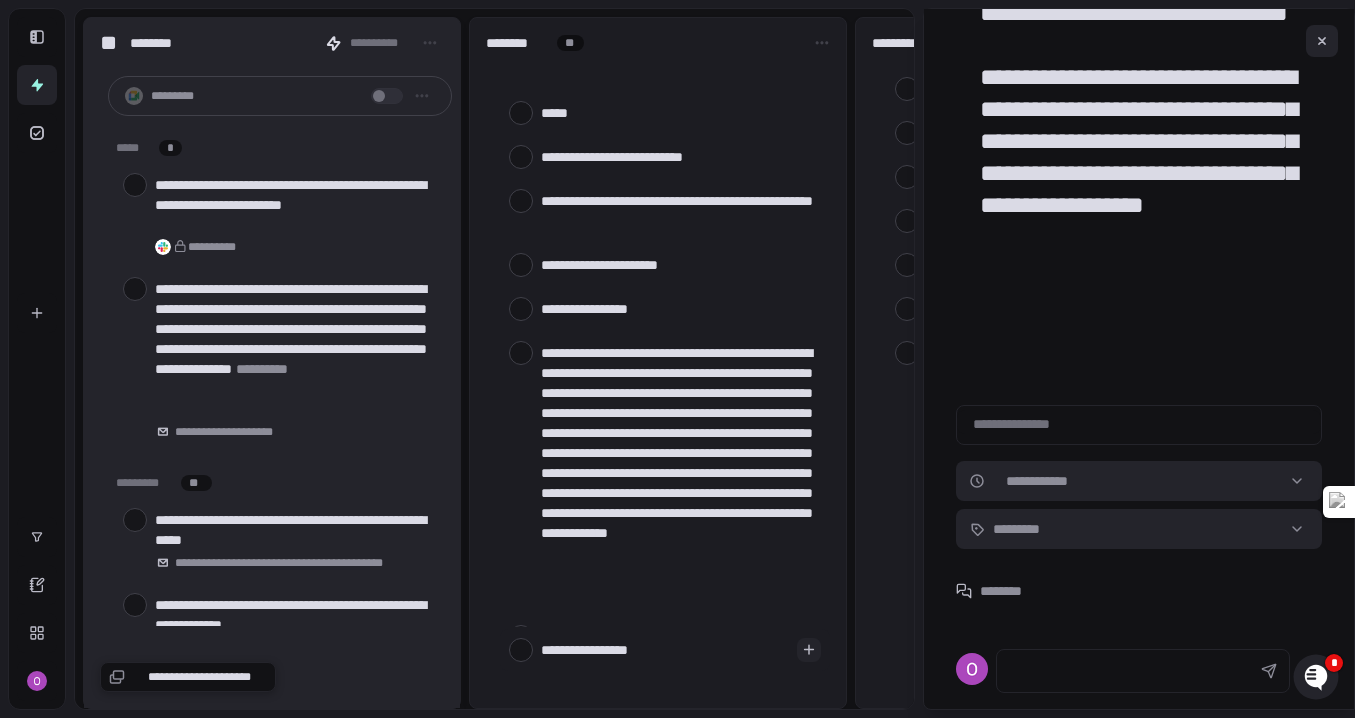 type on "**********" 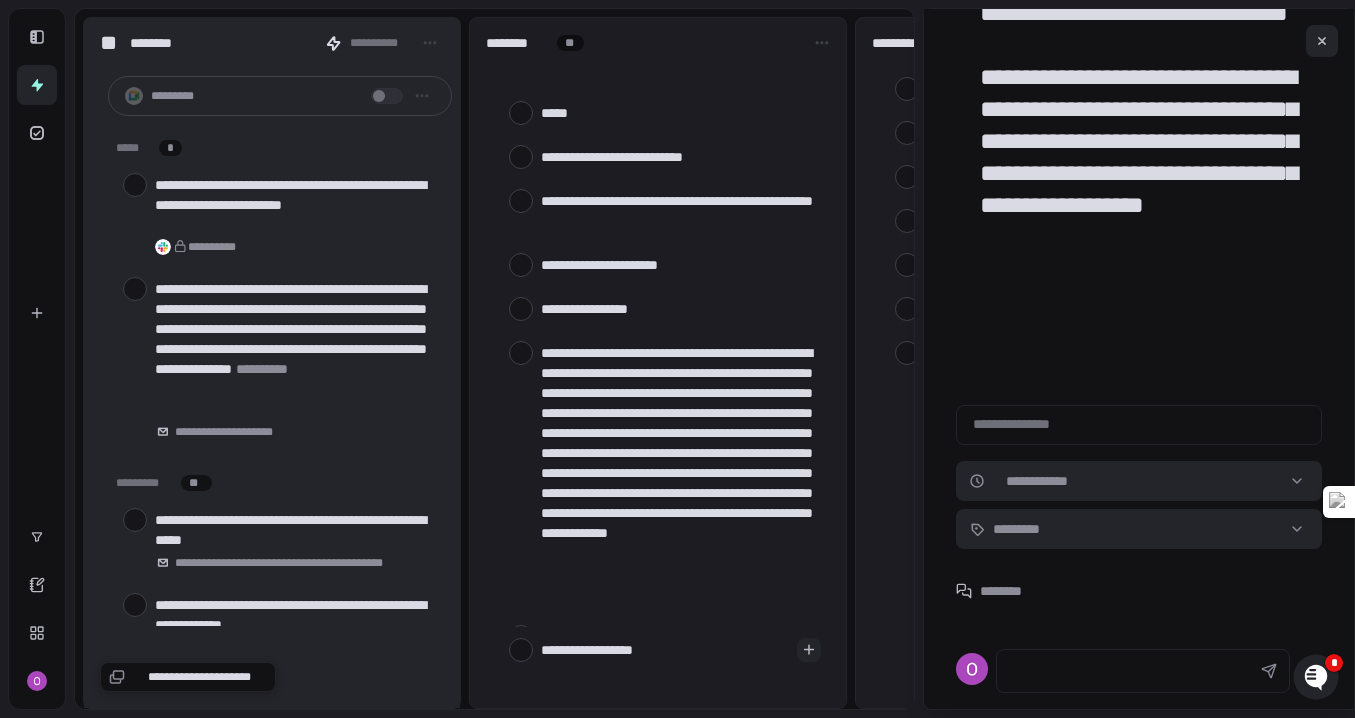 type on "**********" 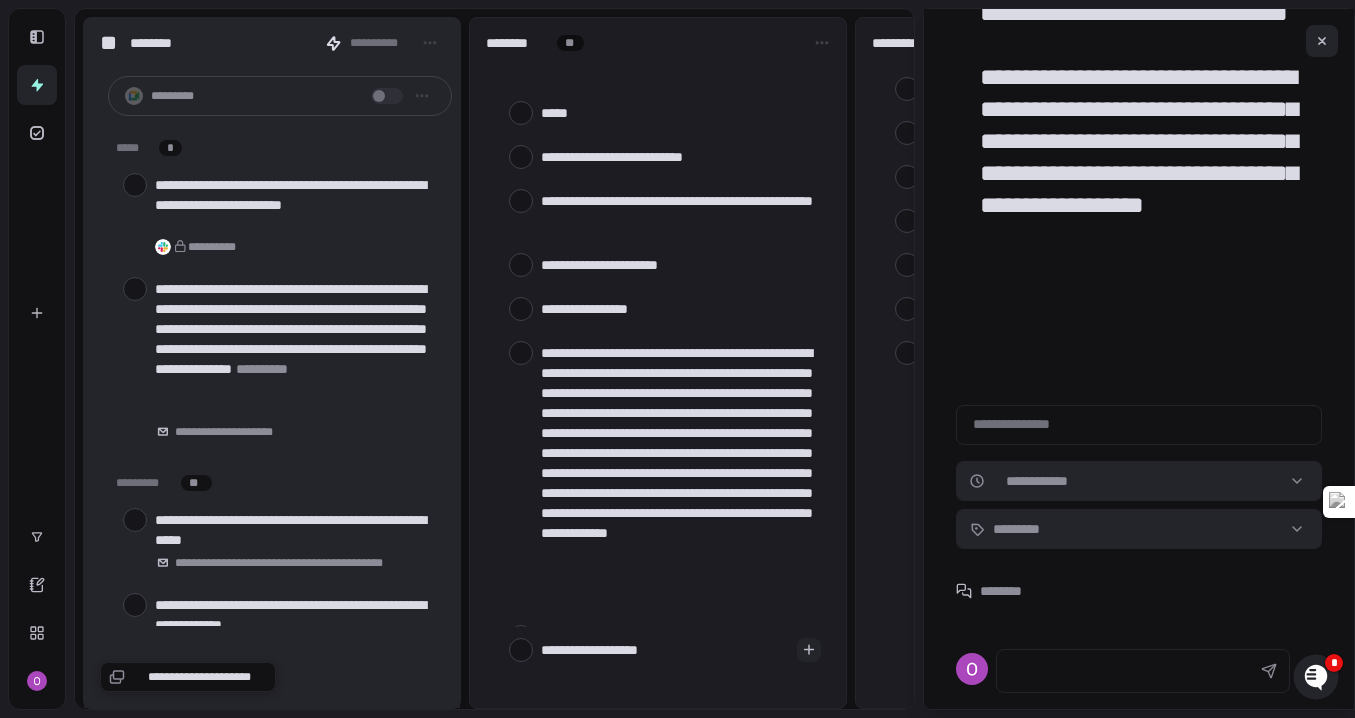 type on "**********" 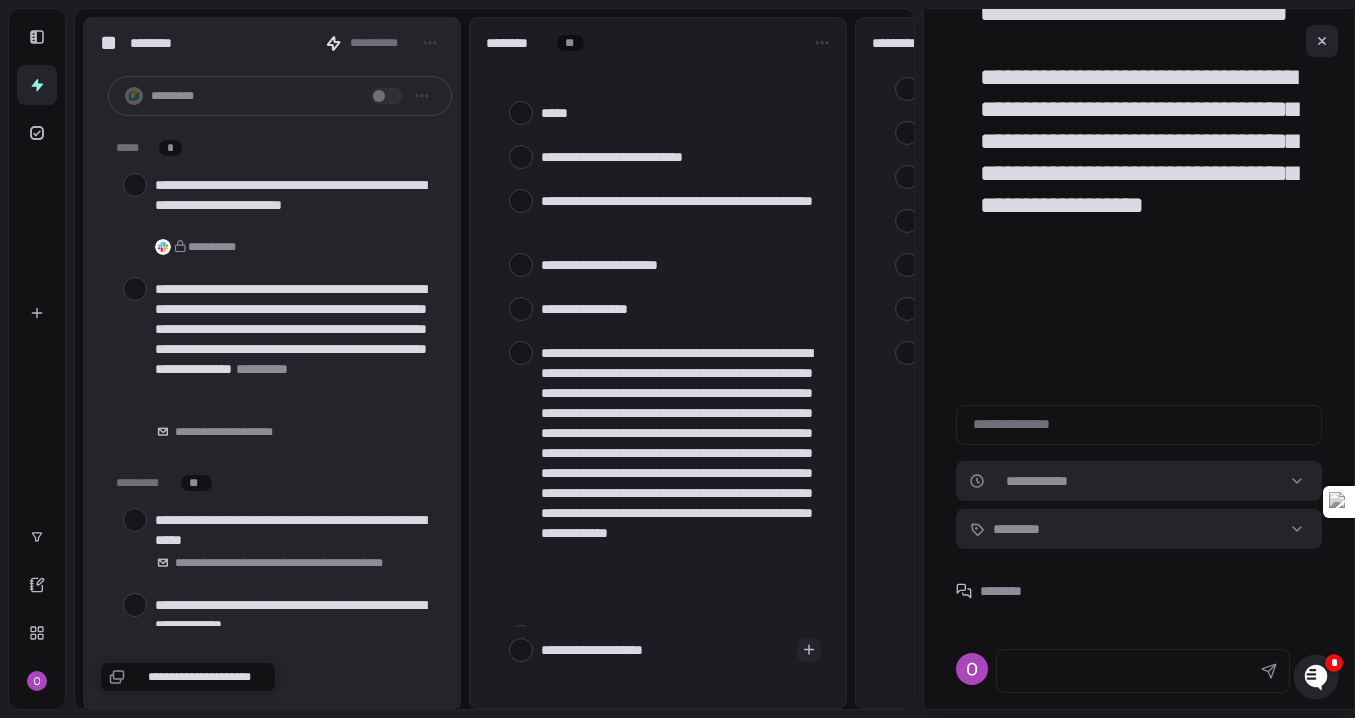 type on "**********" 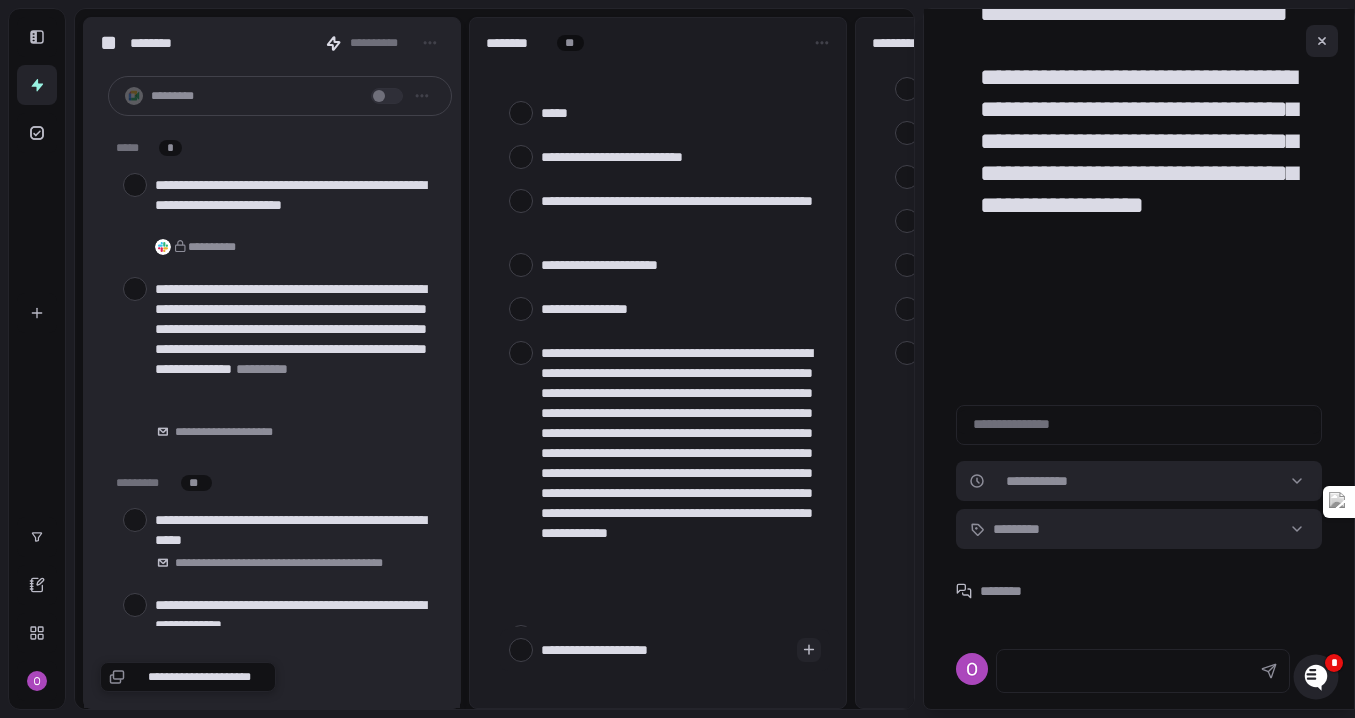 type on "**********" 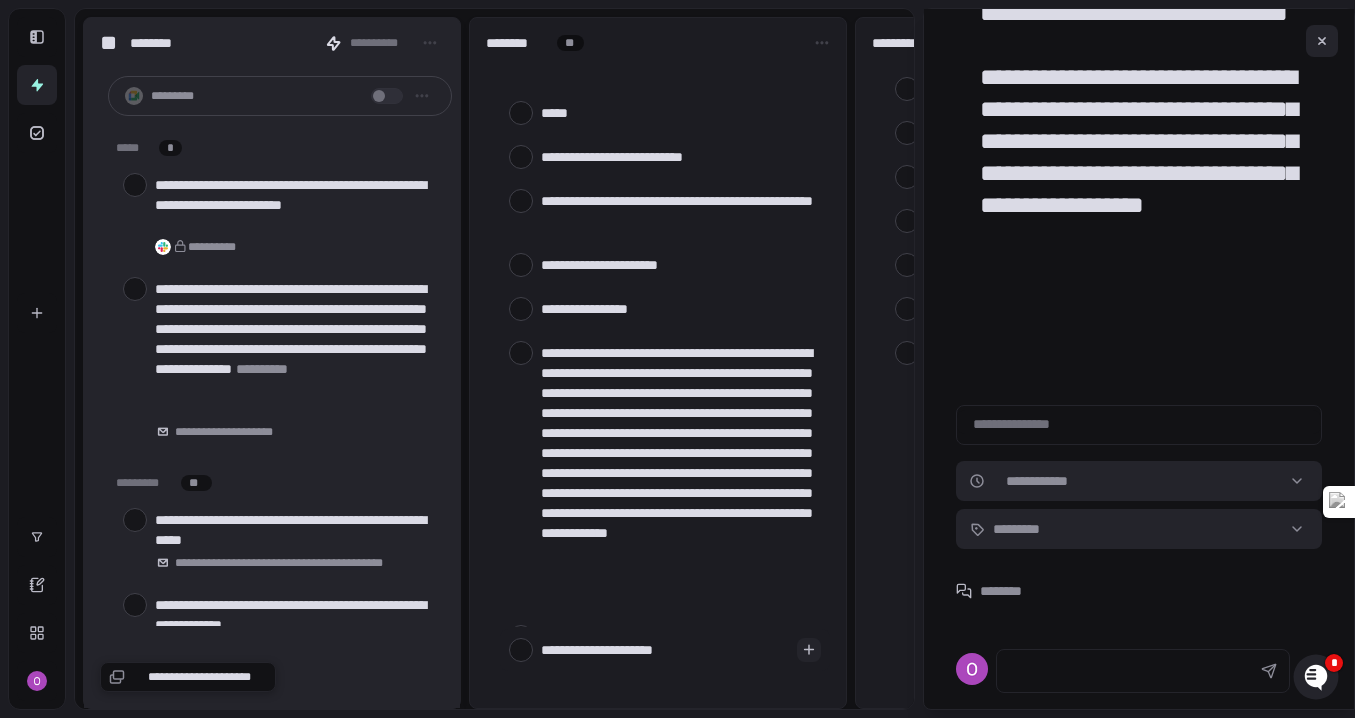 type on "*" 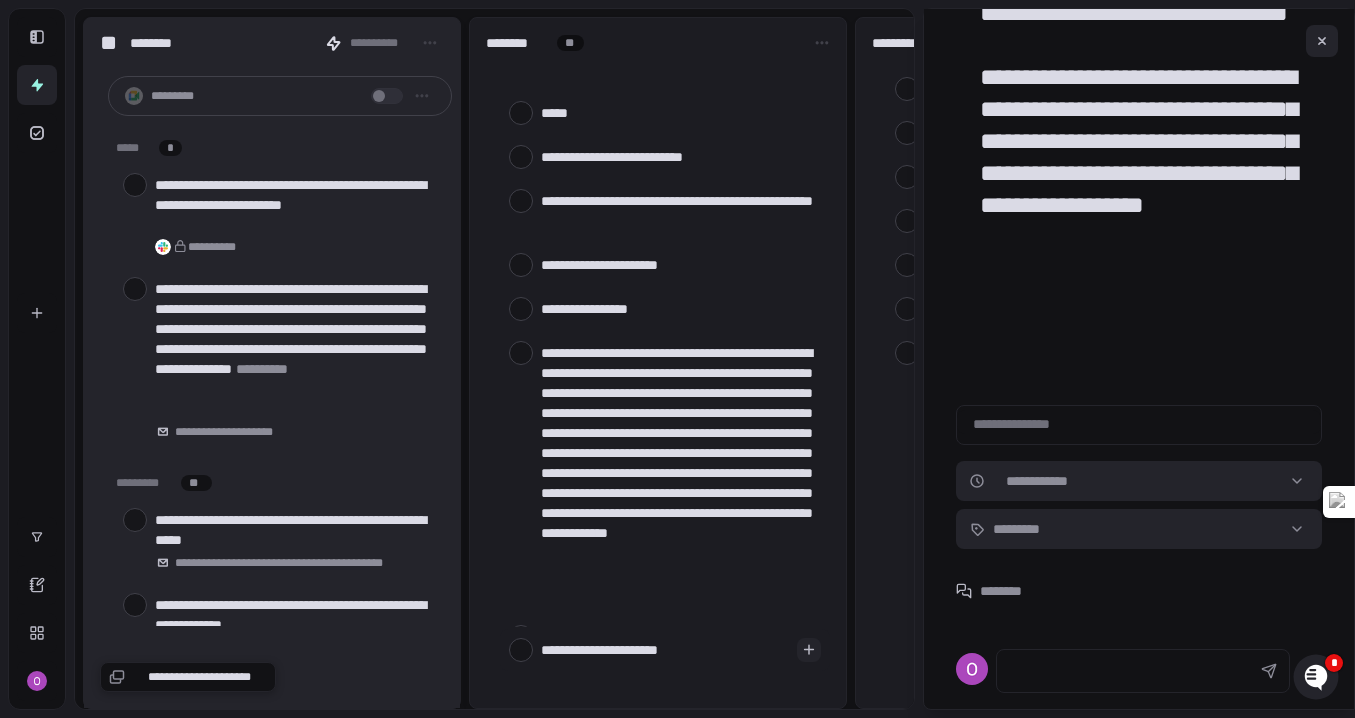 type on "*" 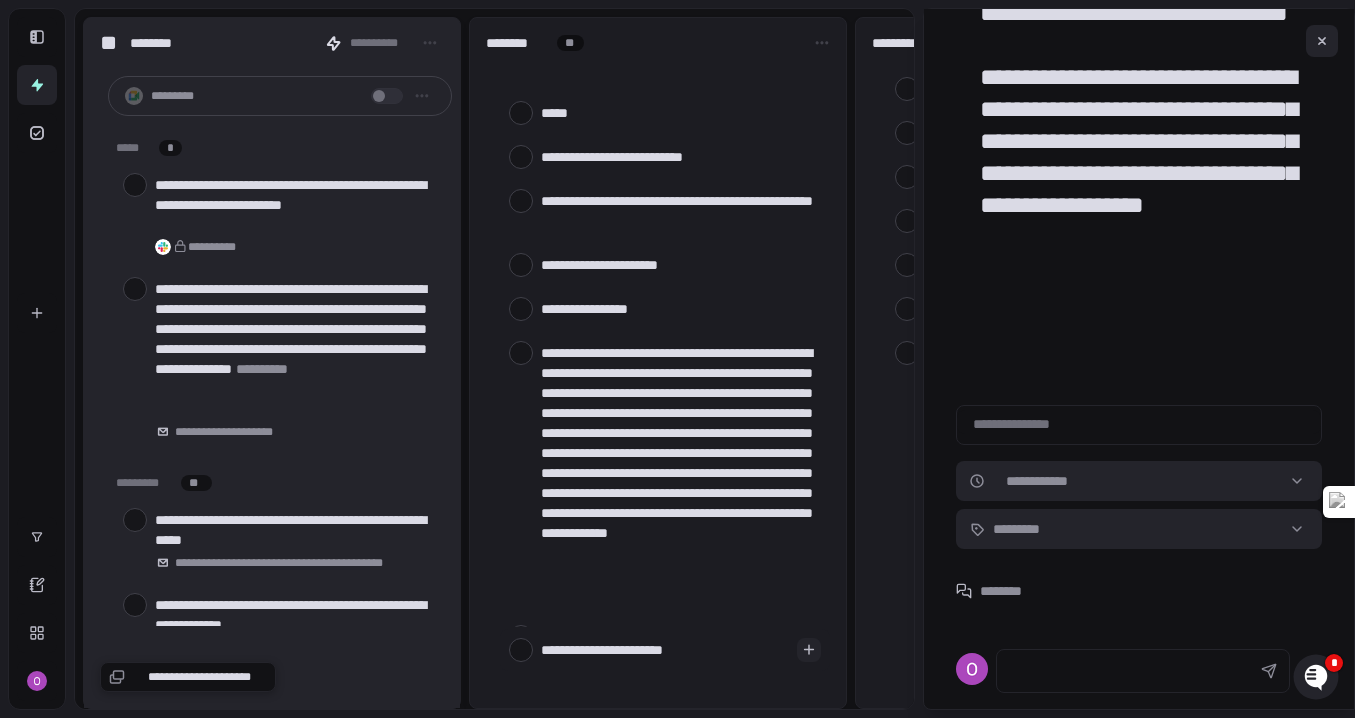 type on "**********" 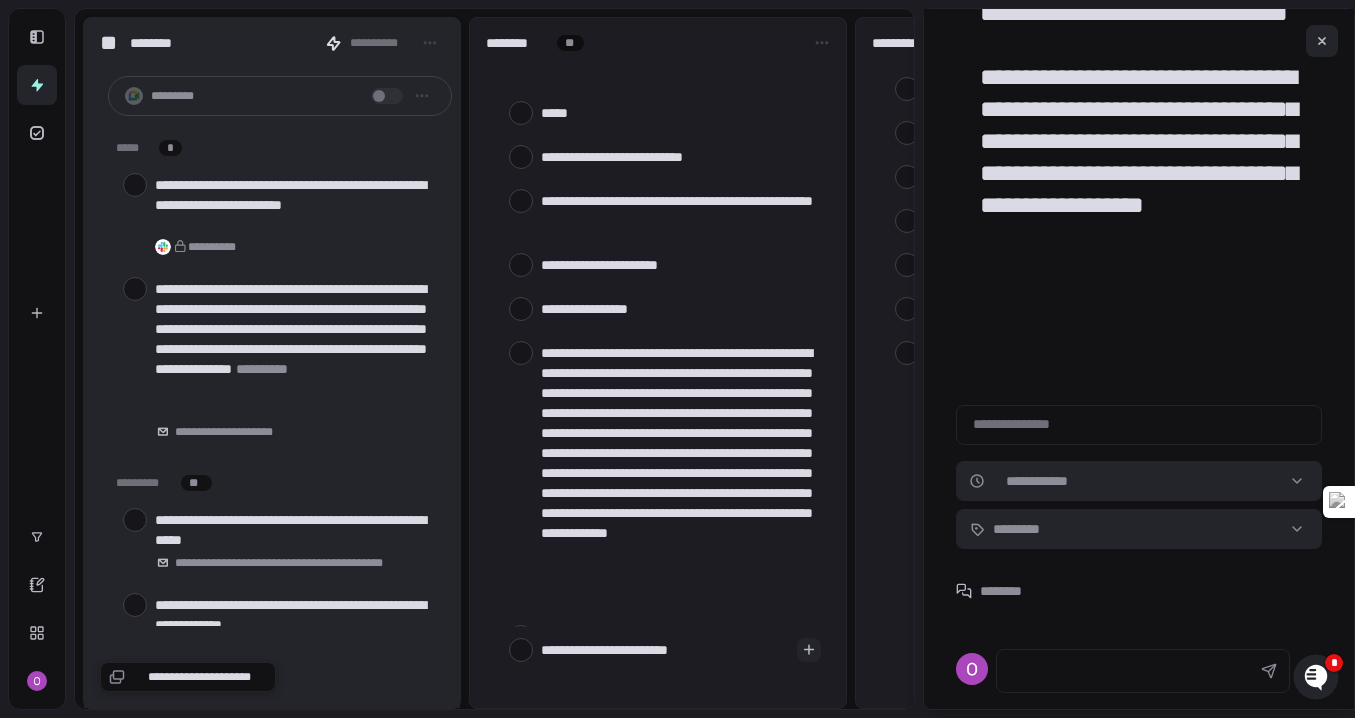 type on "**********" 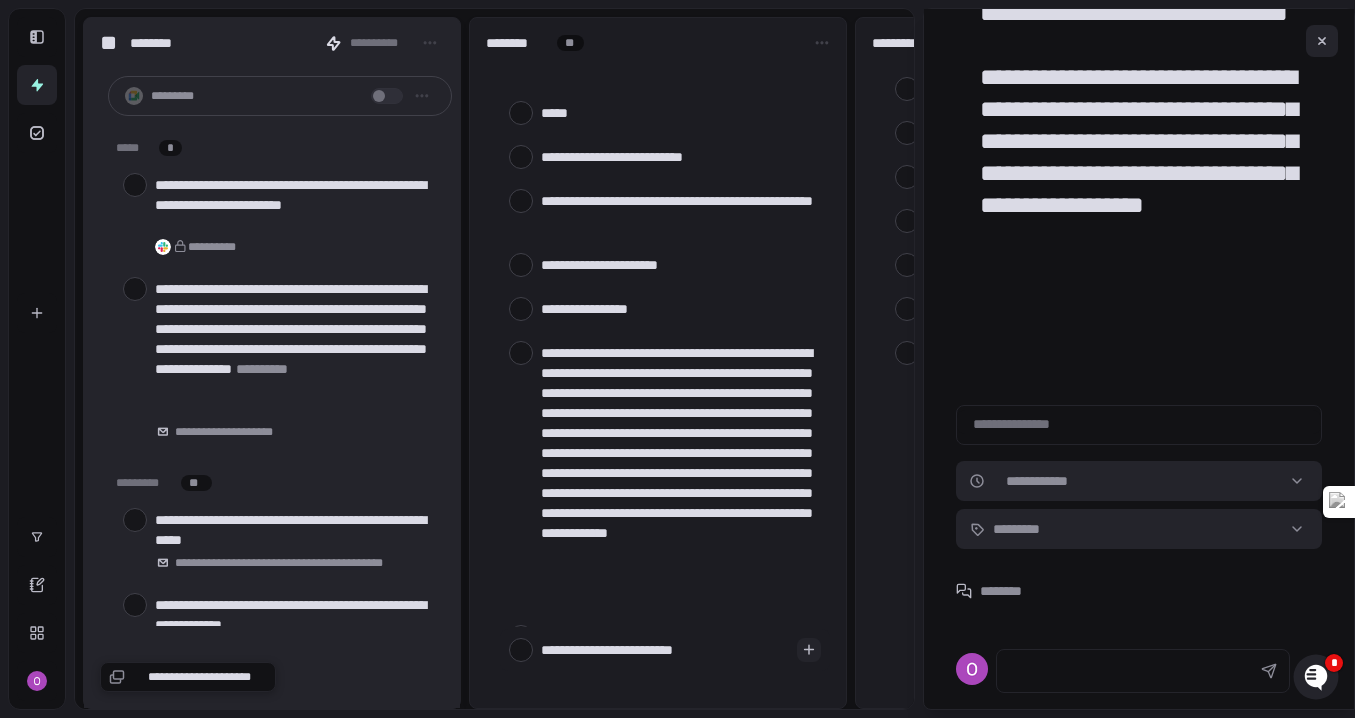type on "**********" 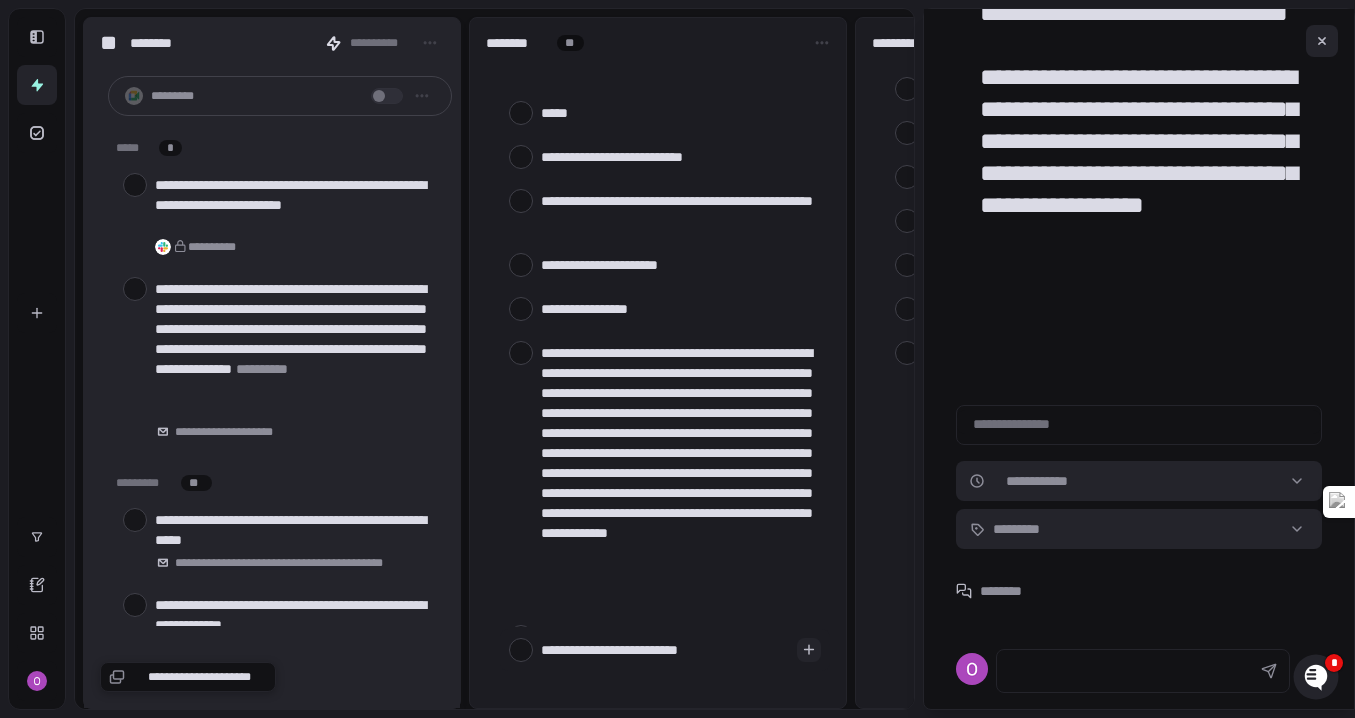 type on "*" 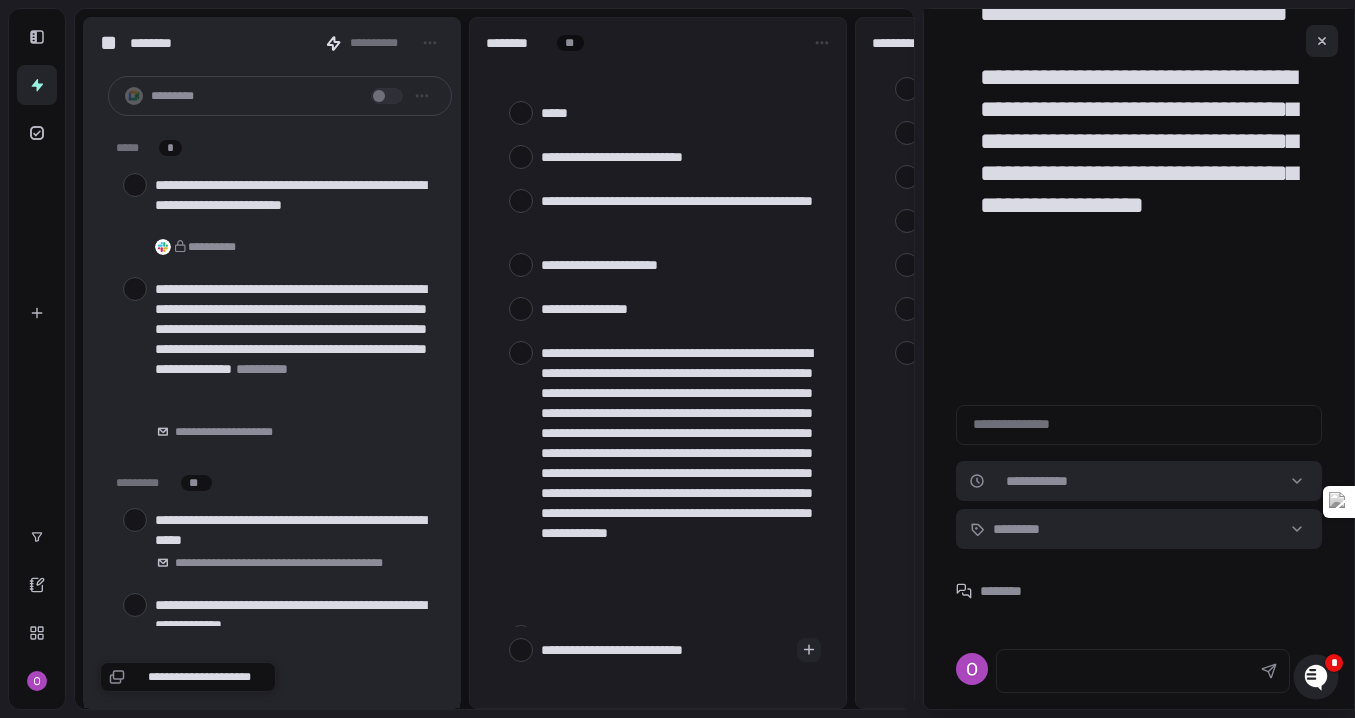 type on "**********" 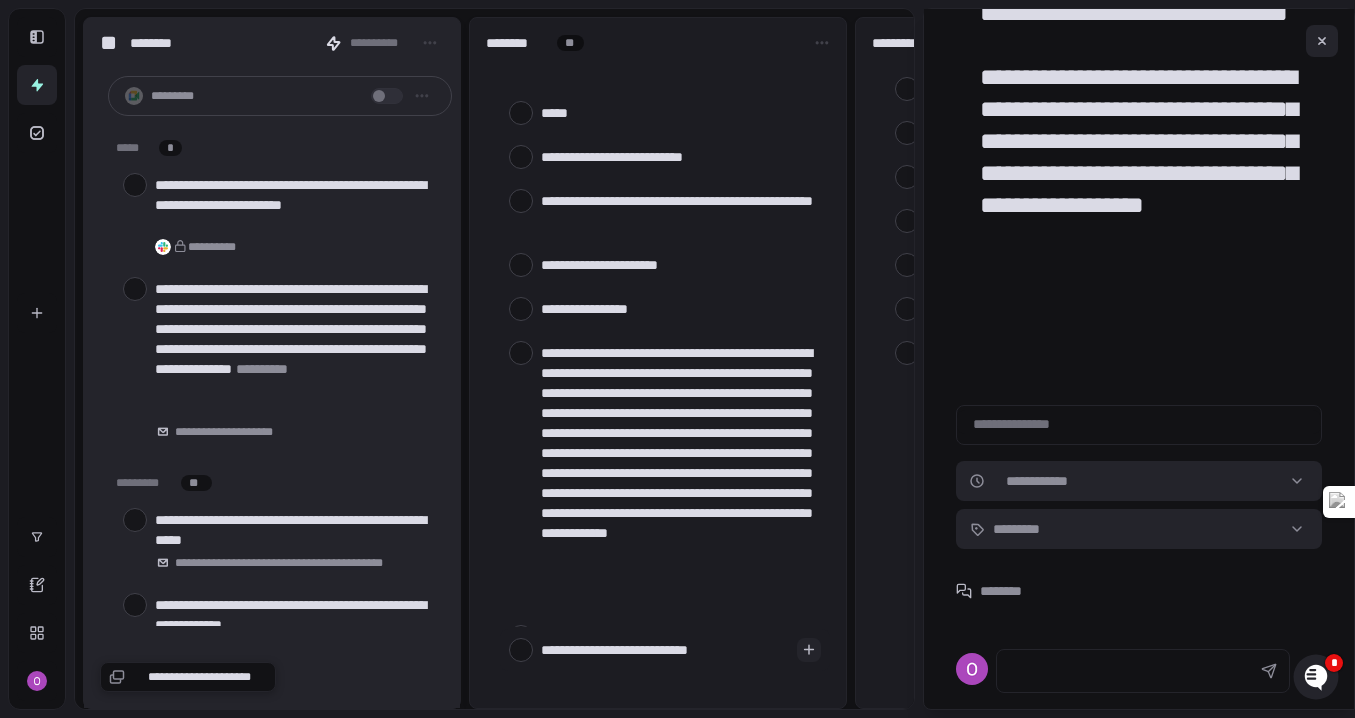 type on "**********" 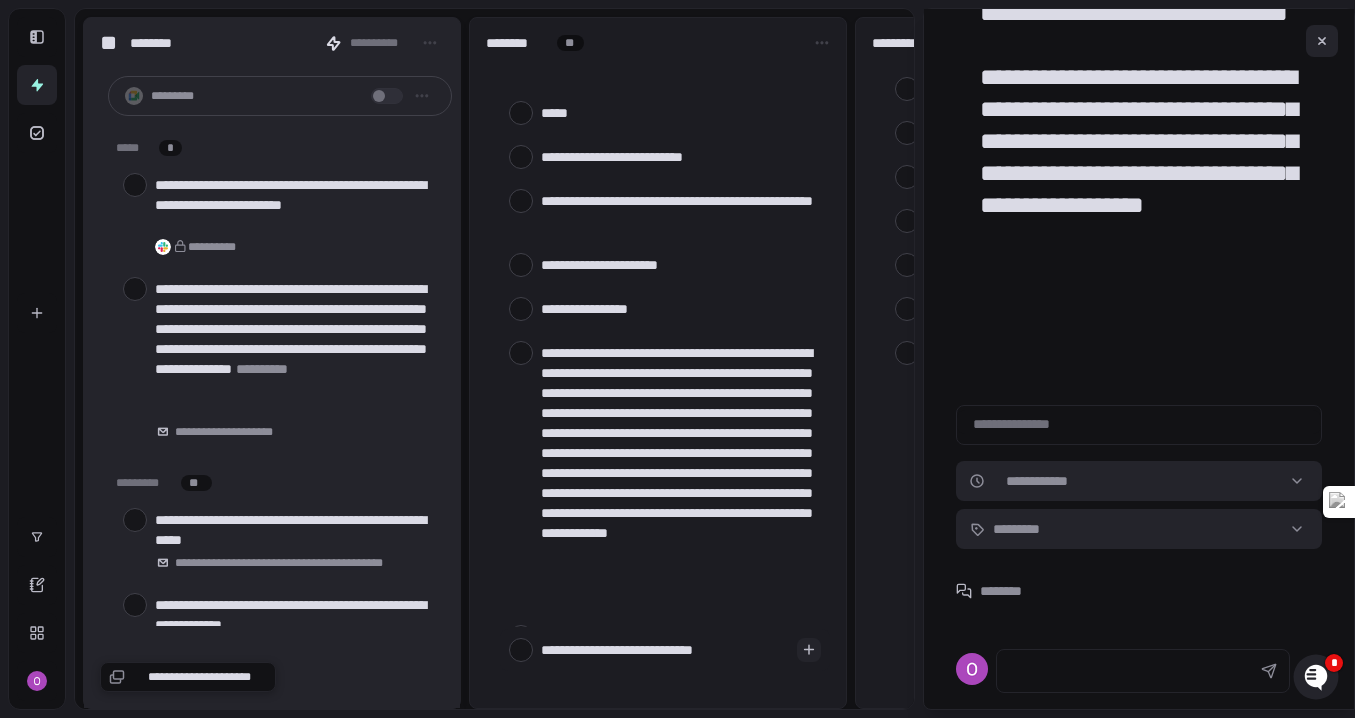 type on "**********" 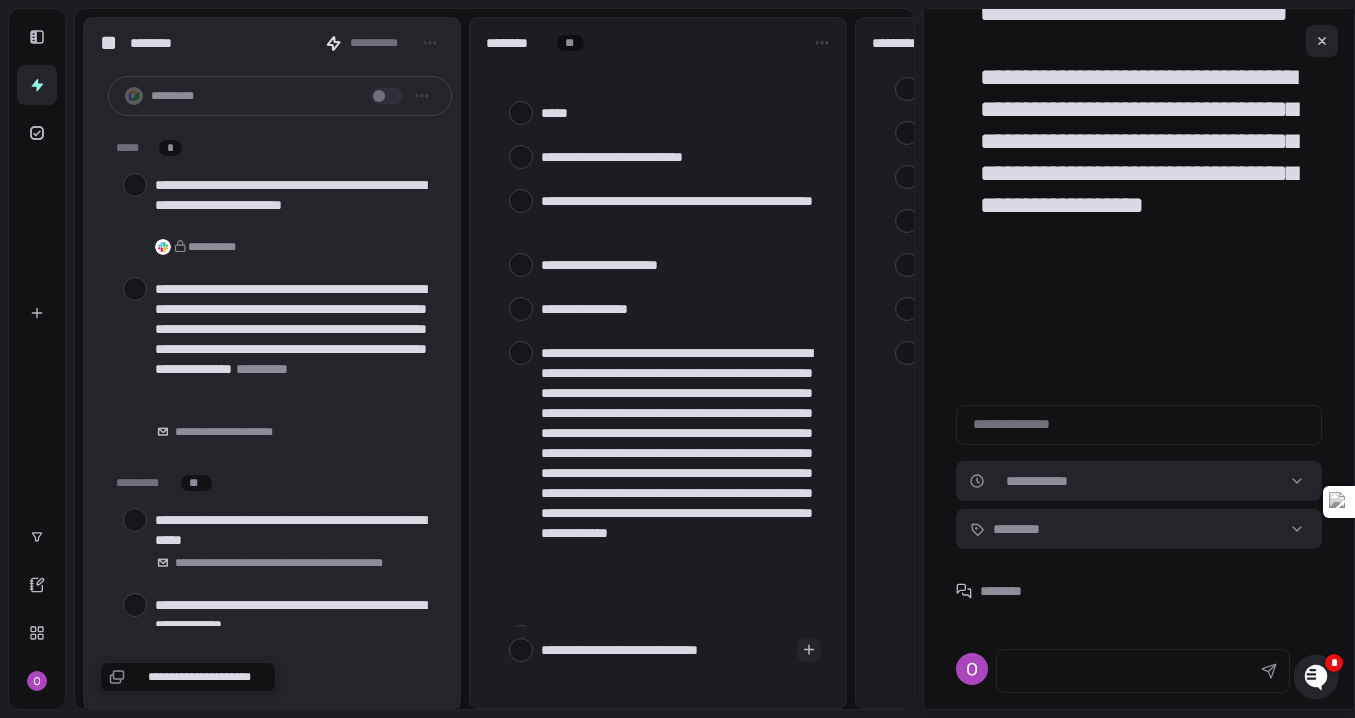 type on "**********" 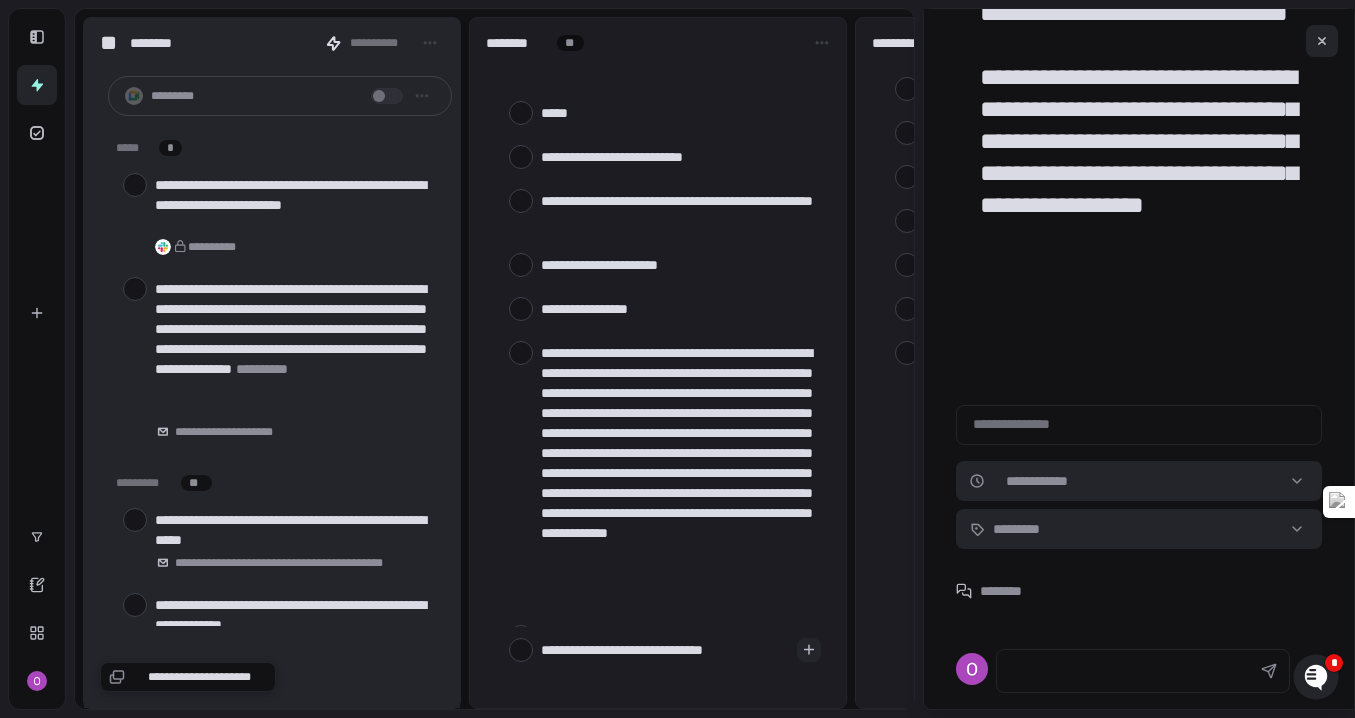 type on "**********" 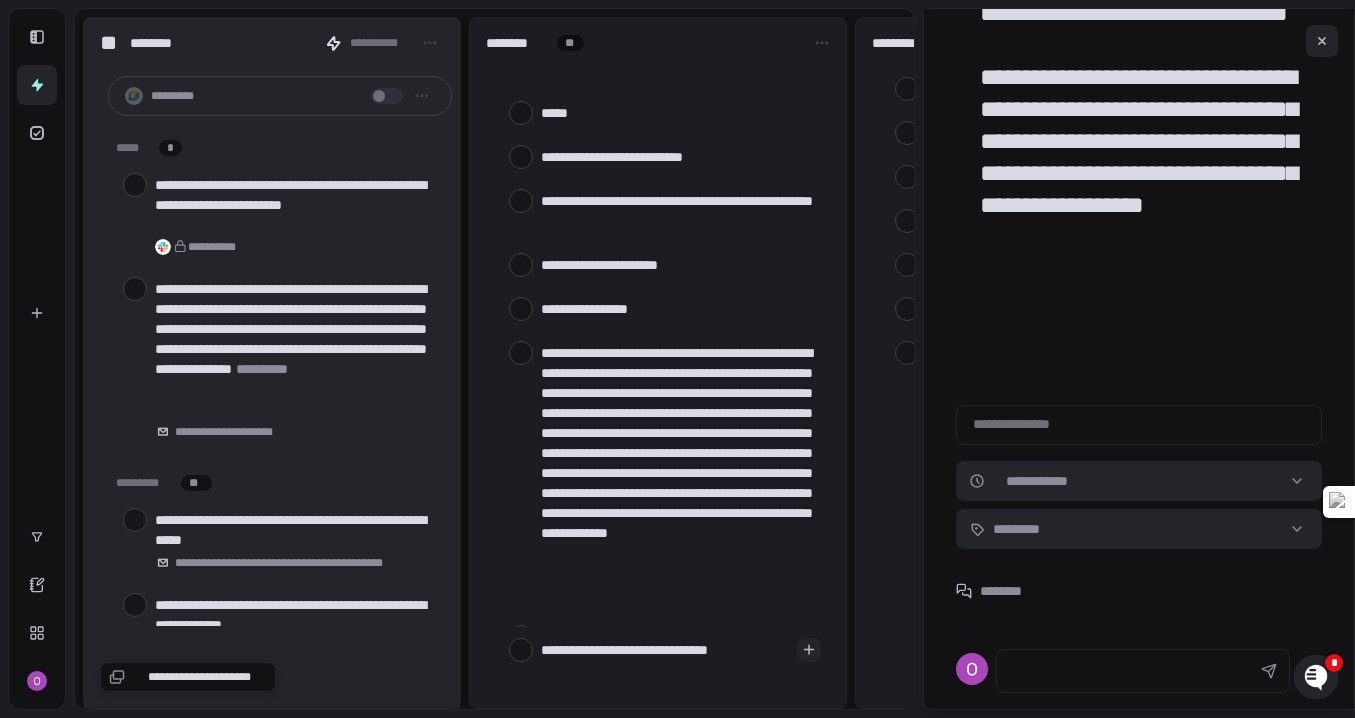 type on "**********" 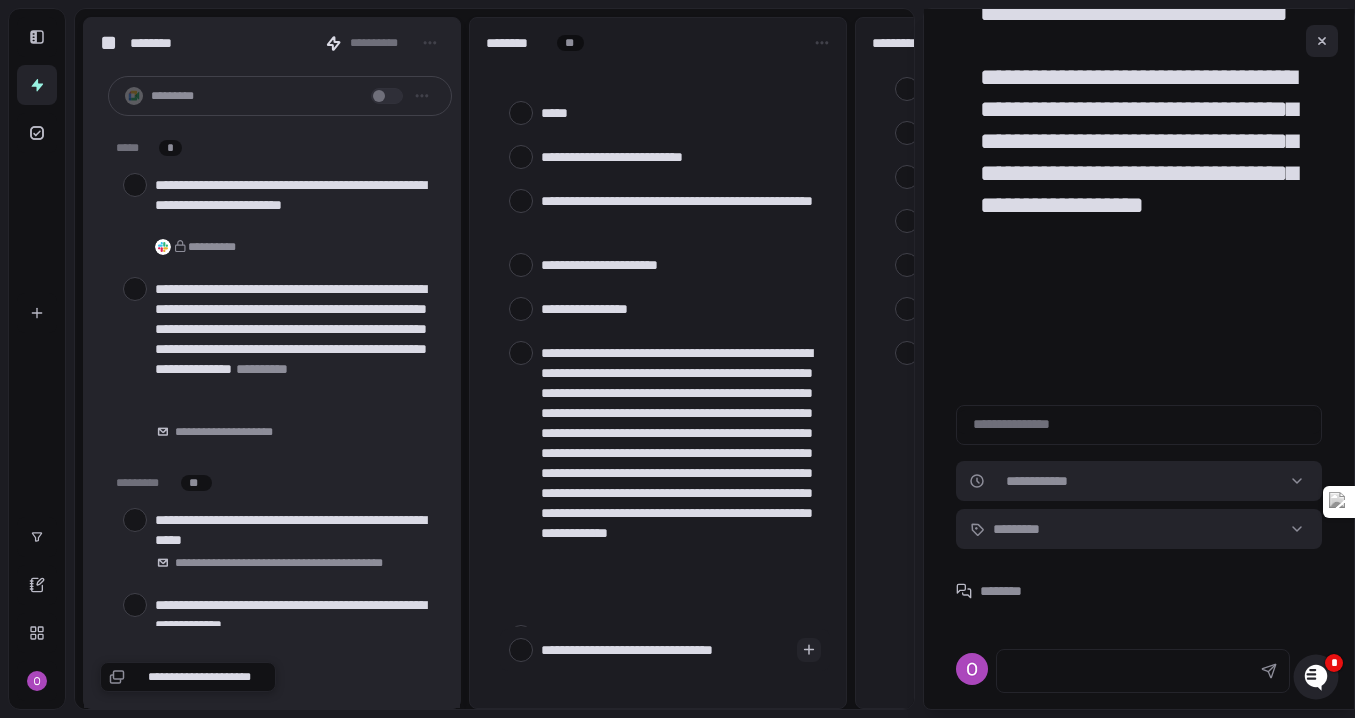 type on "**********" 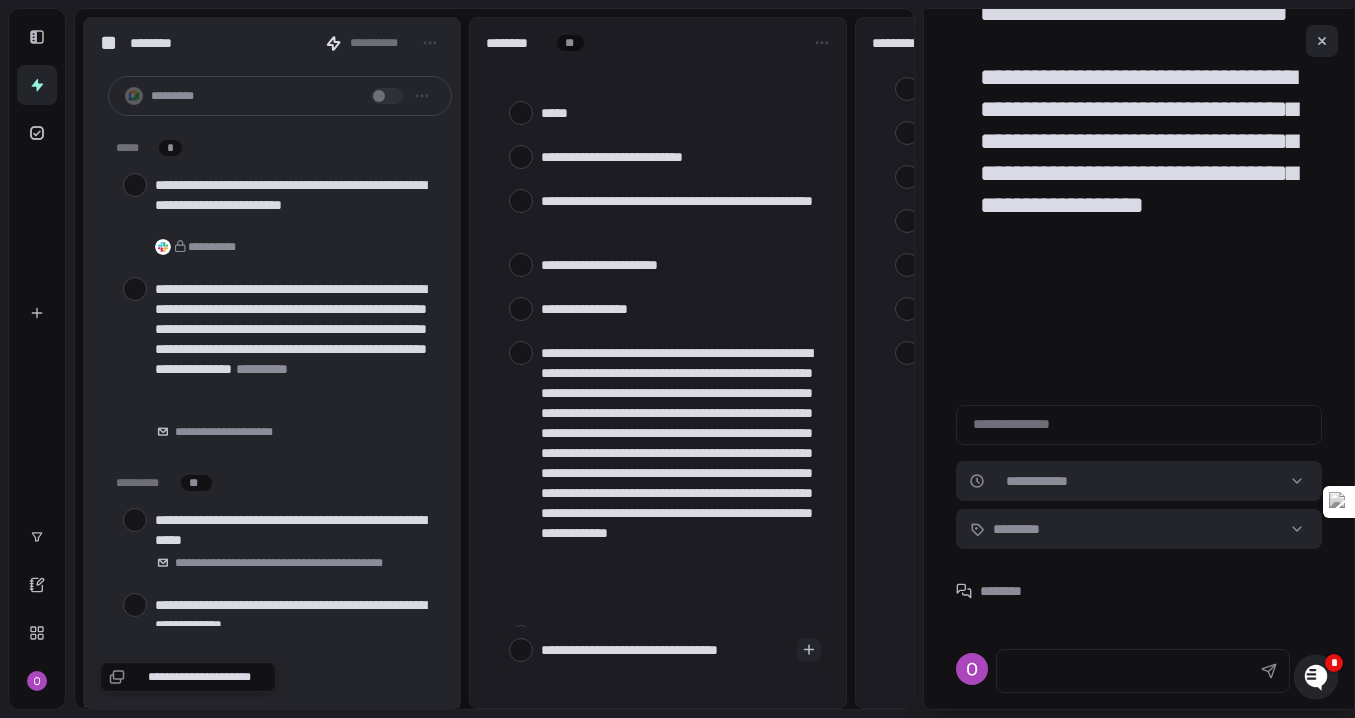 type on "**********" 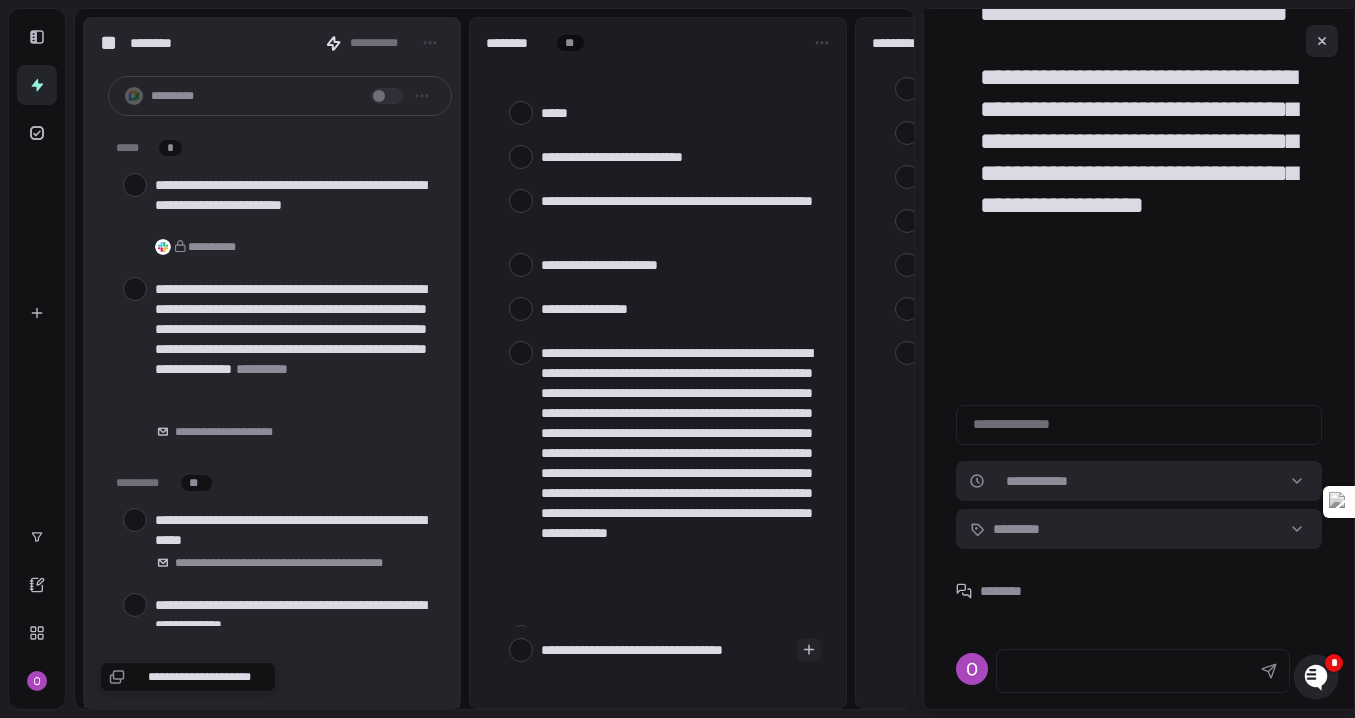 type on "*" 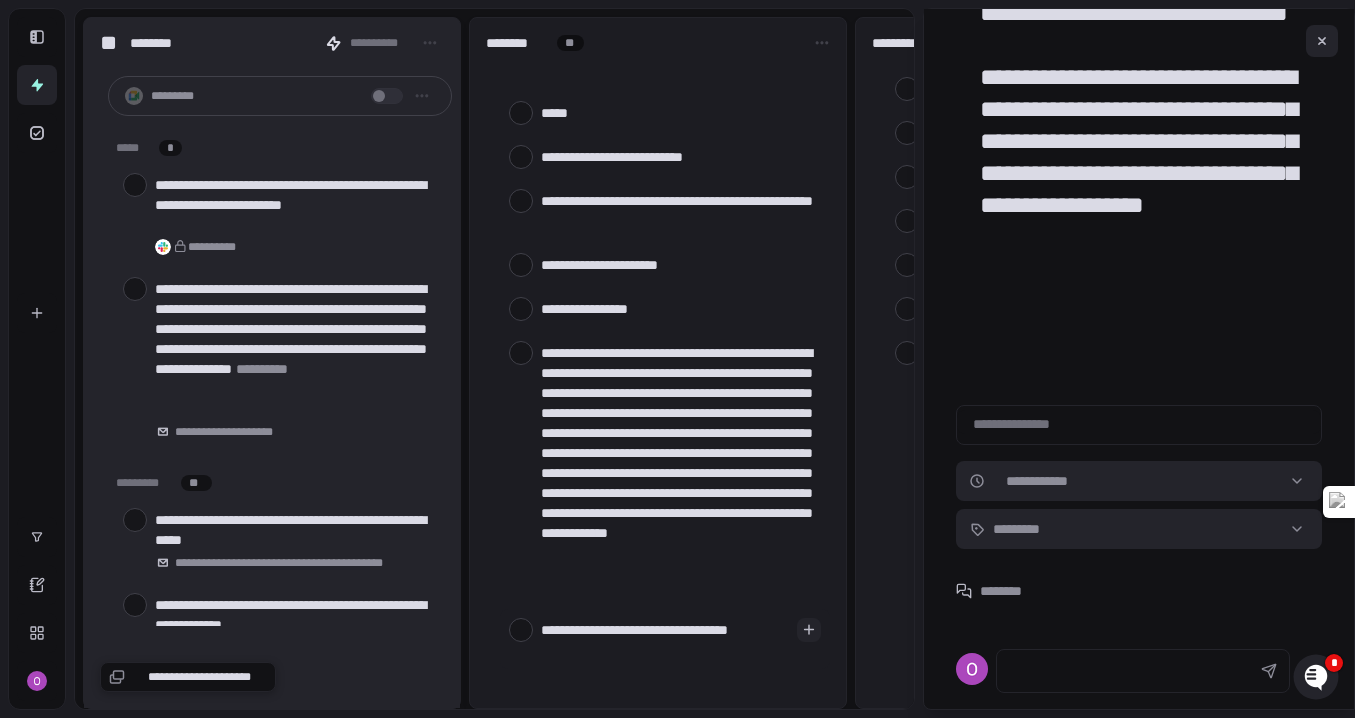 type on "**********" 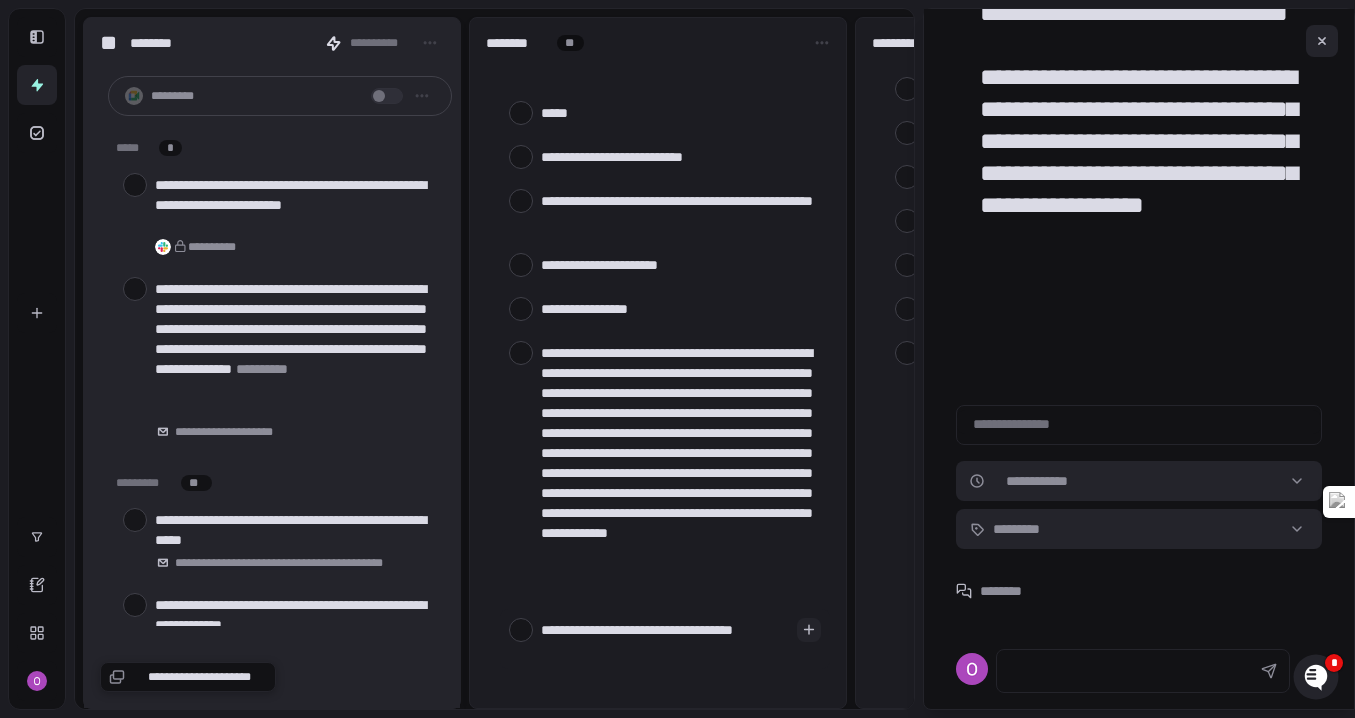 type on "**********" 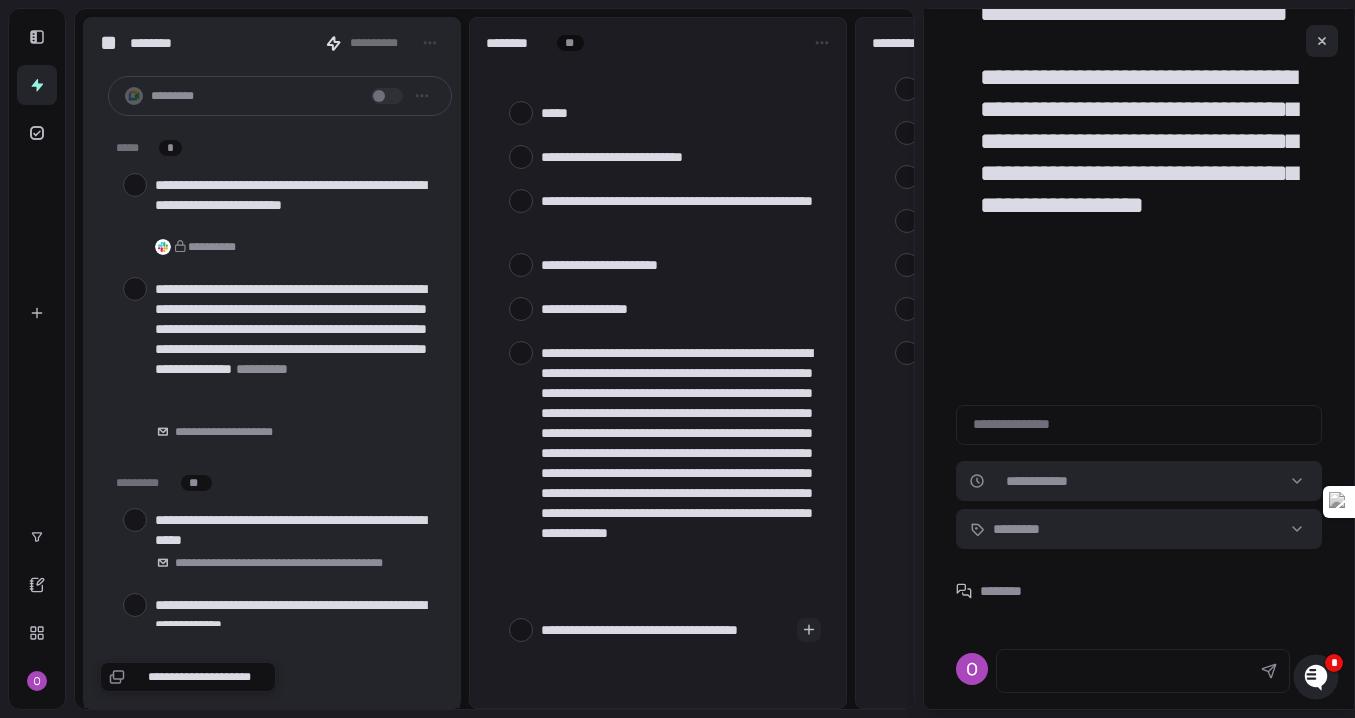 type on "**********" 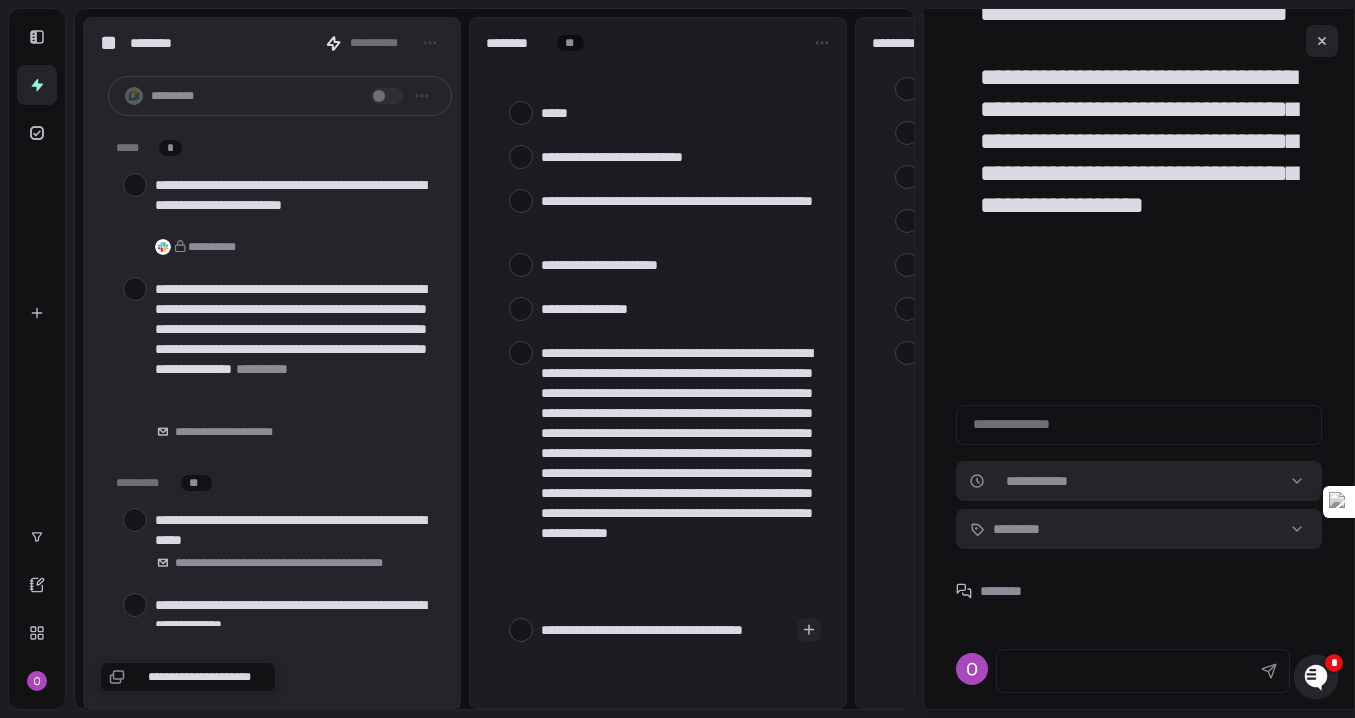 type on "**********" 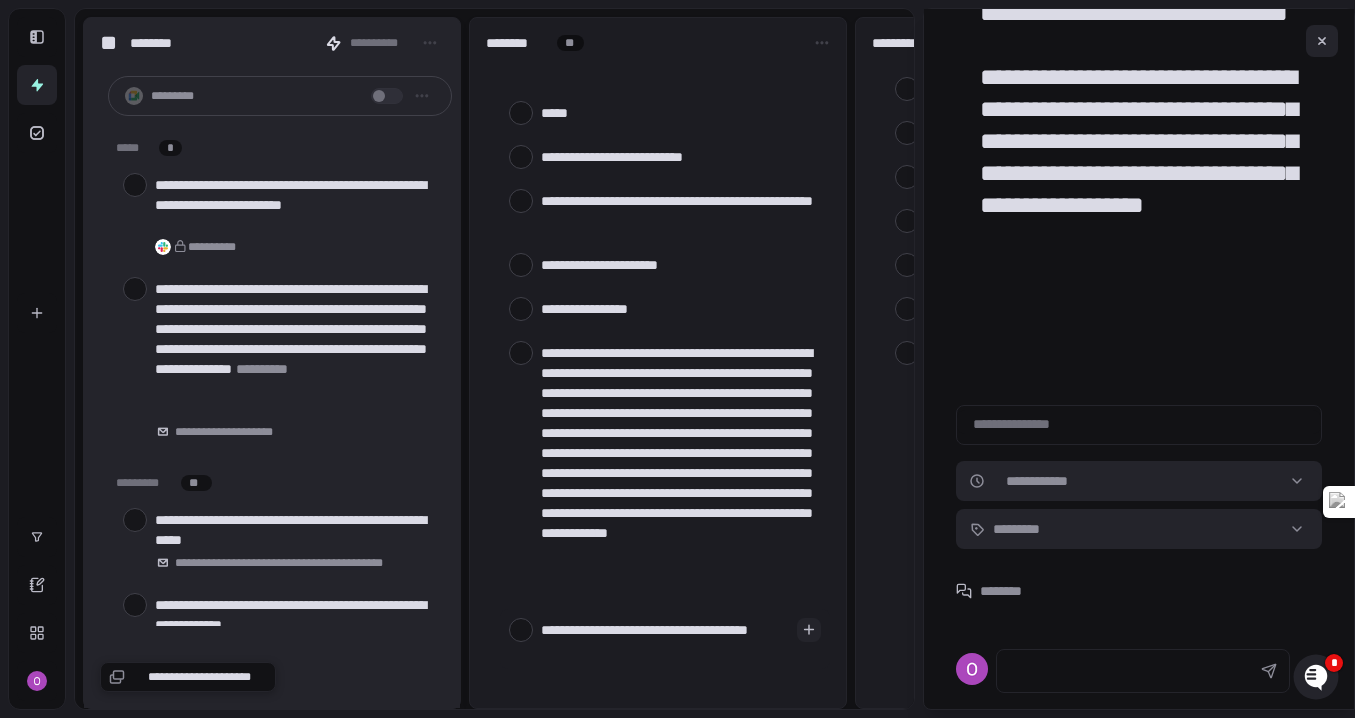 type on "**********" 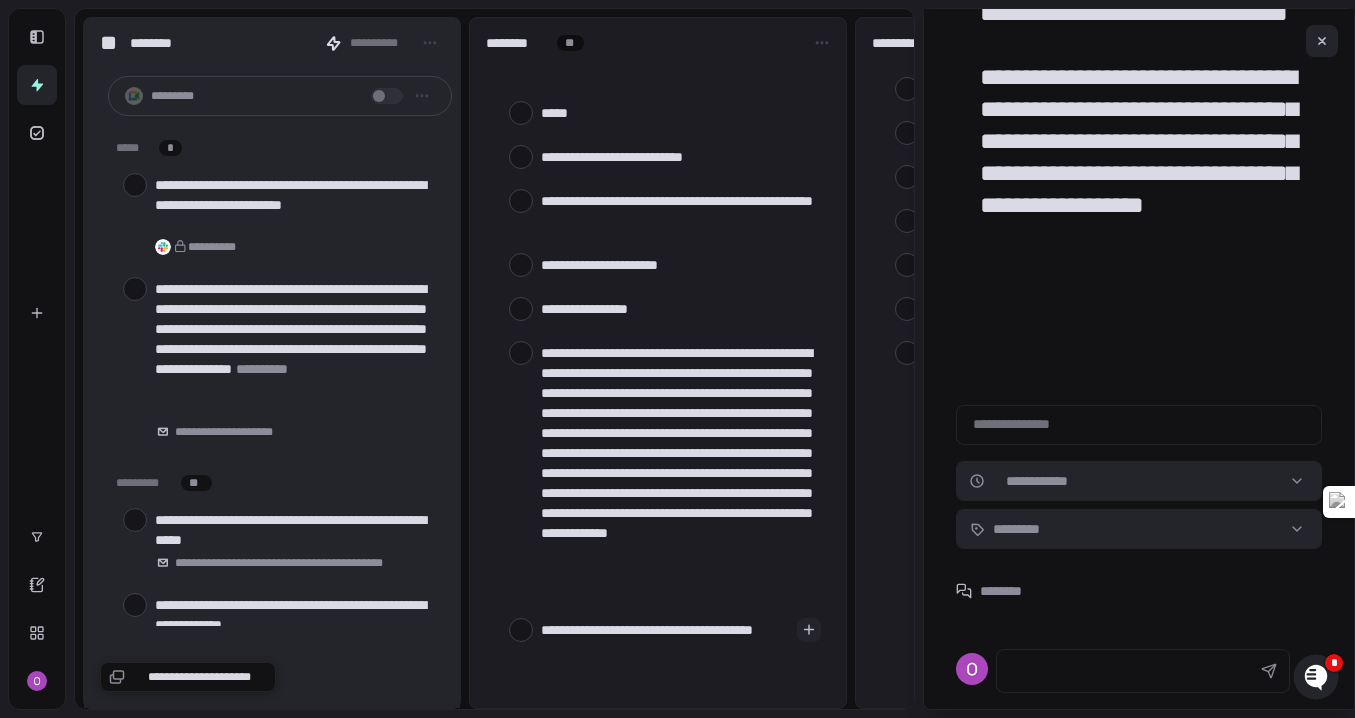 type on "**********" 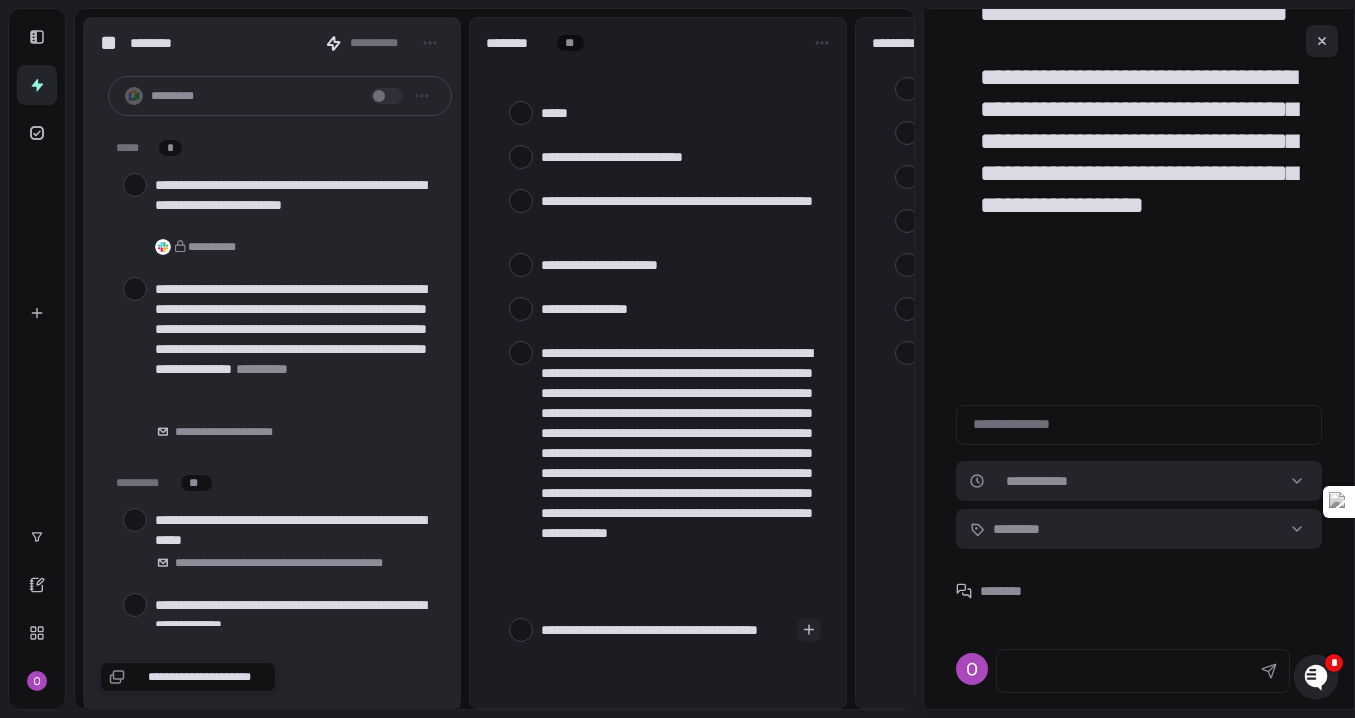 type on "**********" 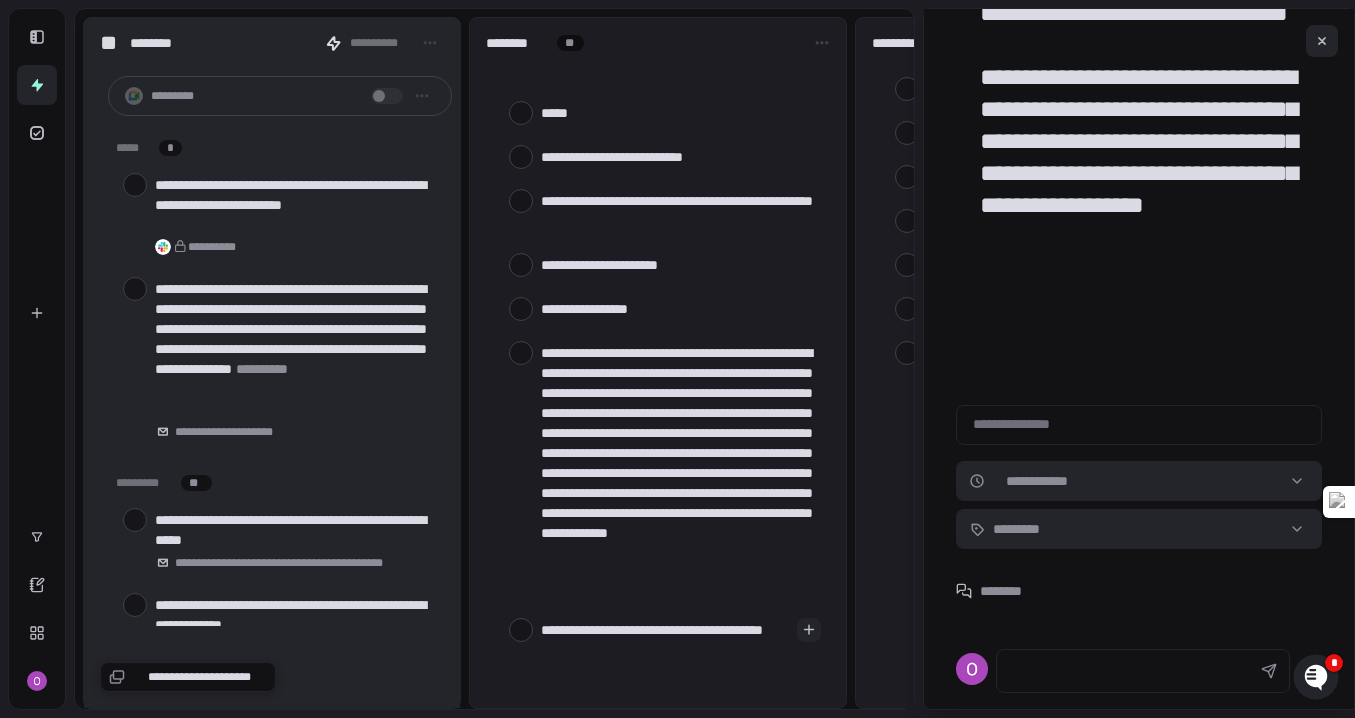 type on "**********" 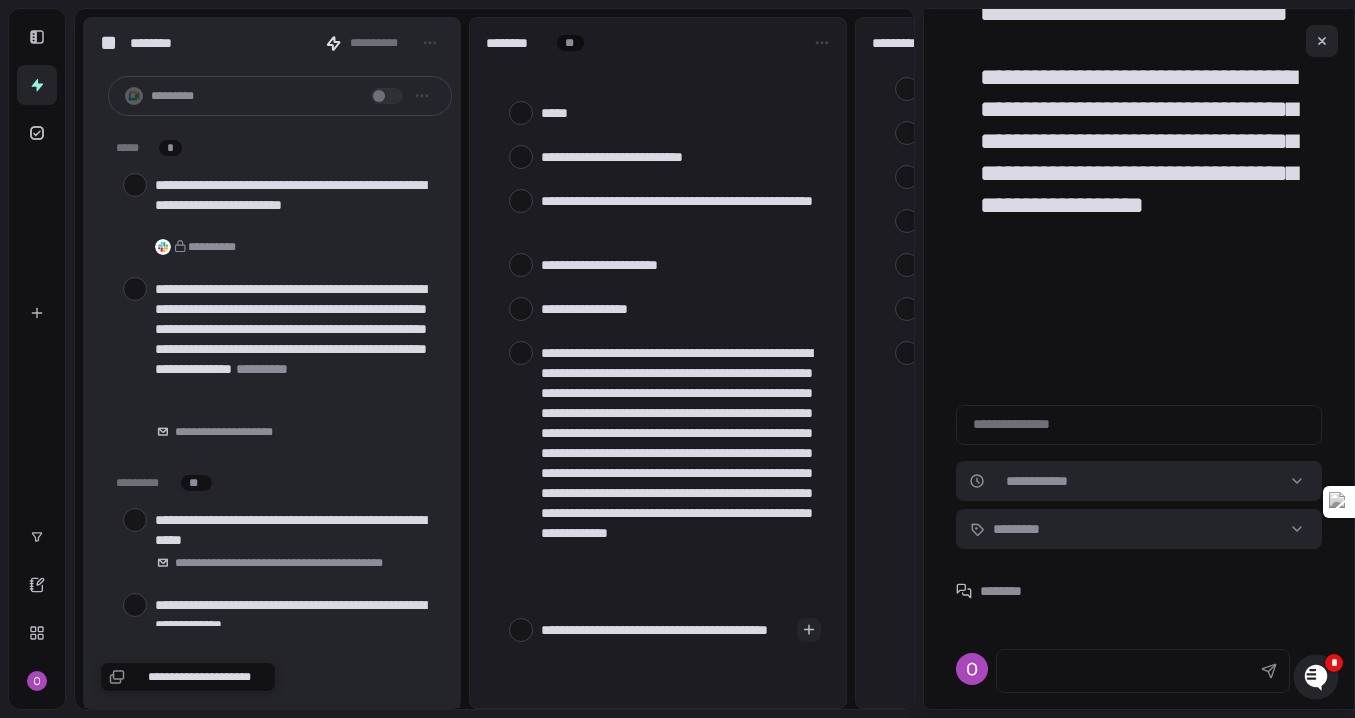 type on "**********" 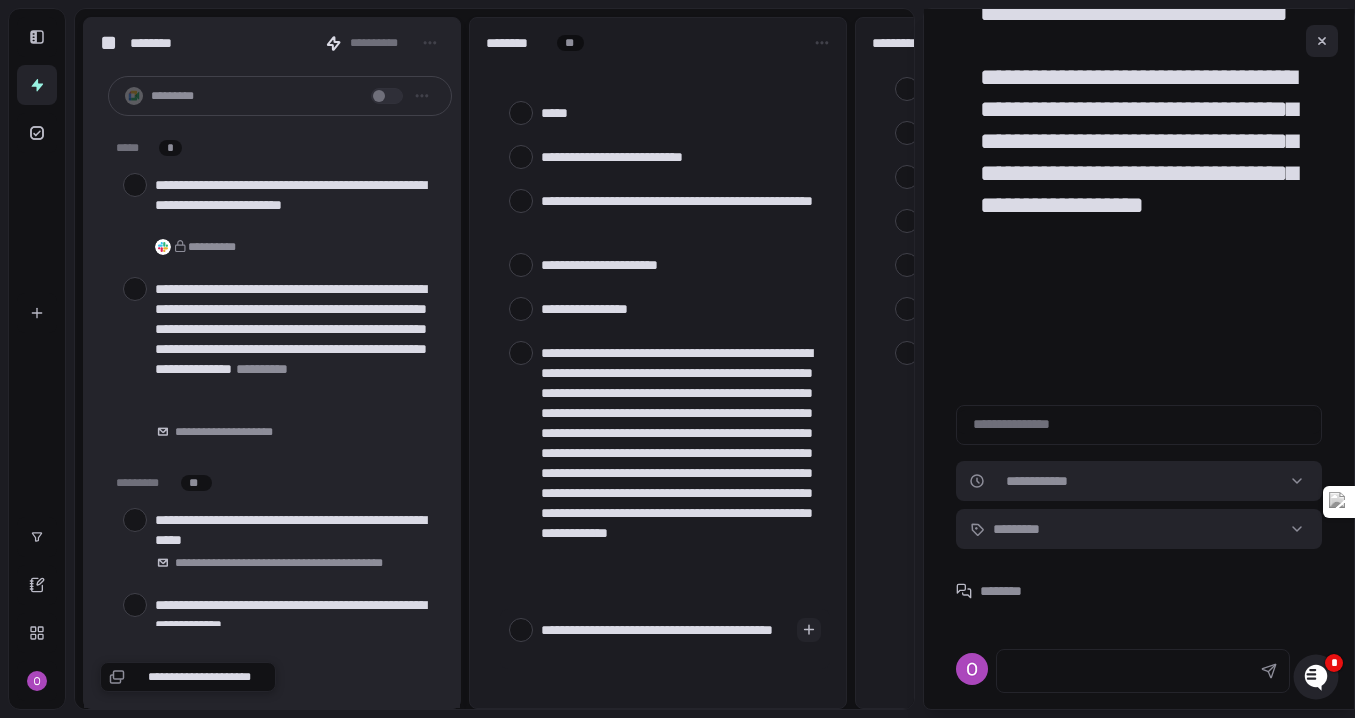 type on "**********" 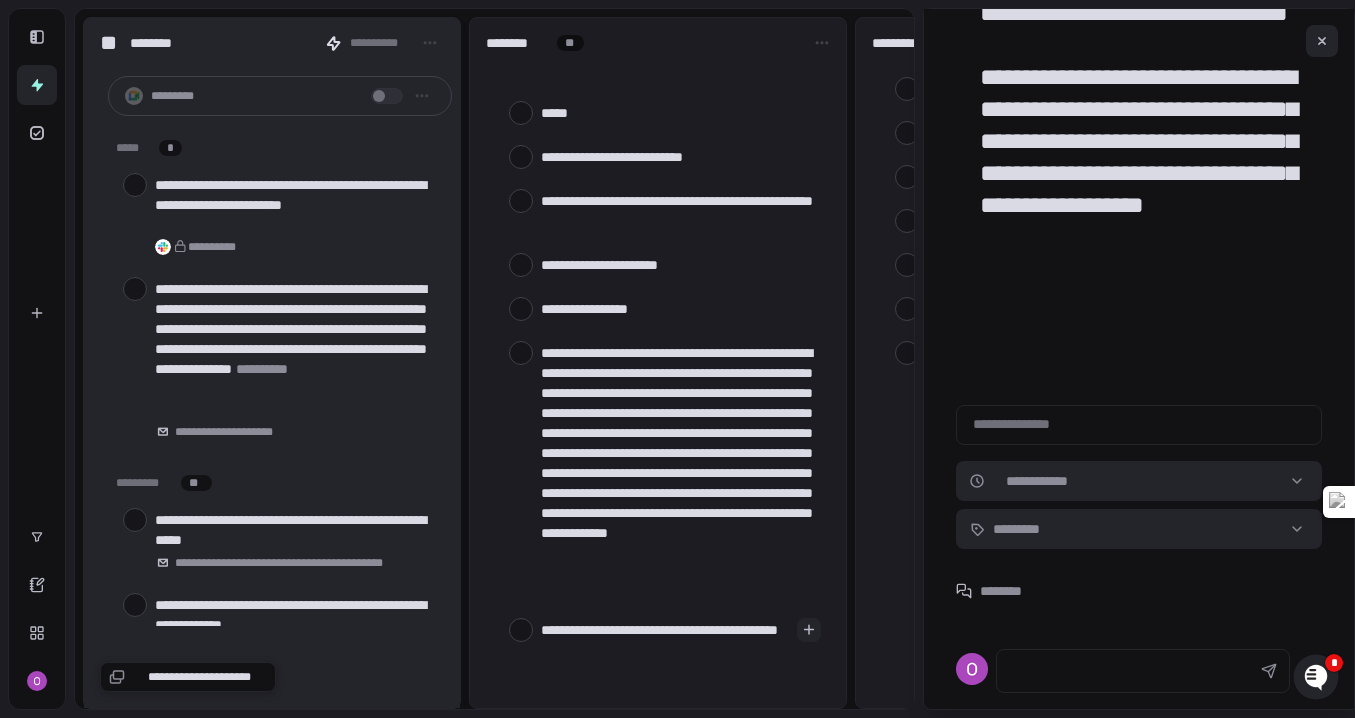 type on "**********" 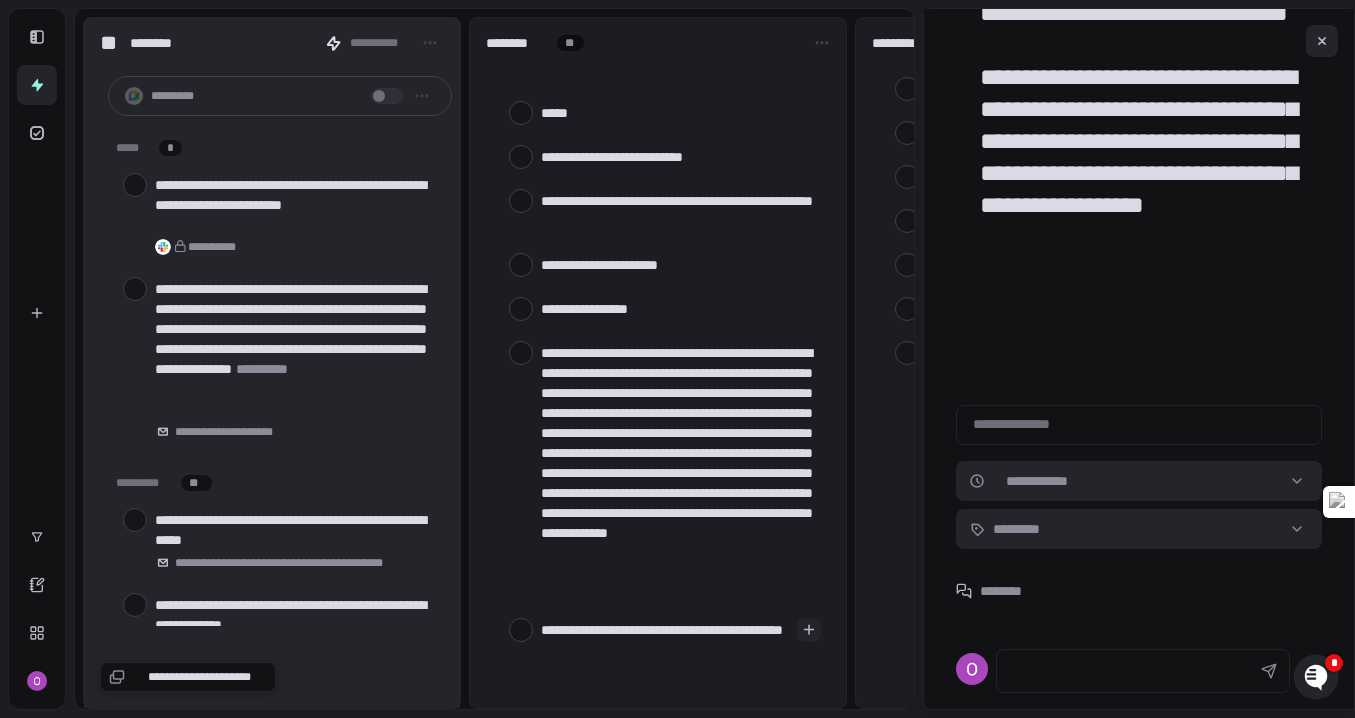 type on "**********" 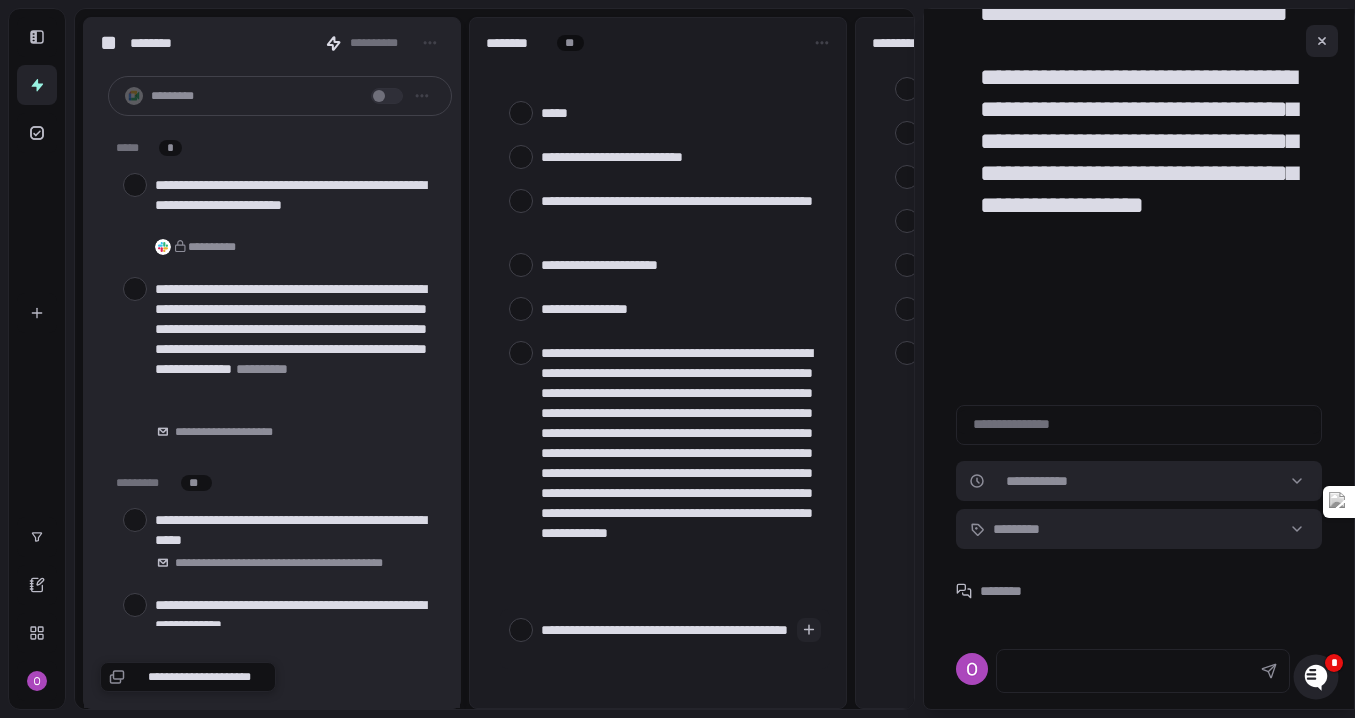 type on "**********" 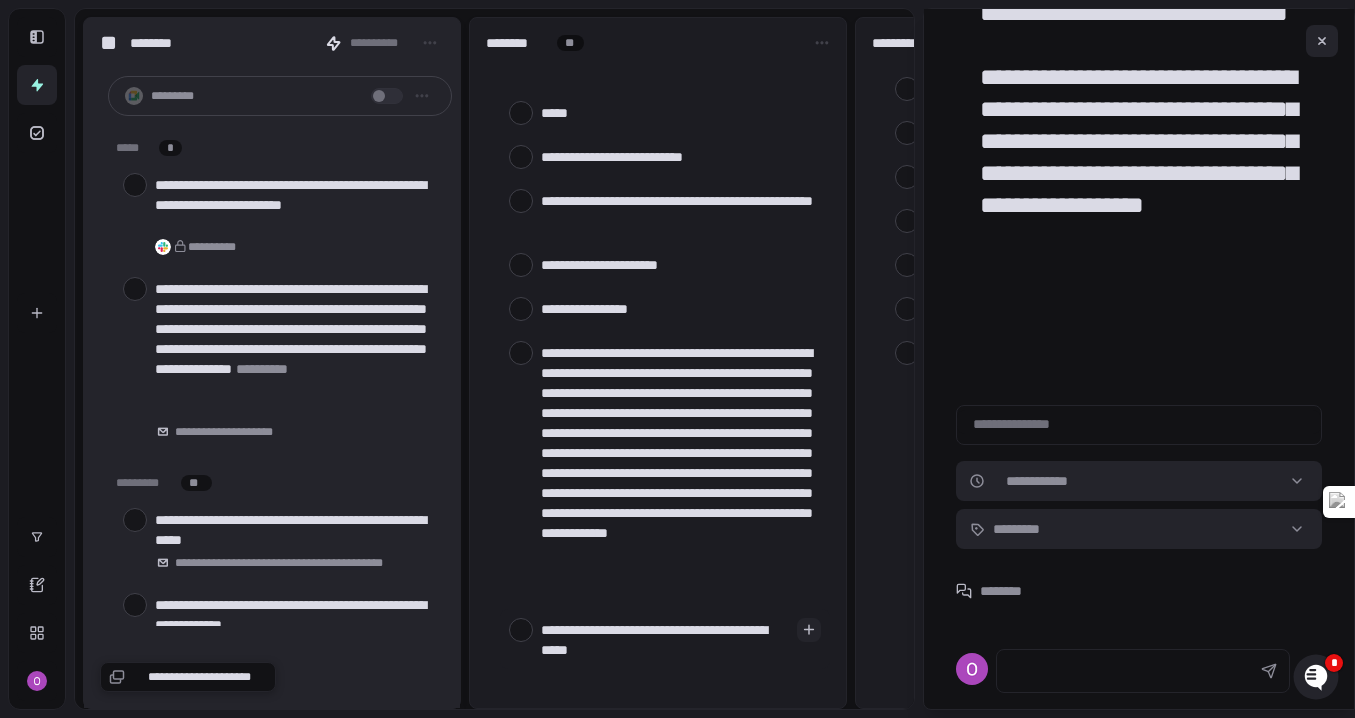type on "**********" 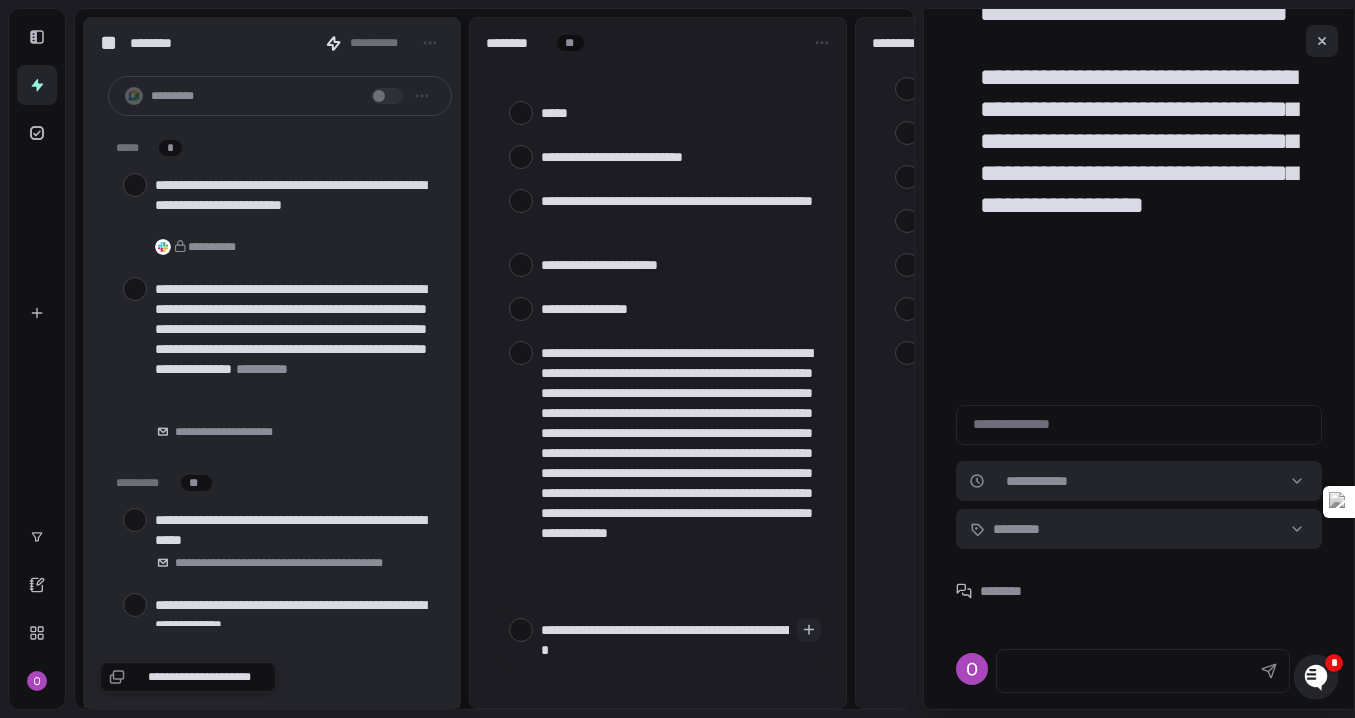type on "**********" 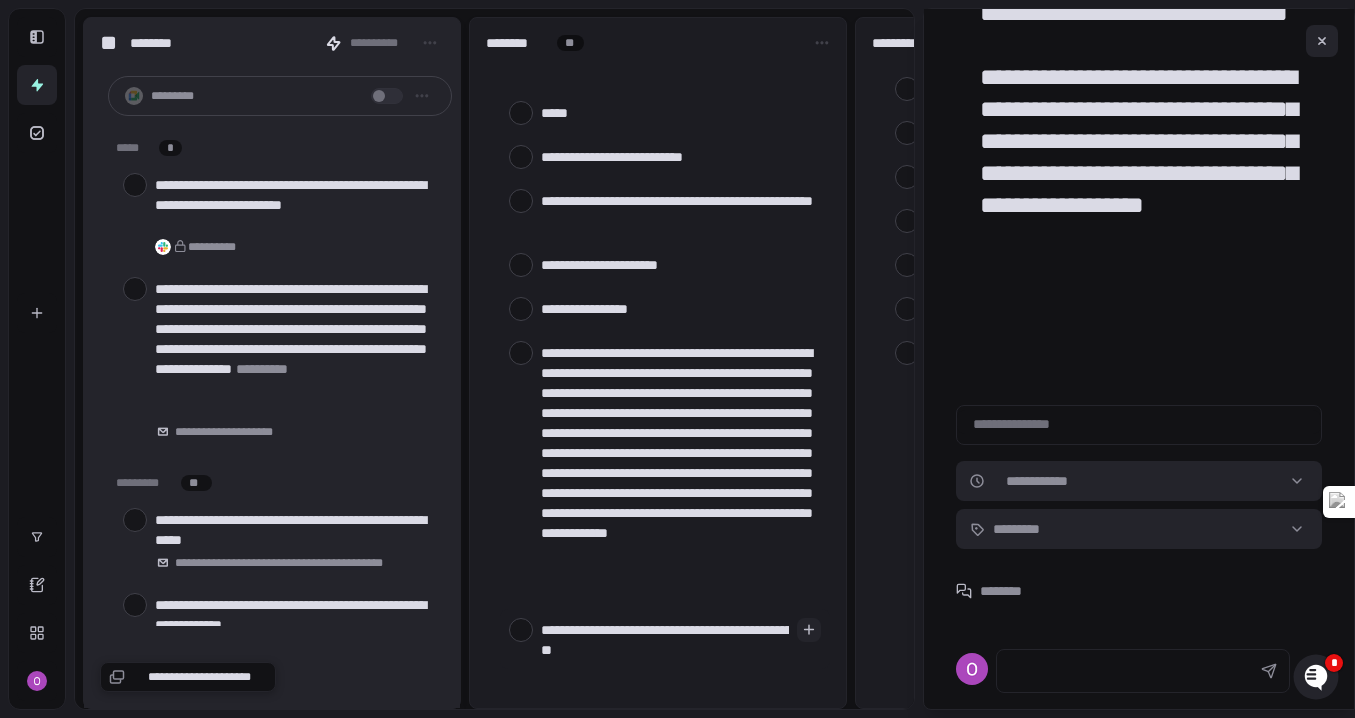 type on "**********" 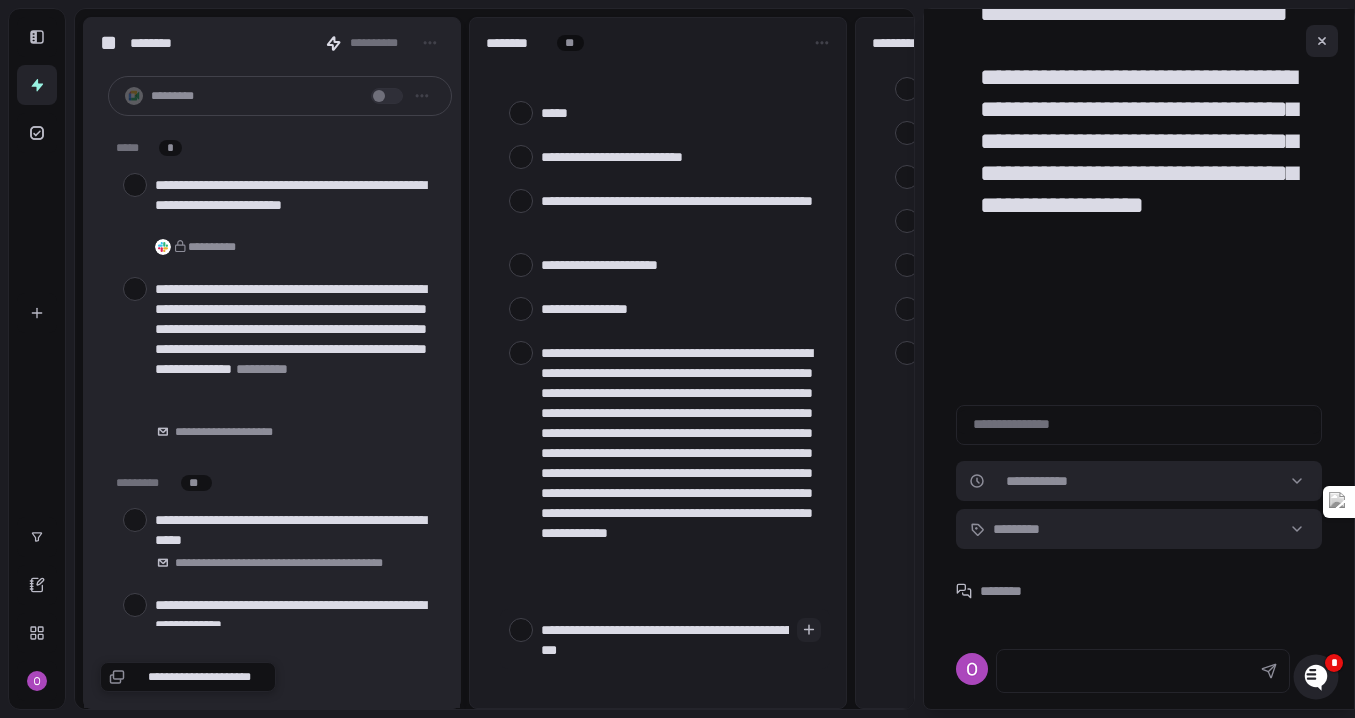 type on "**********" 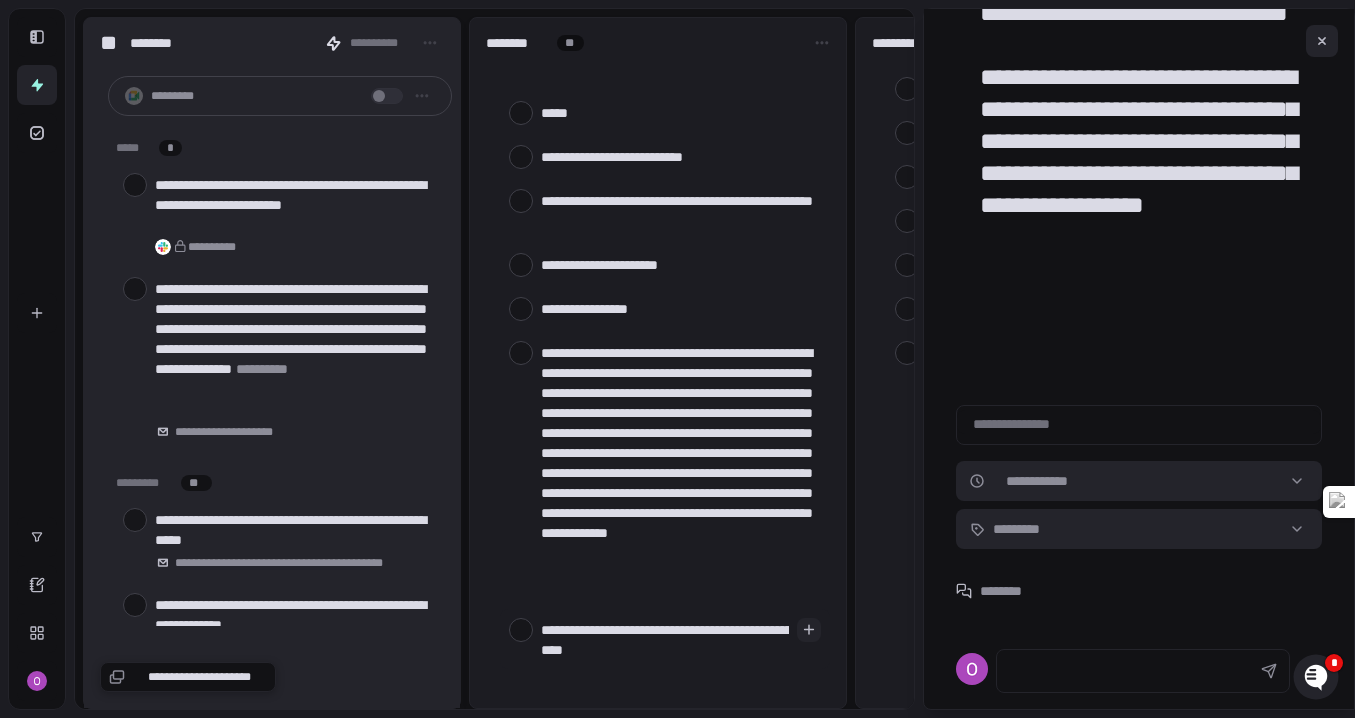 type on "**********" 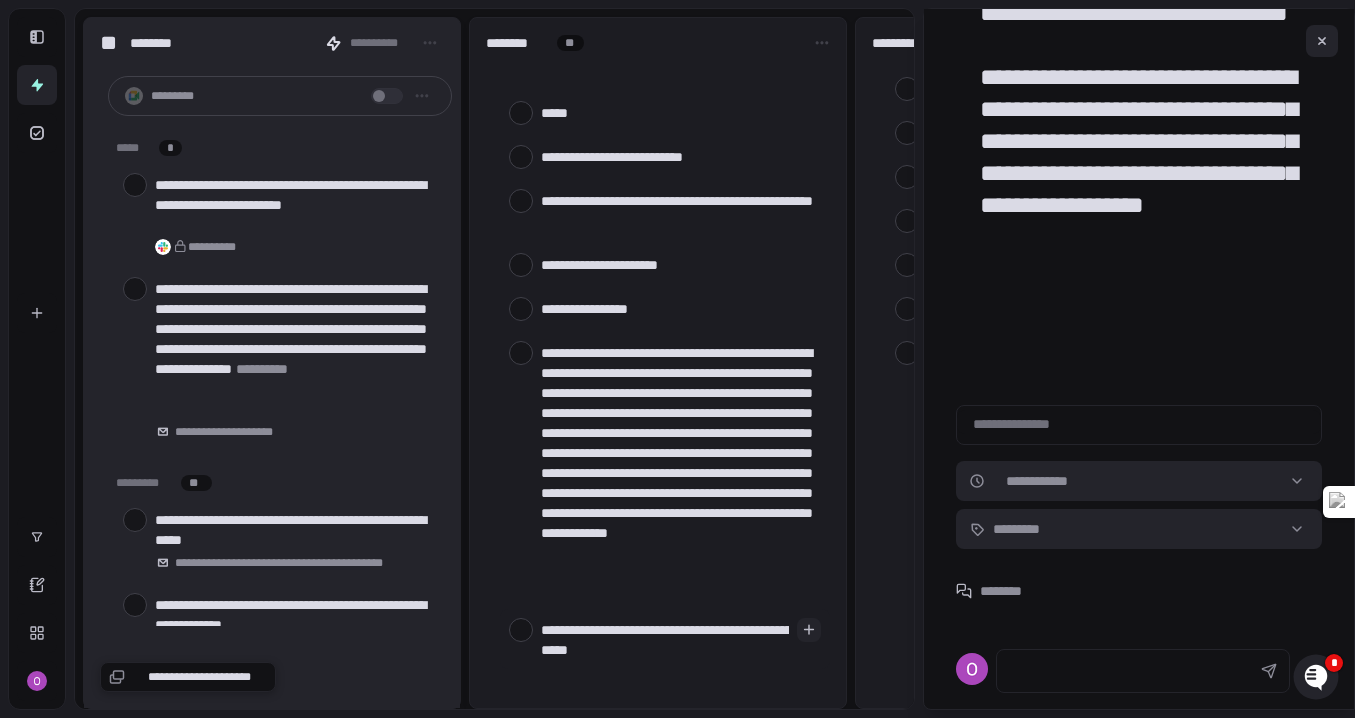 type on "**********" 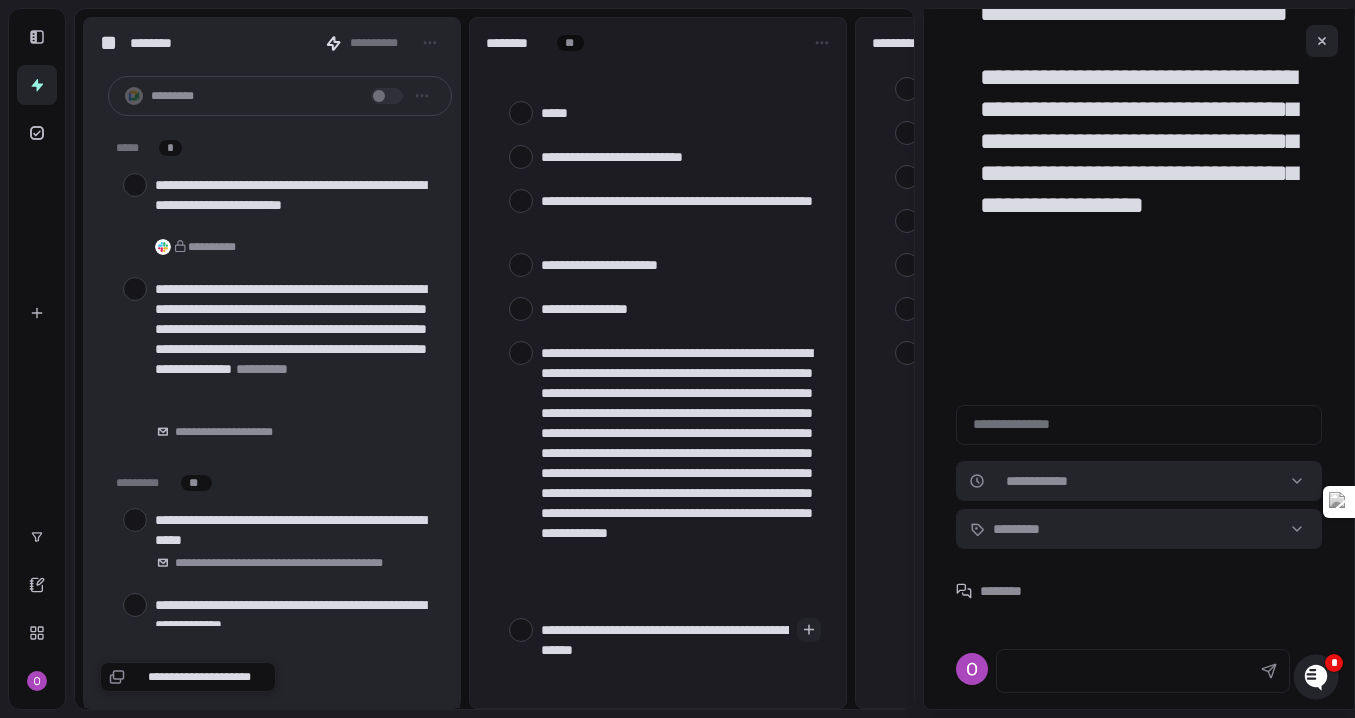 type on "**********" 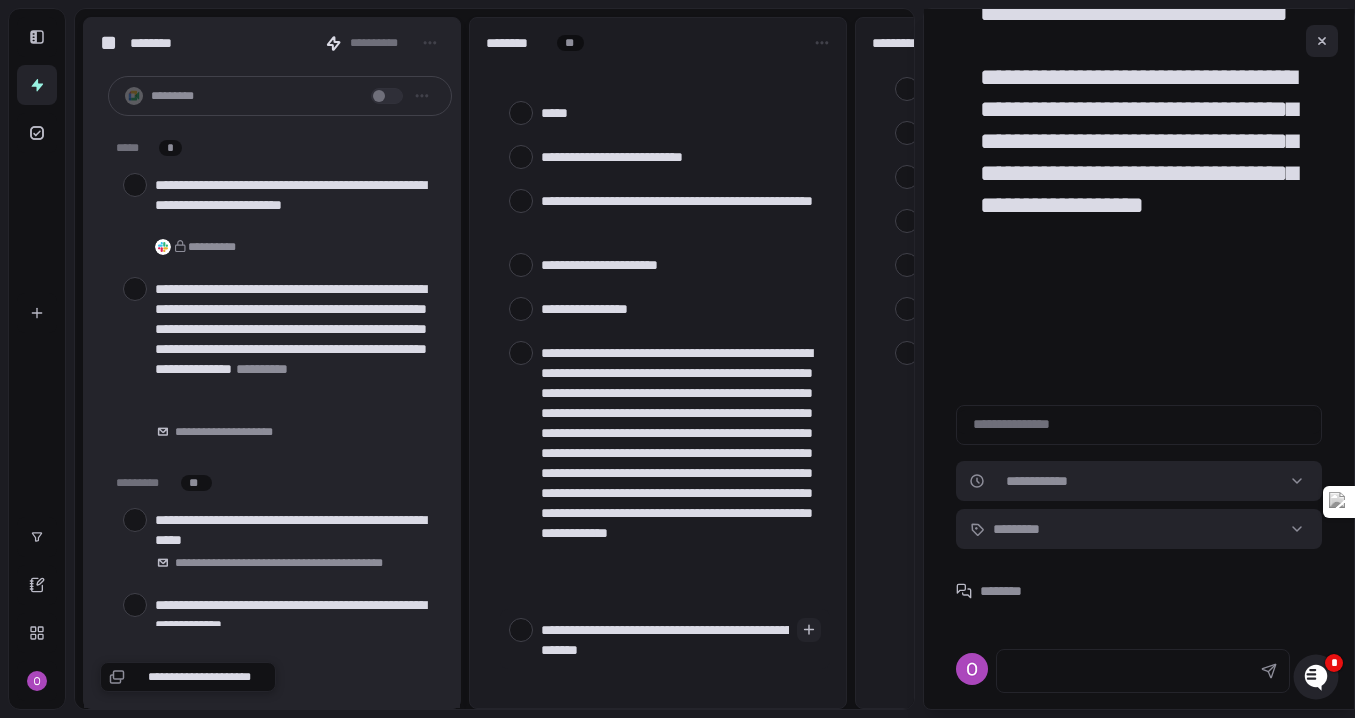 type on "*" 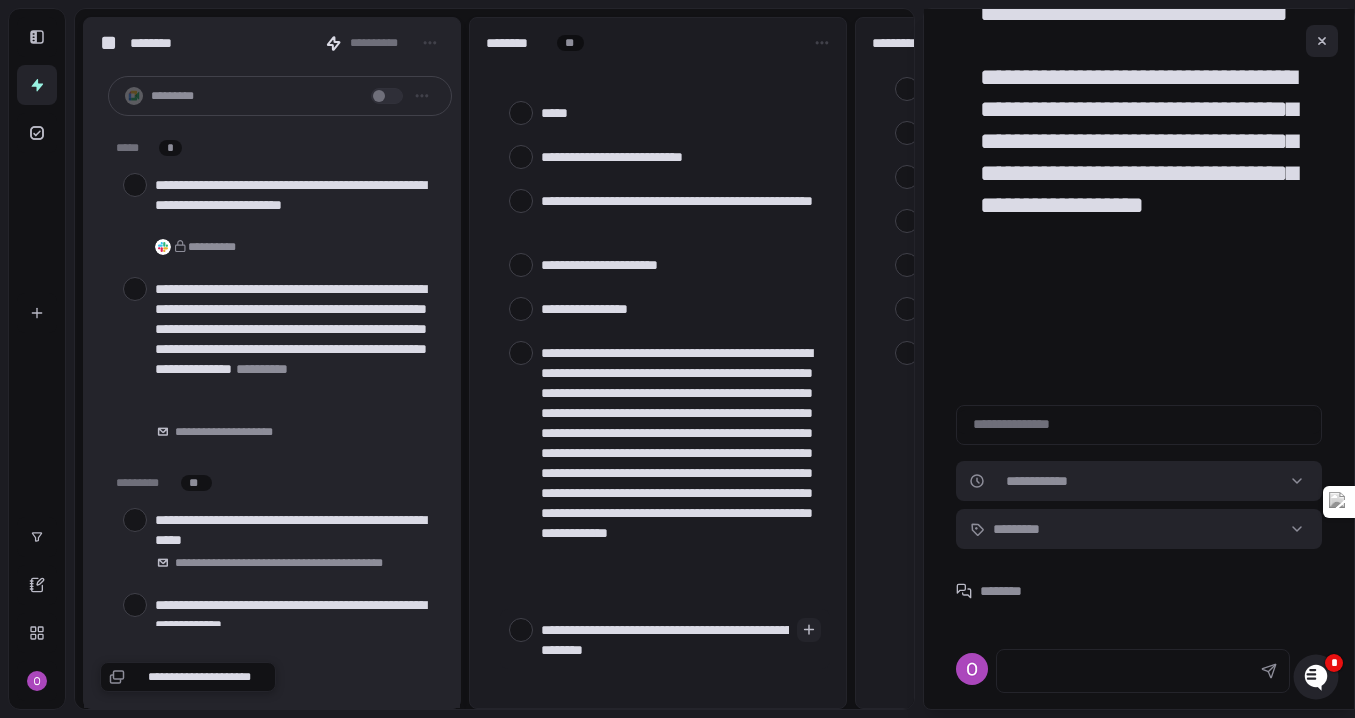type on "**********" 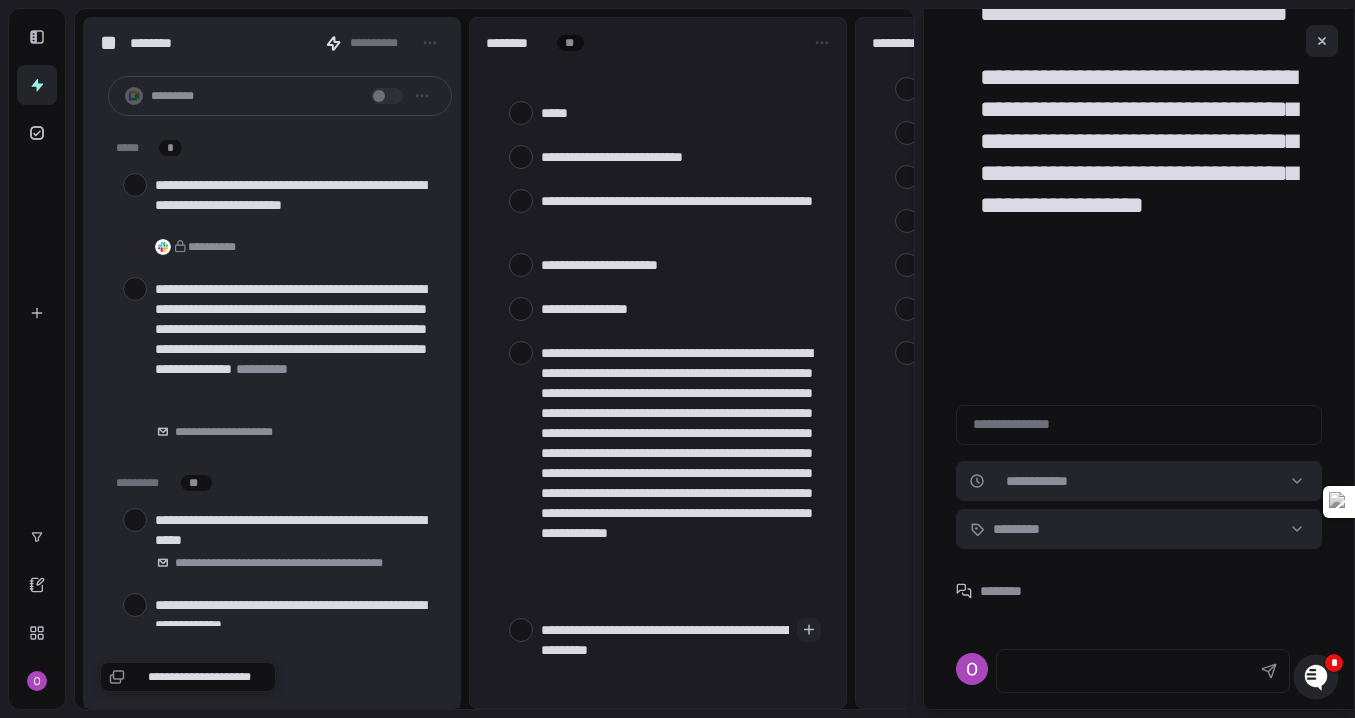 type on "**********" 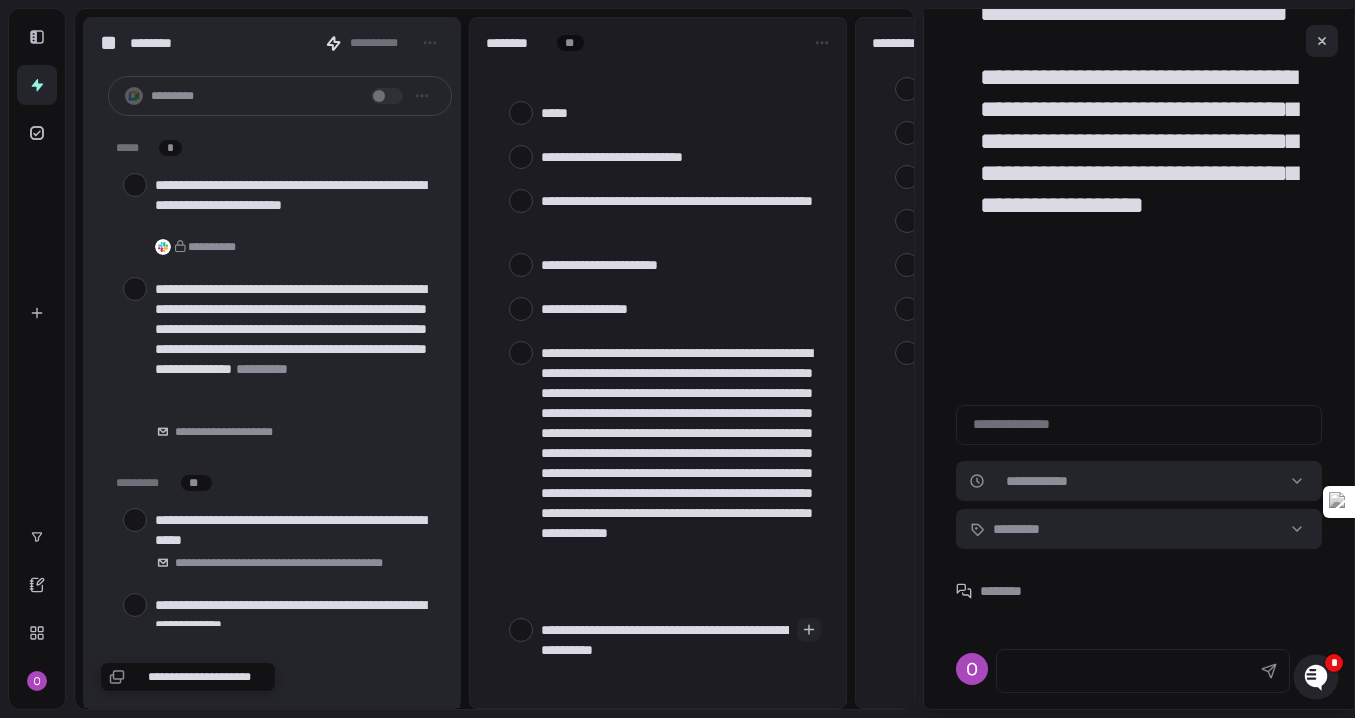 type on "**********" 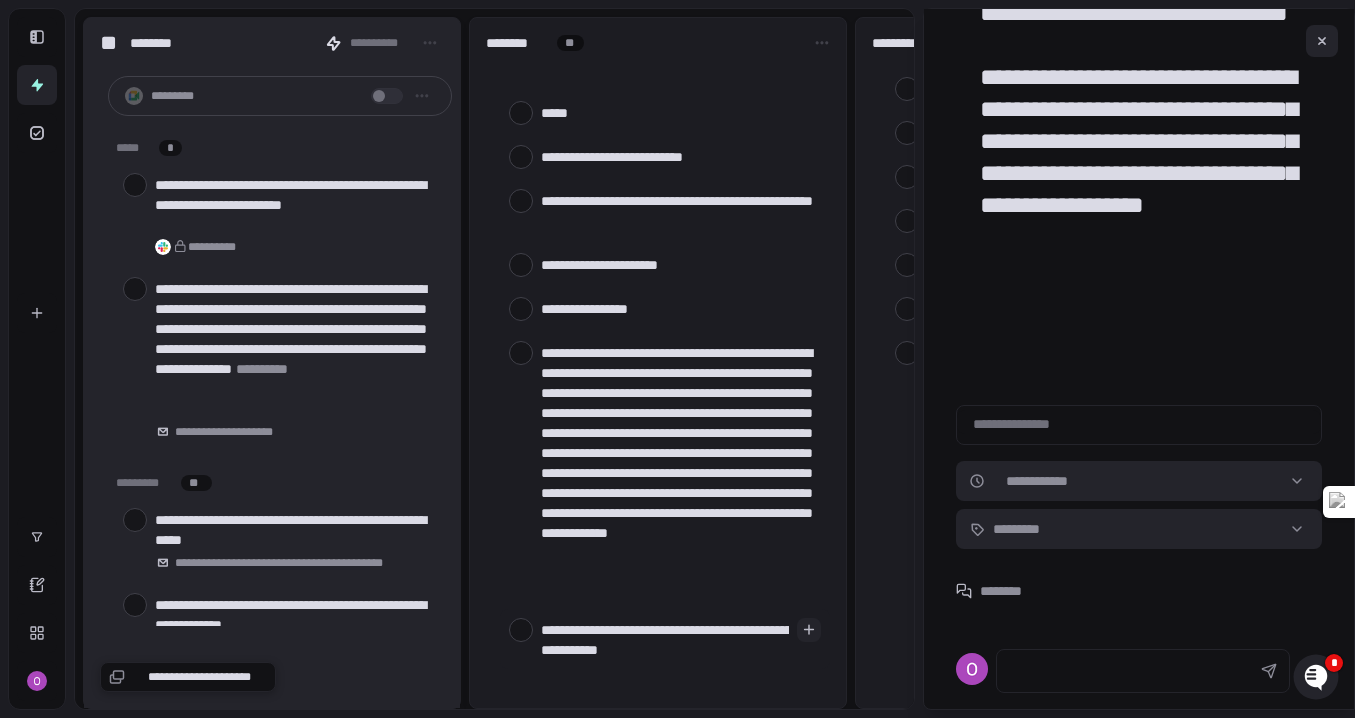 type on "**********" 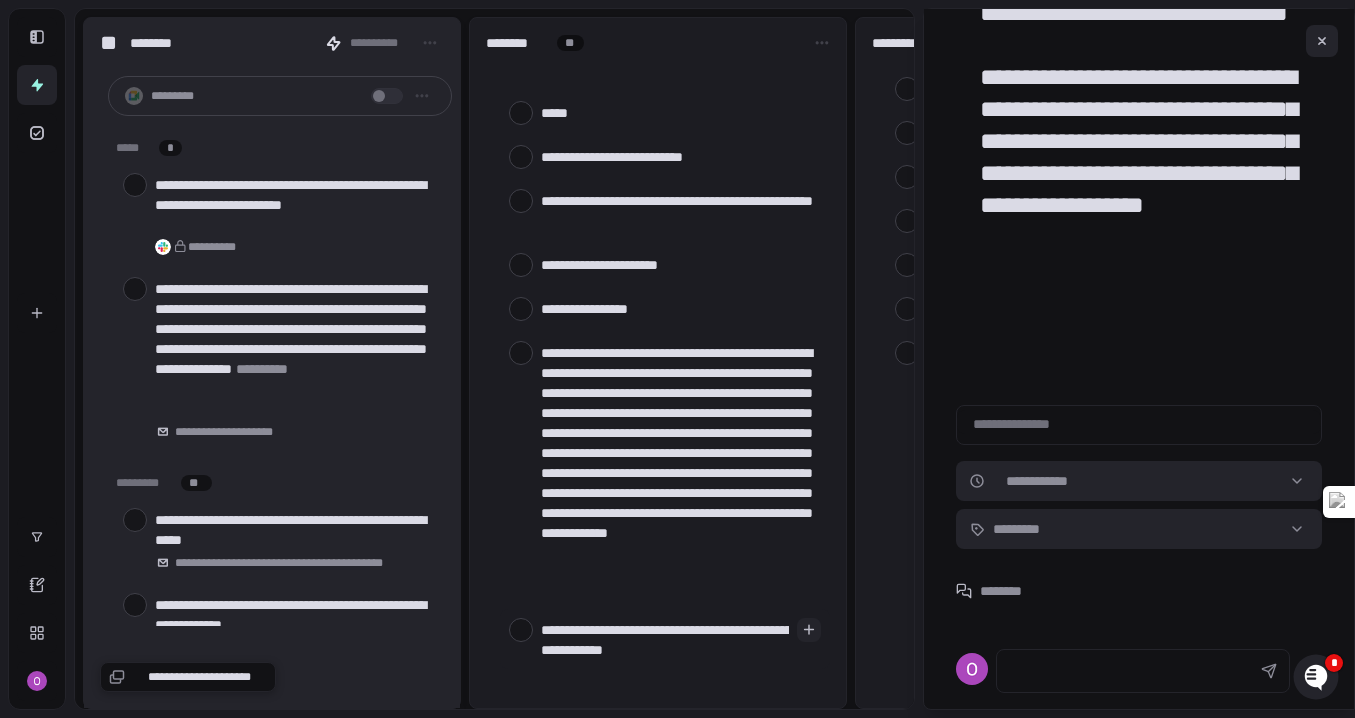 type on "**********" 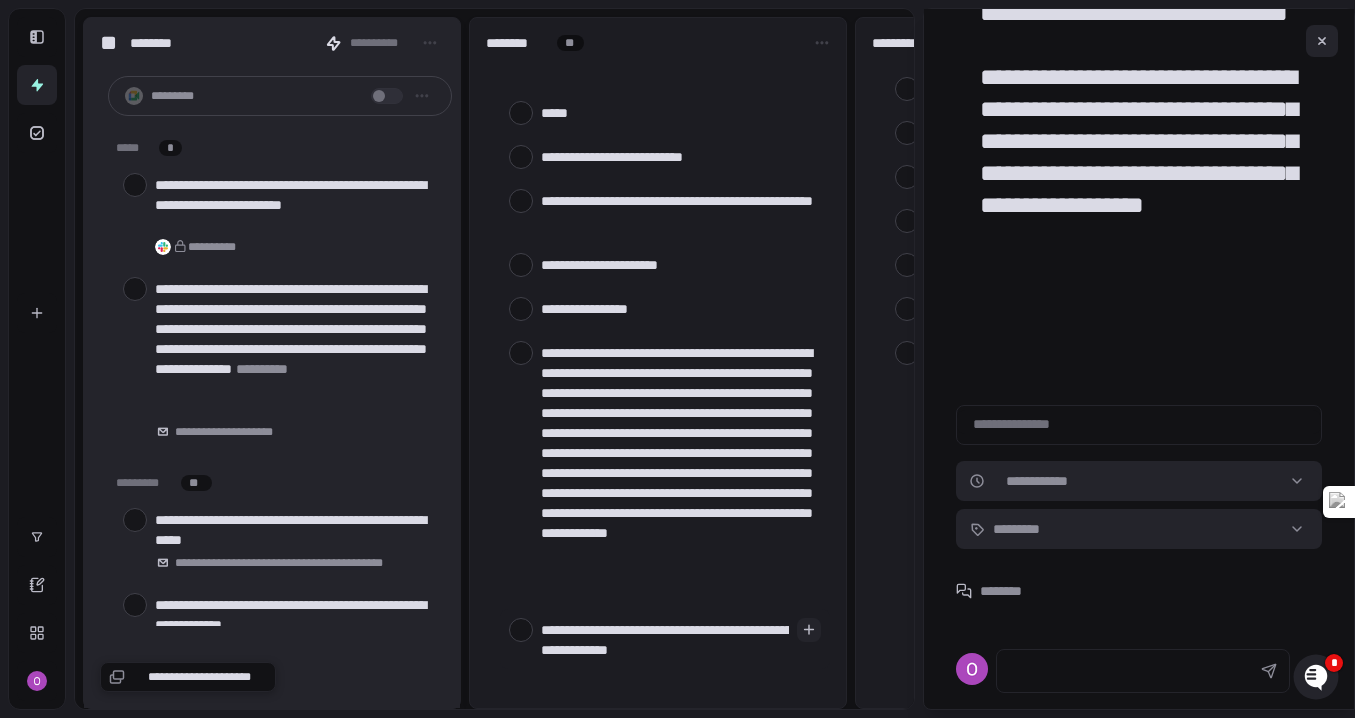 type on "**********" 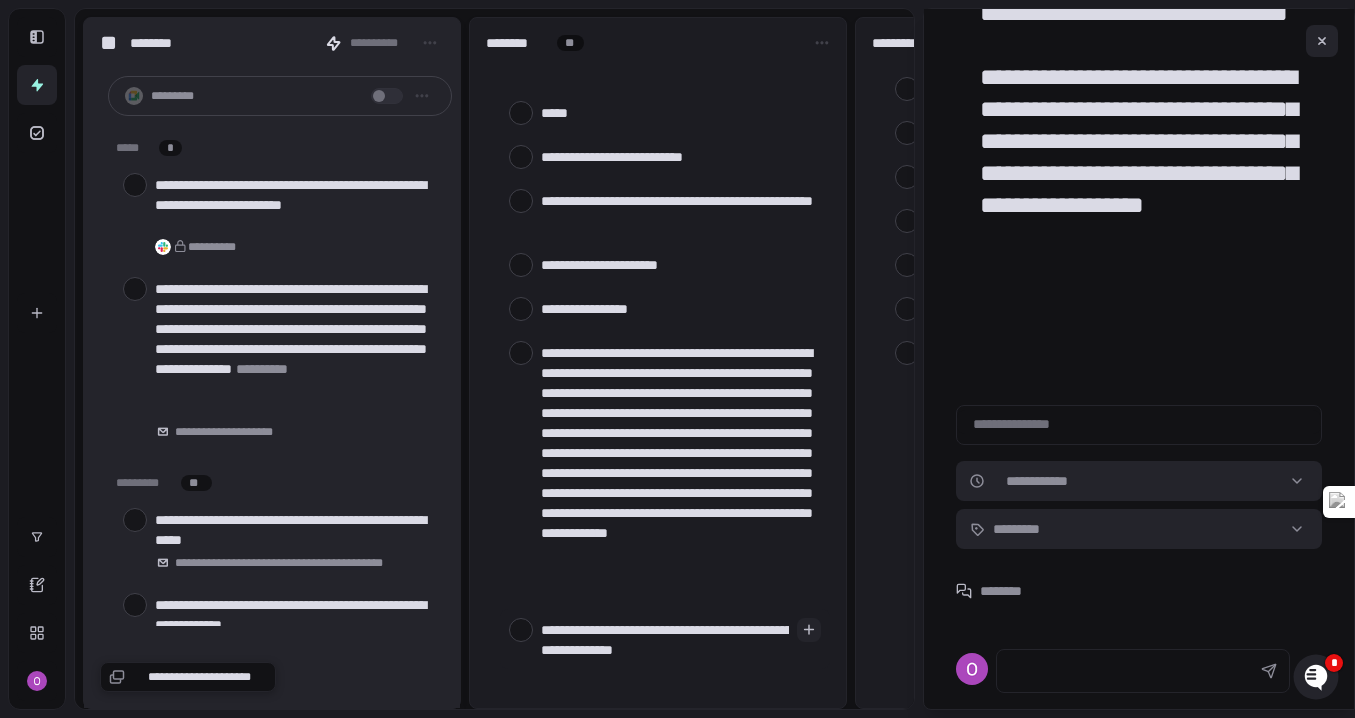 type on "**********" 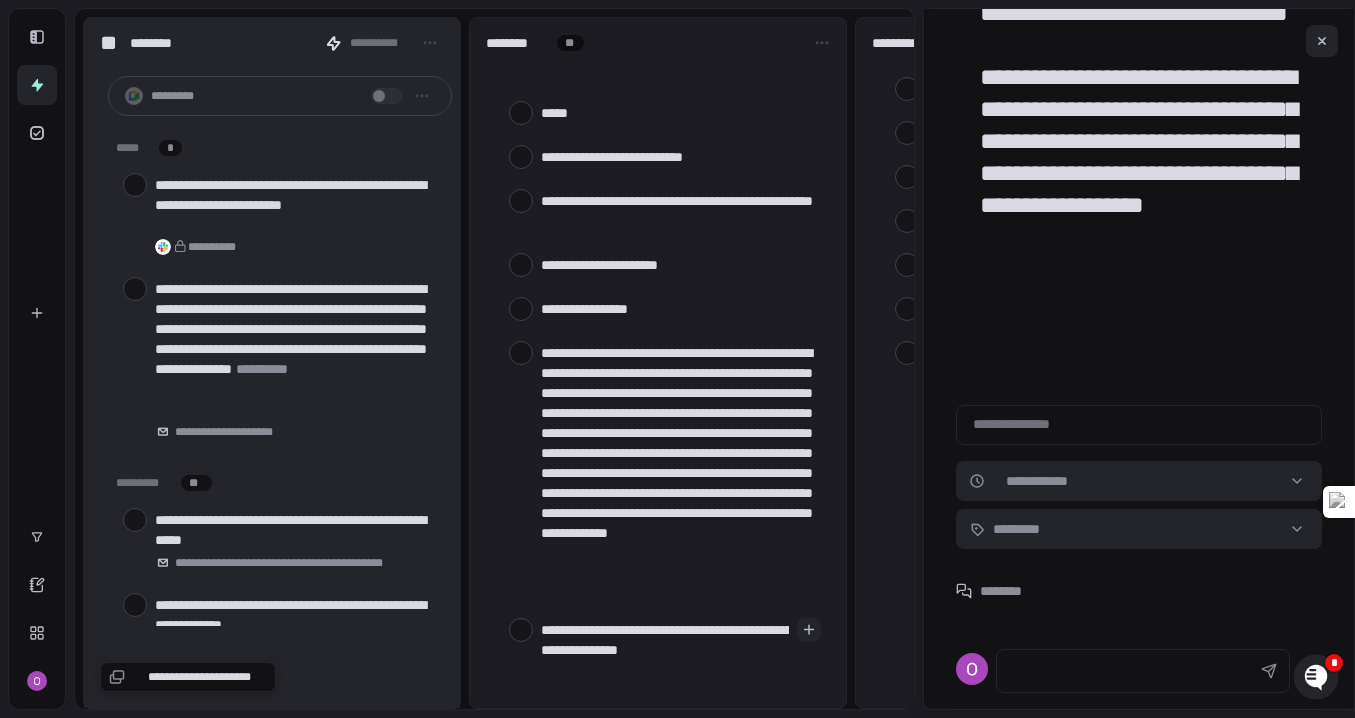 type on "**********" 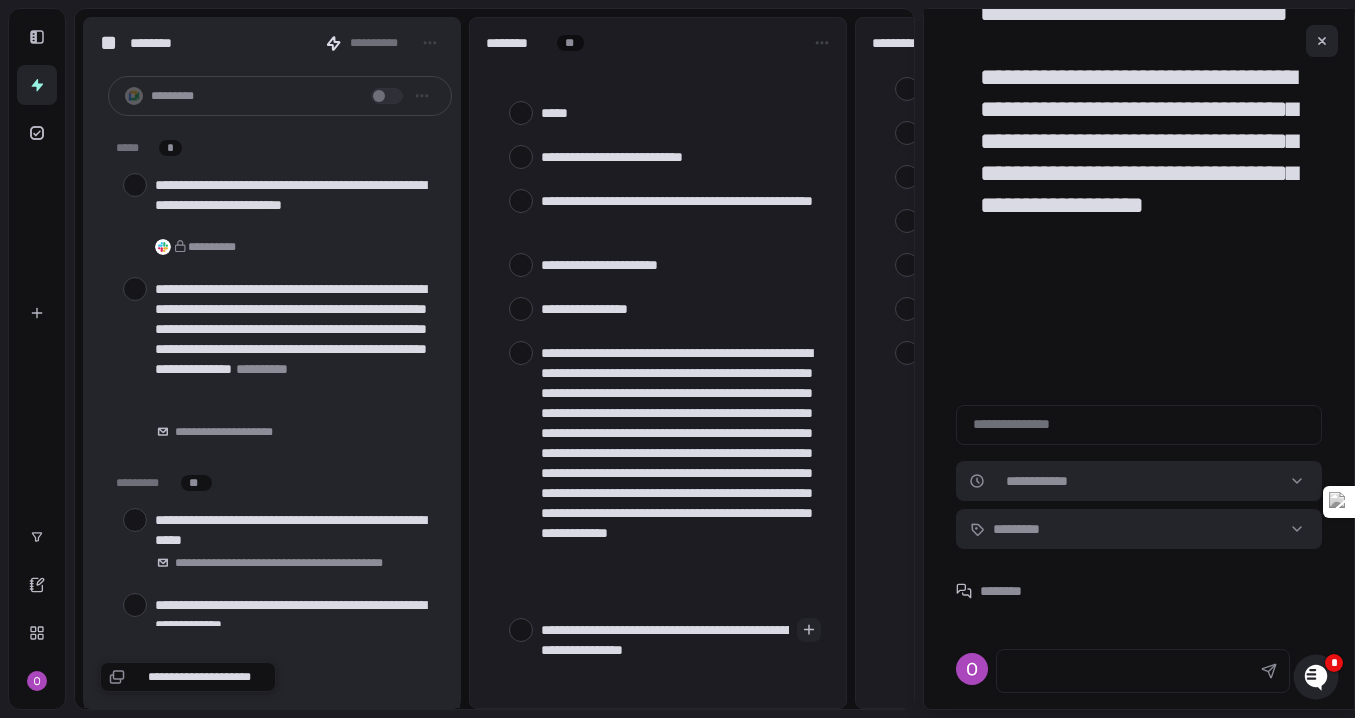 type on "**********" 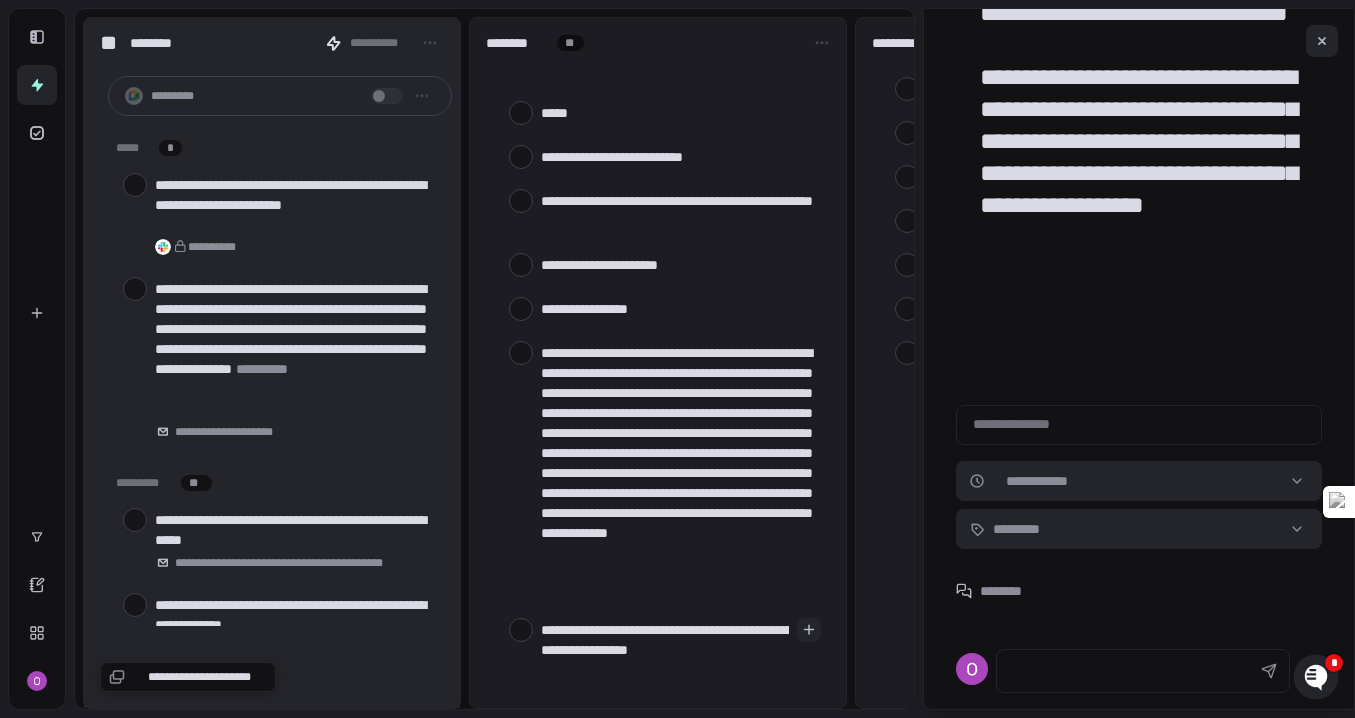 type on "**********" 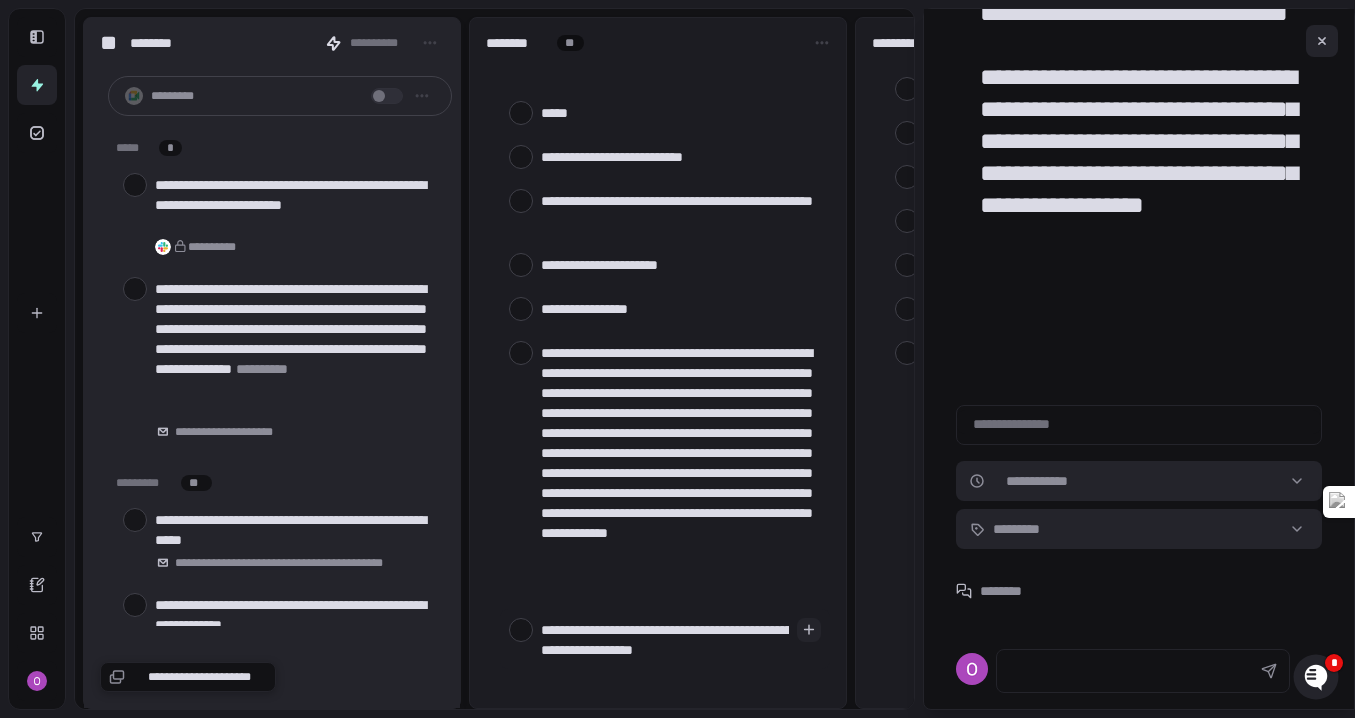 type on "**********" 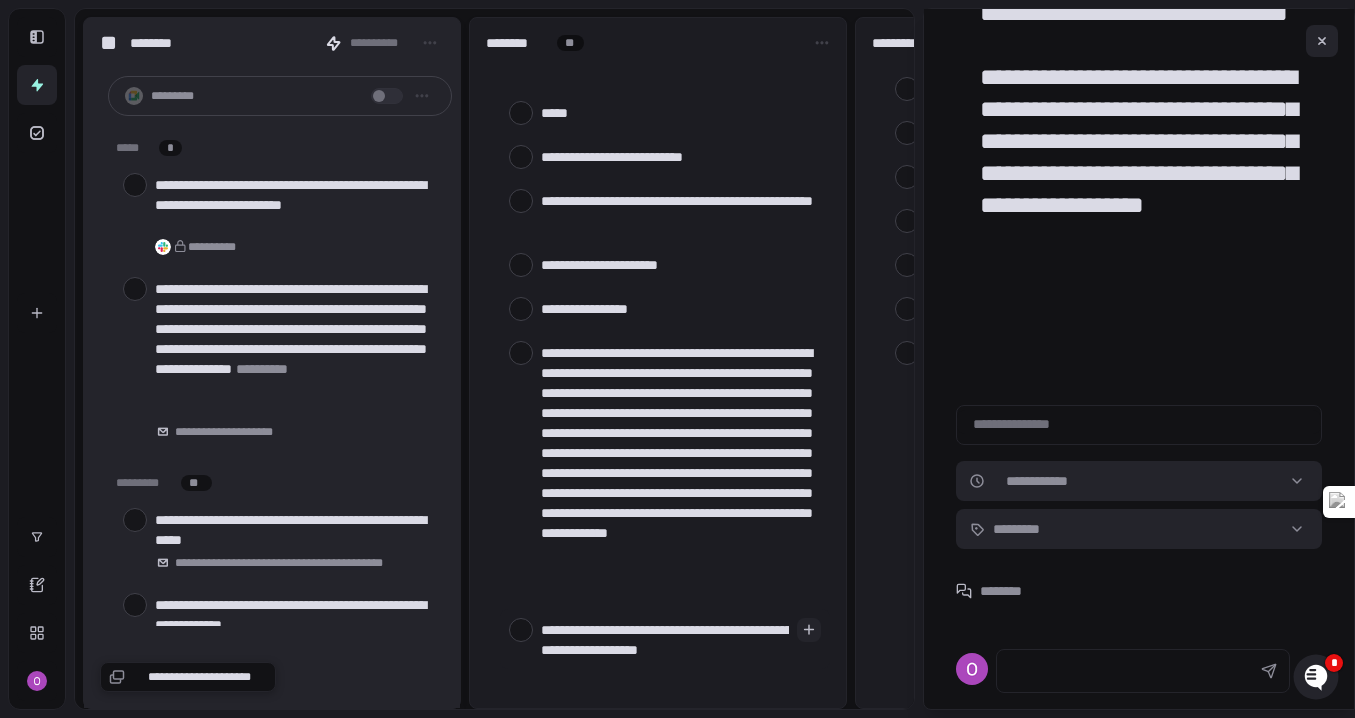 type on "**********" 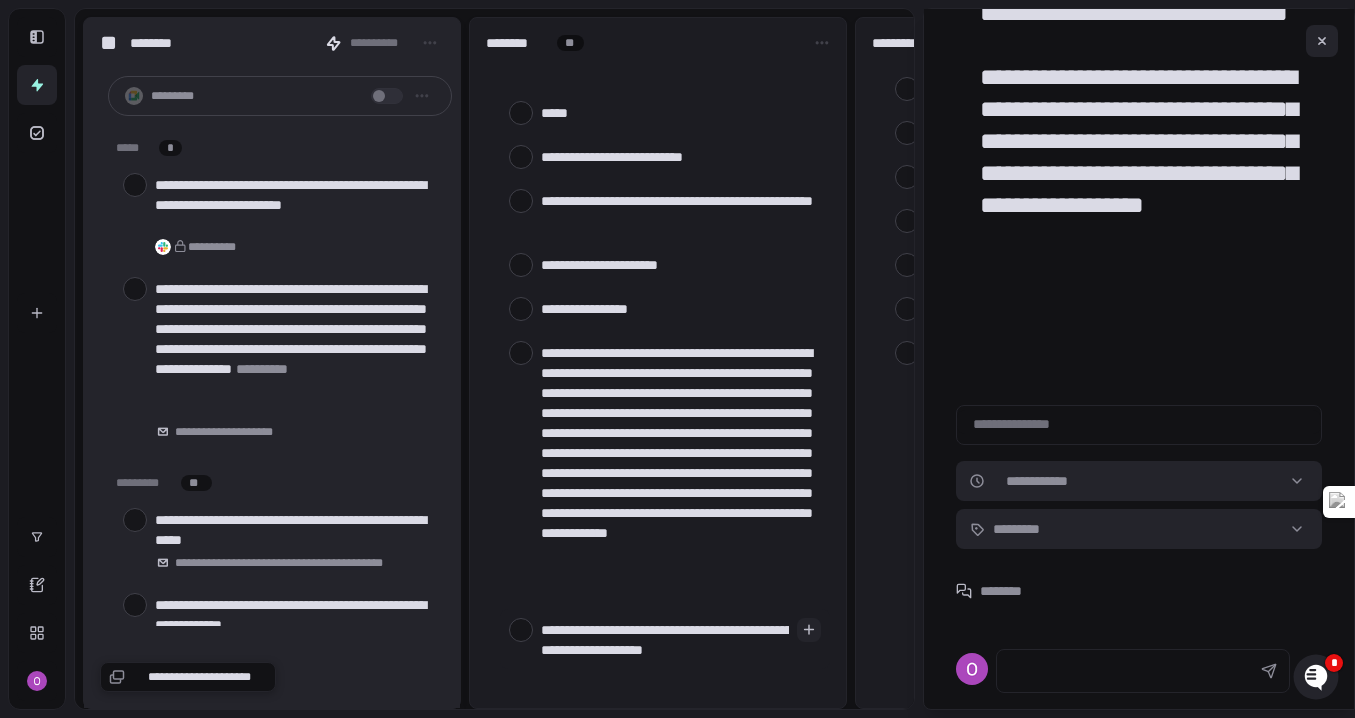 type on "**********" 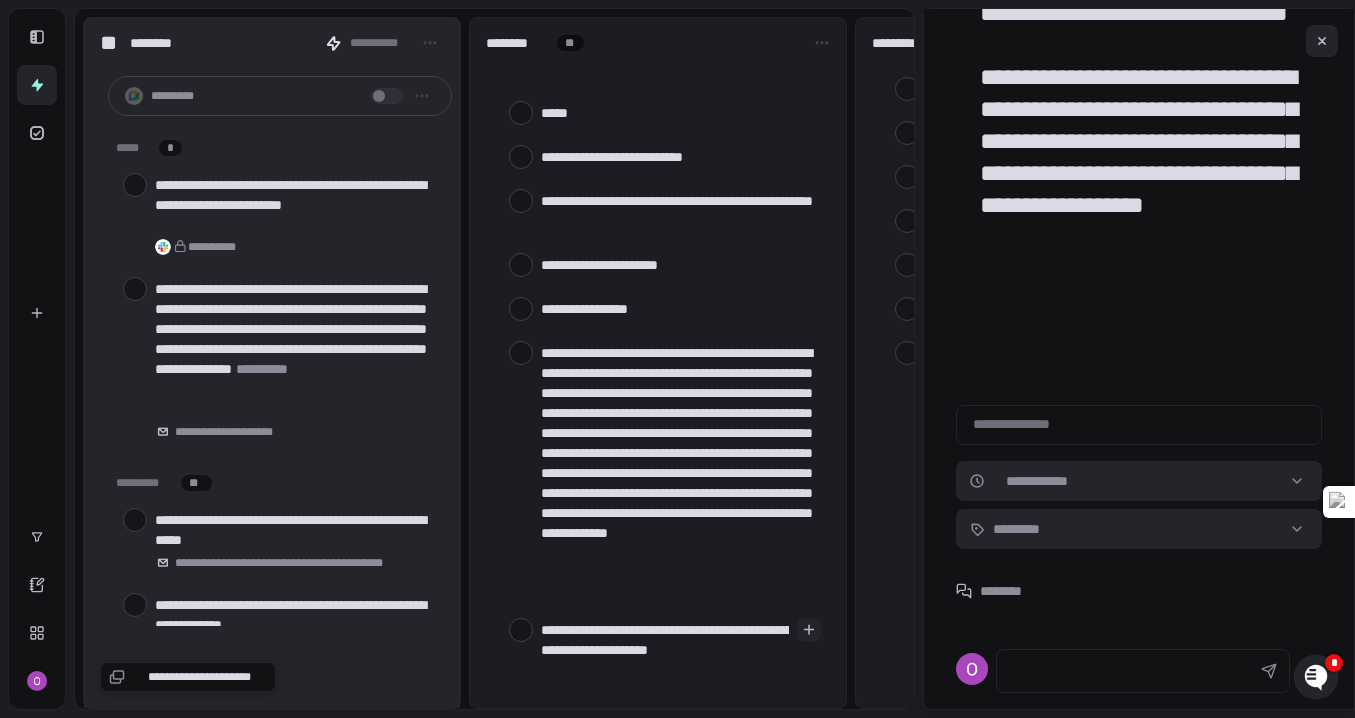 type on "**********" 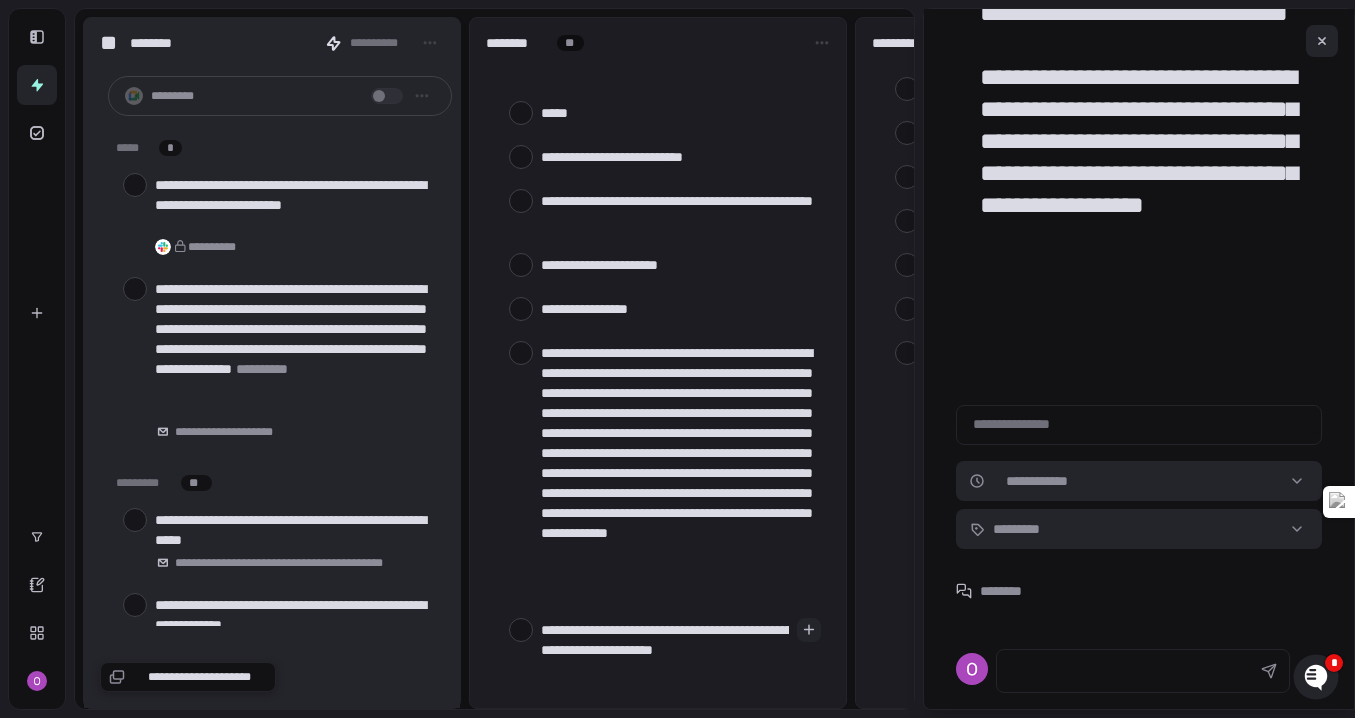 type on "*" 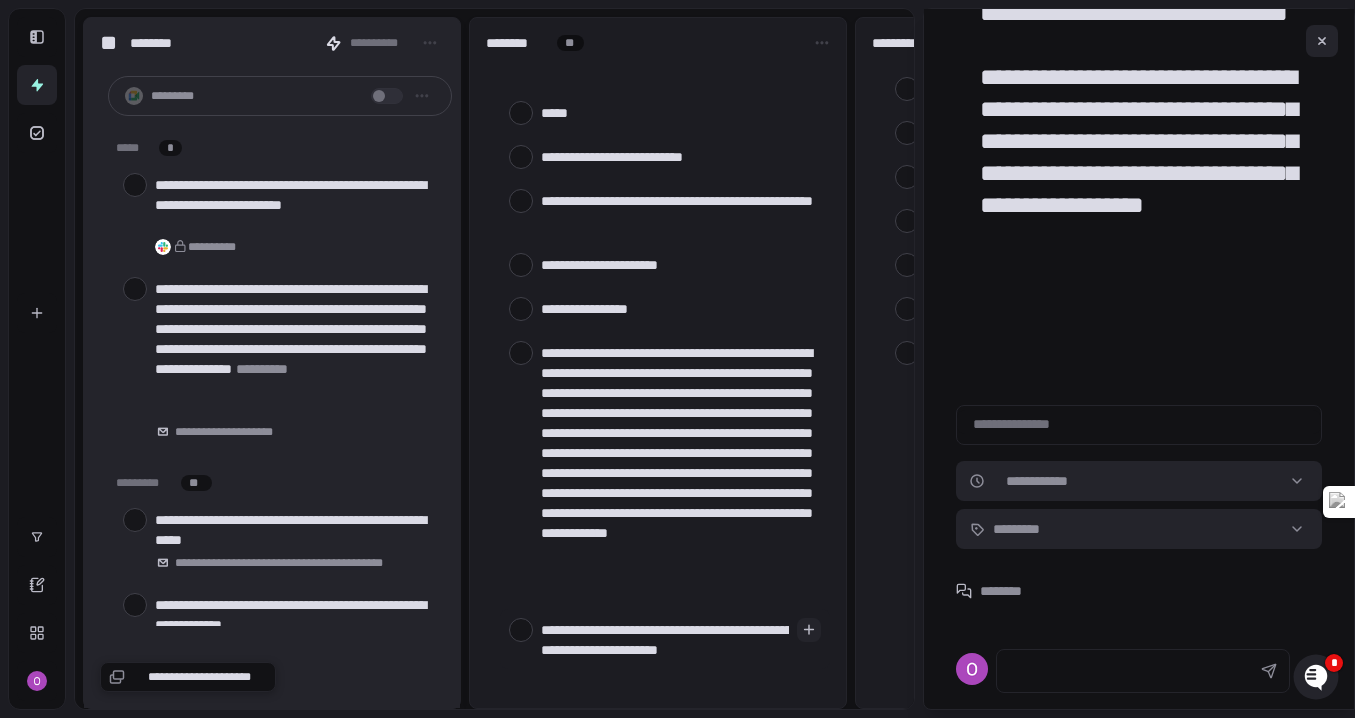 type on "**********" 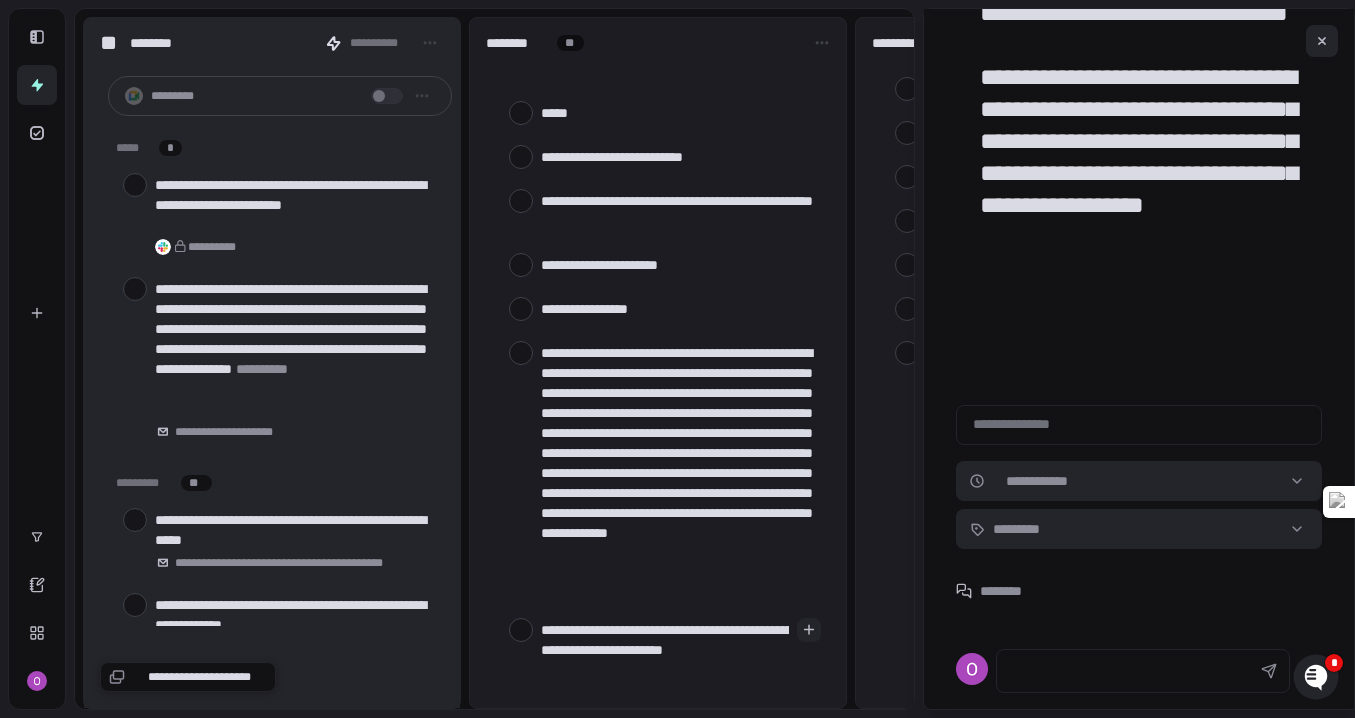type on "*" 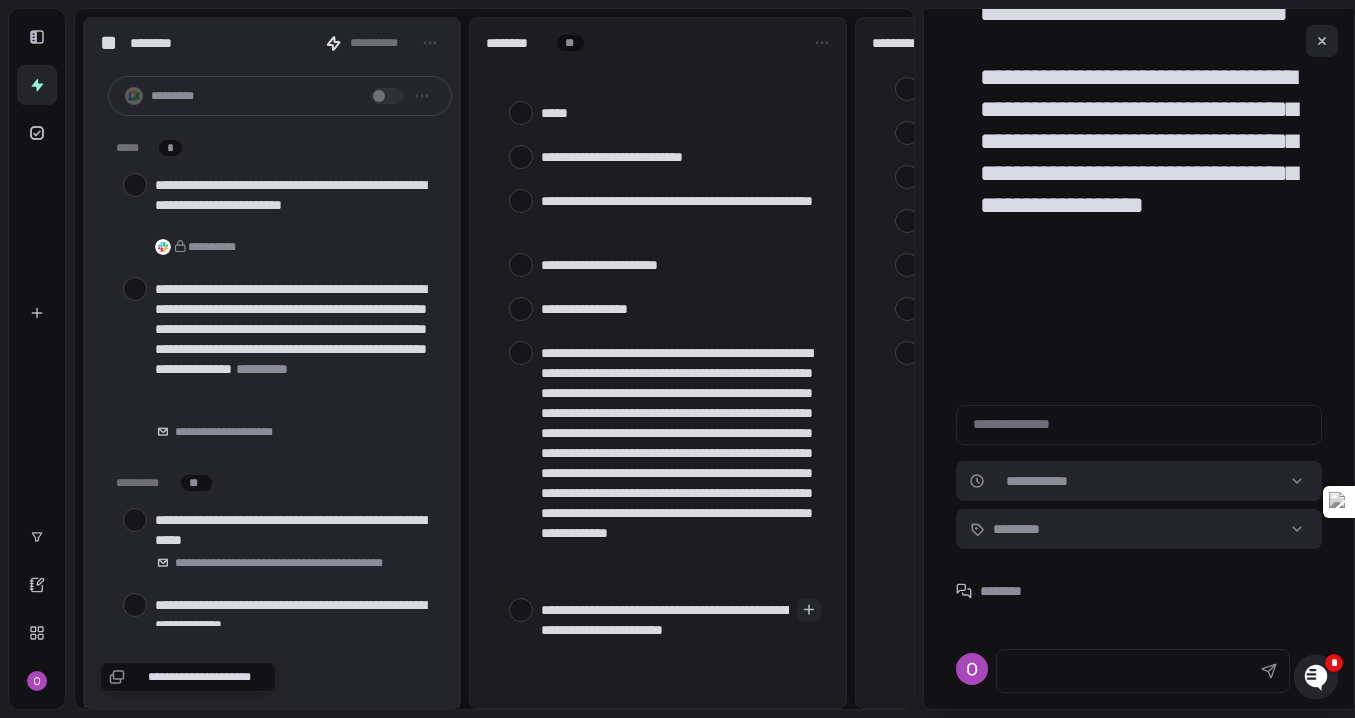 type on "**********" 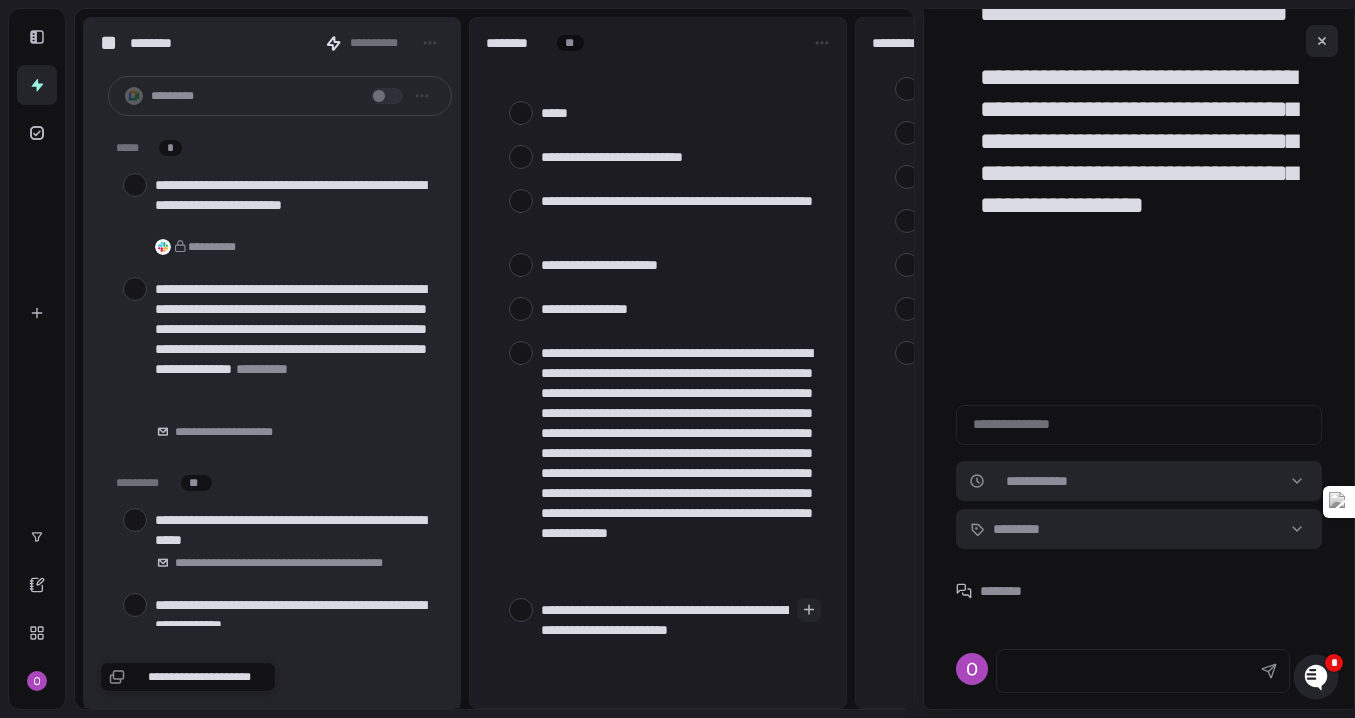 type on "**********" 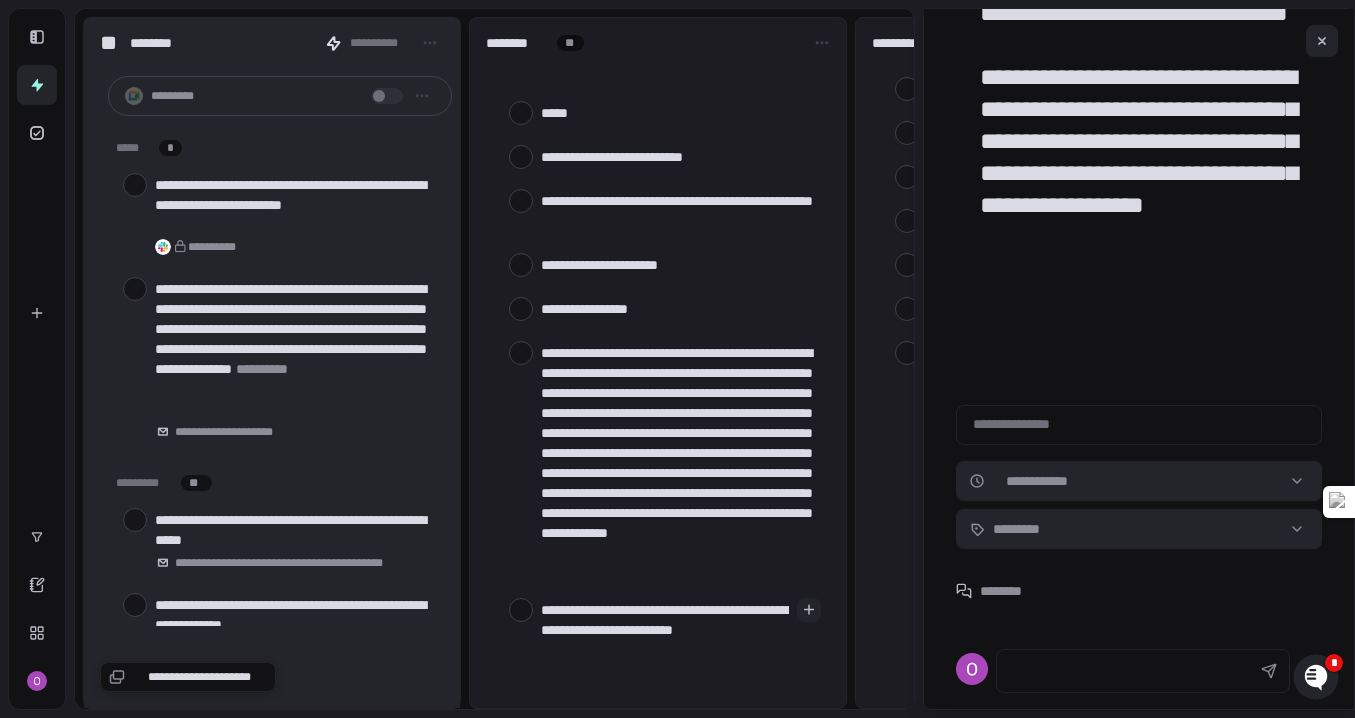 type on "**********" 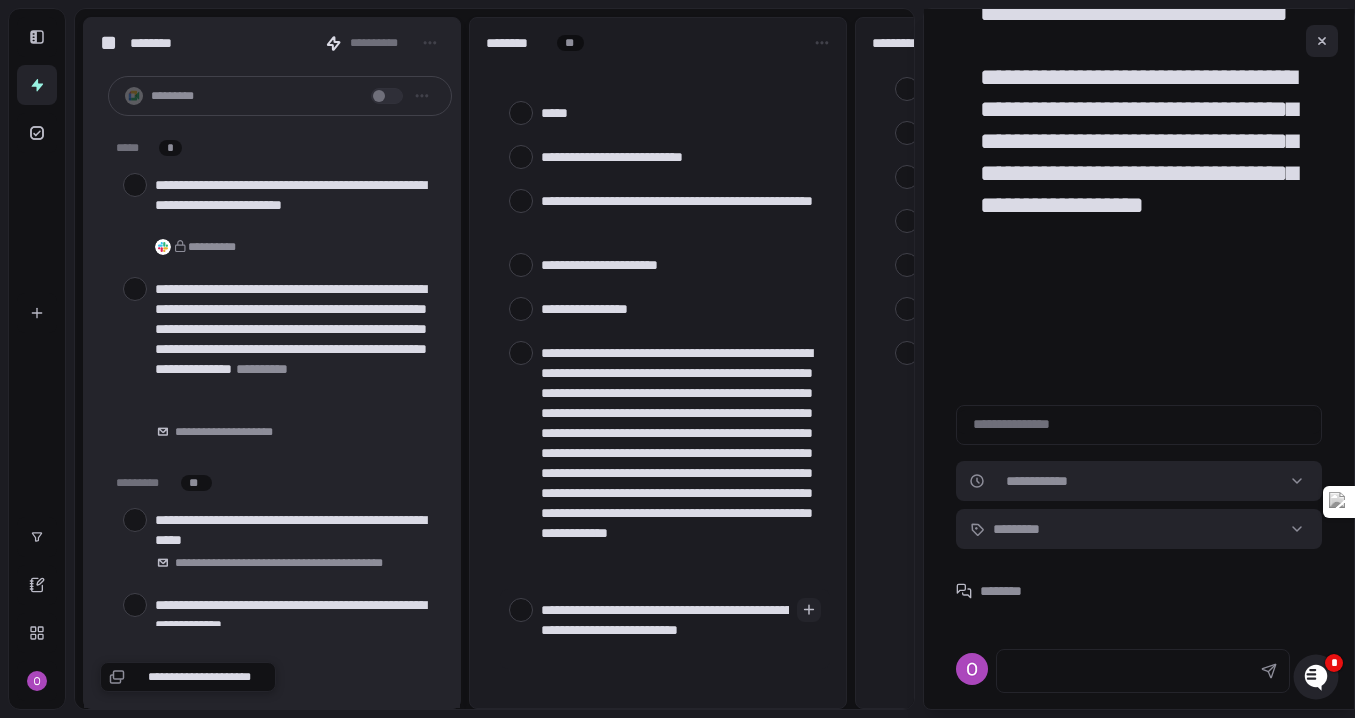 type on "**********" 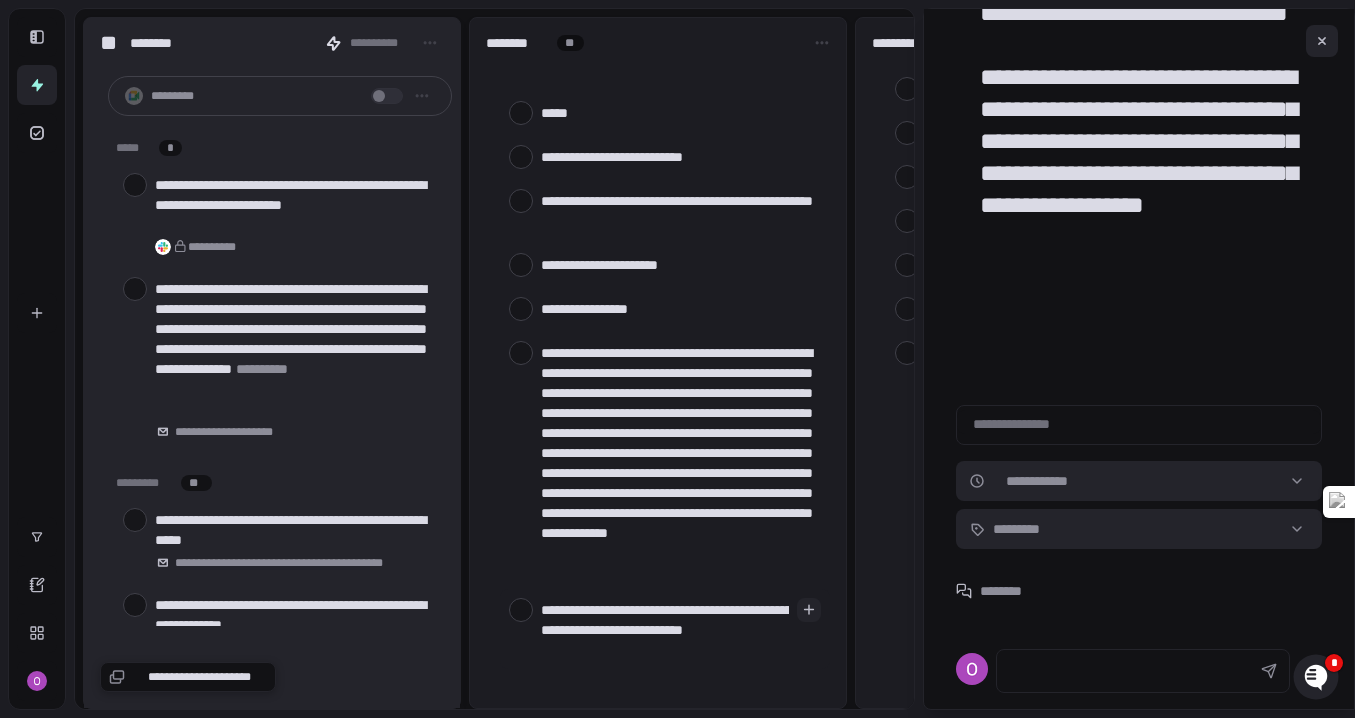 type 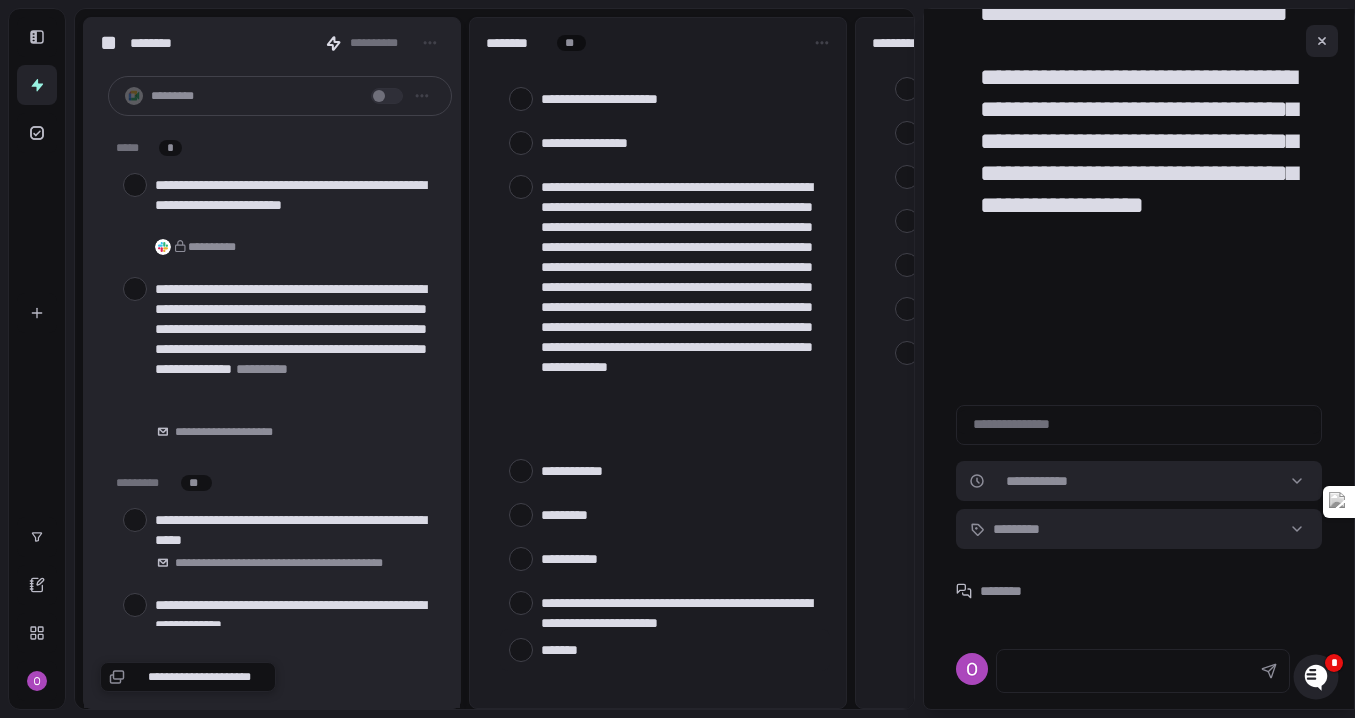 scroll, scrollTop: 295, scrollLeft: 0, axis: vertical 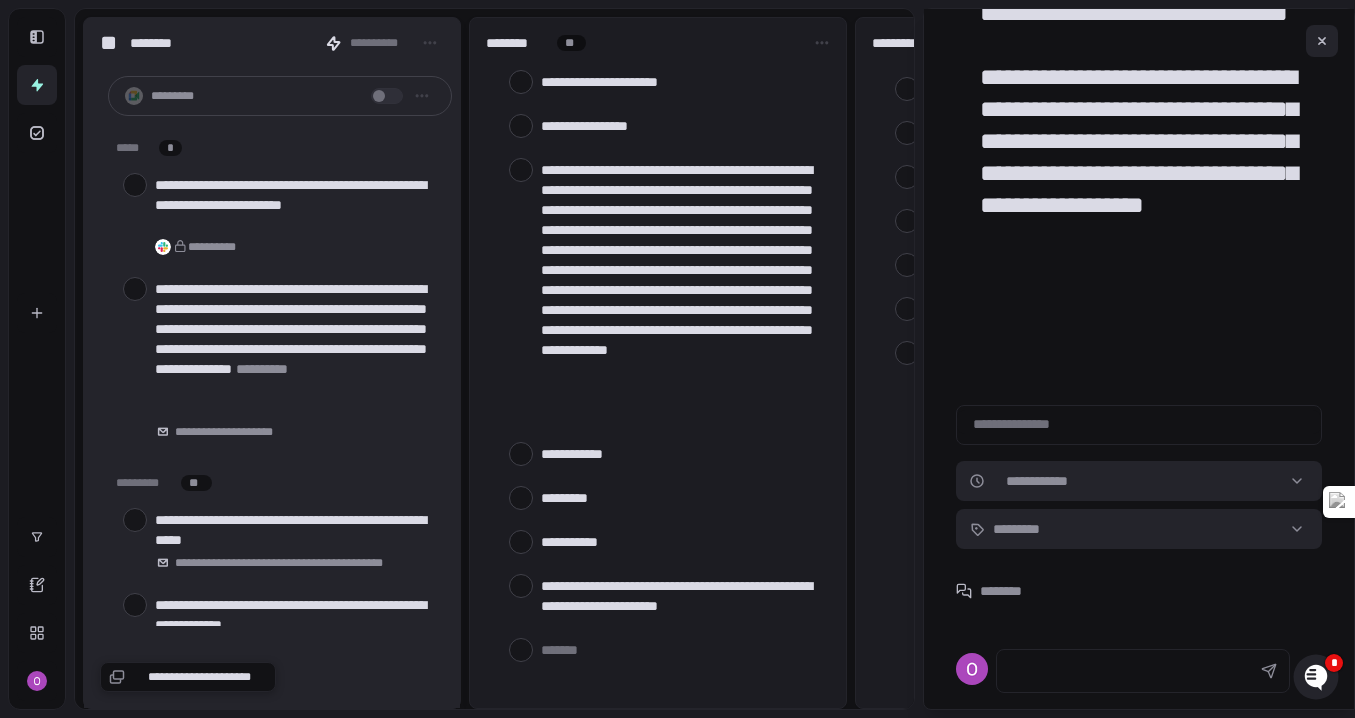 type on "*" 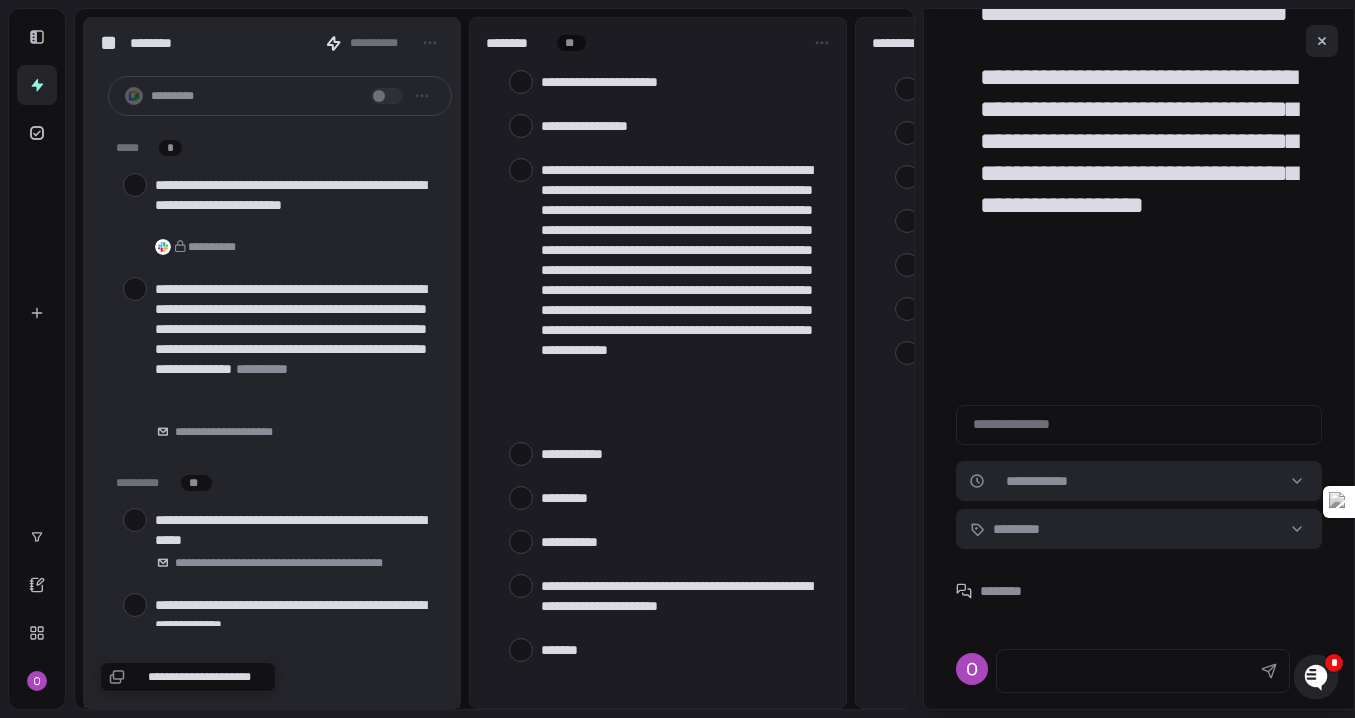 click at bounding box center (681, 649) 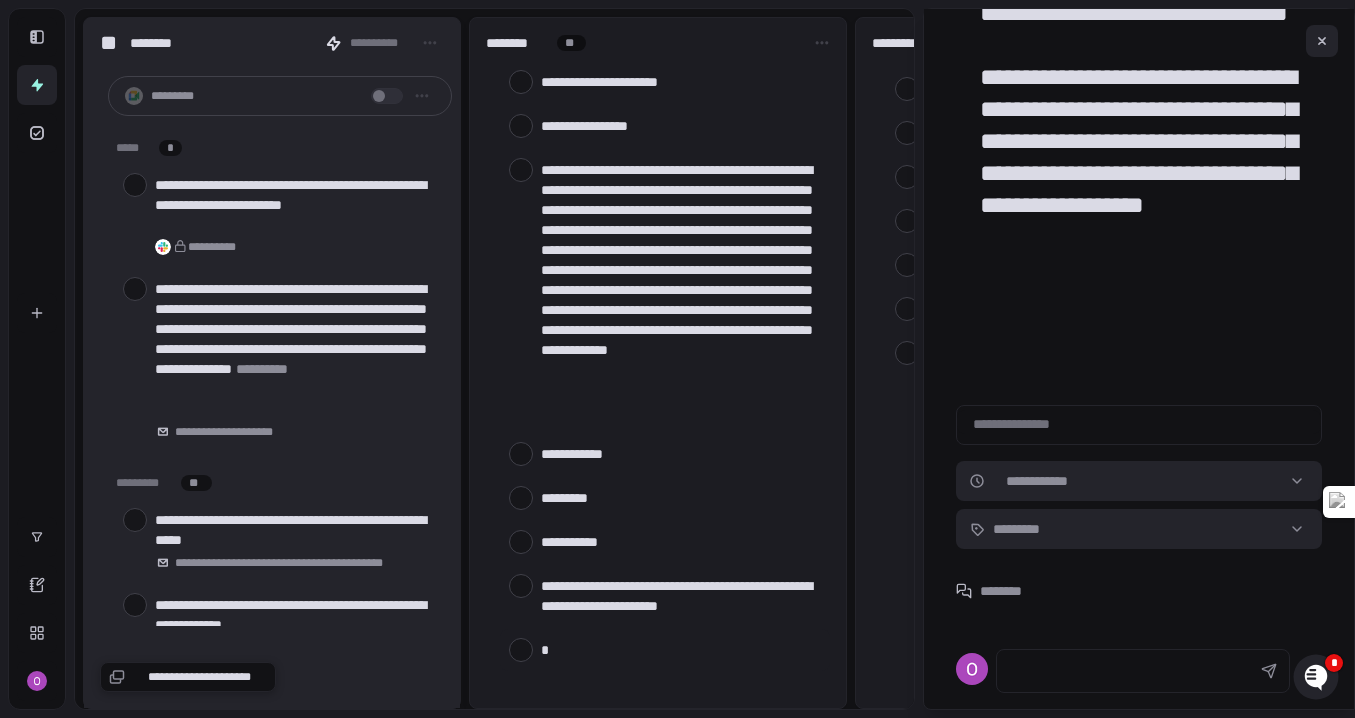 type on "**" 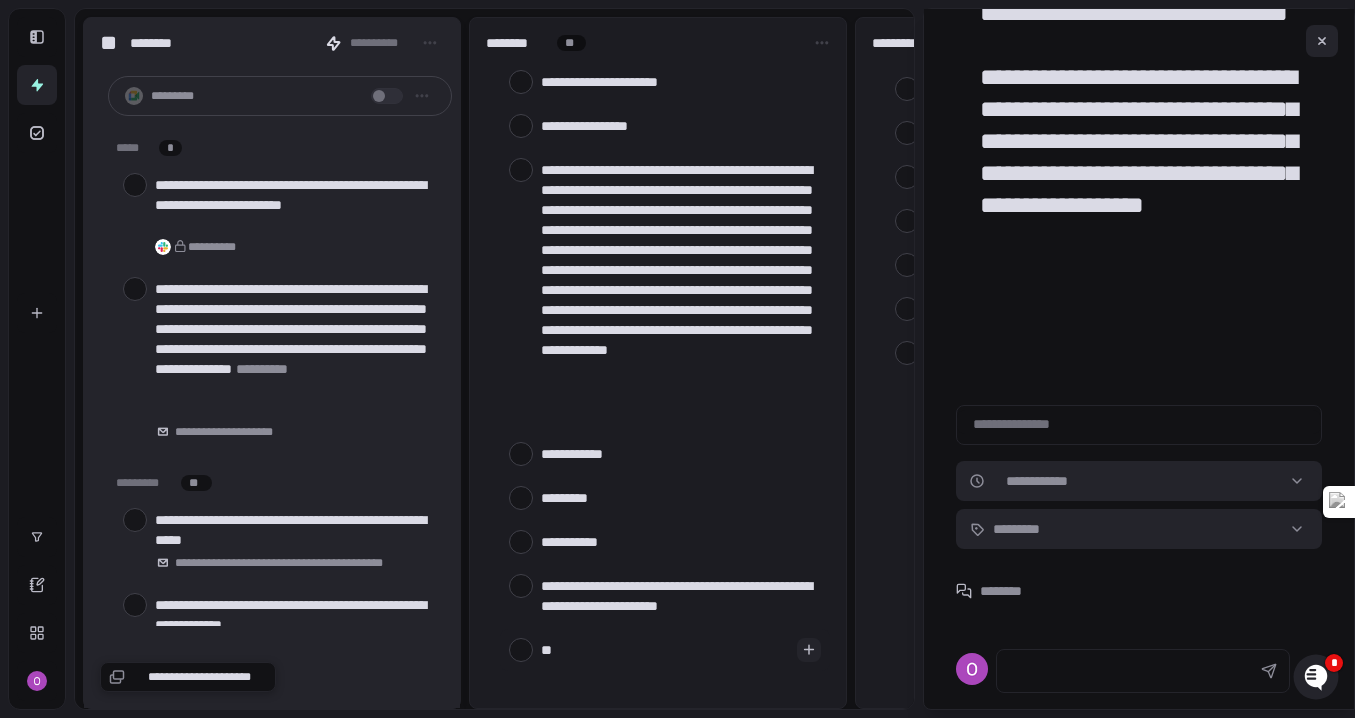 type on "***" 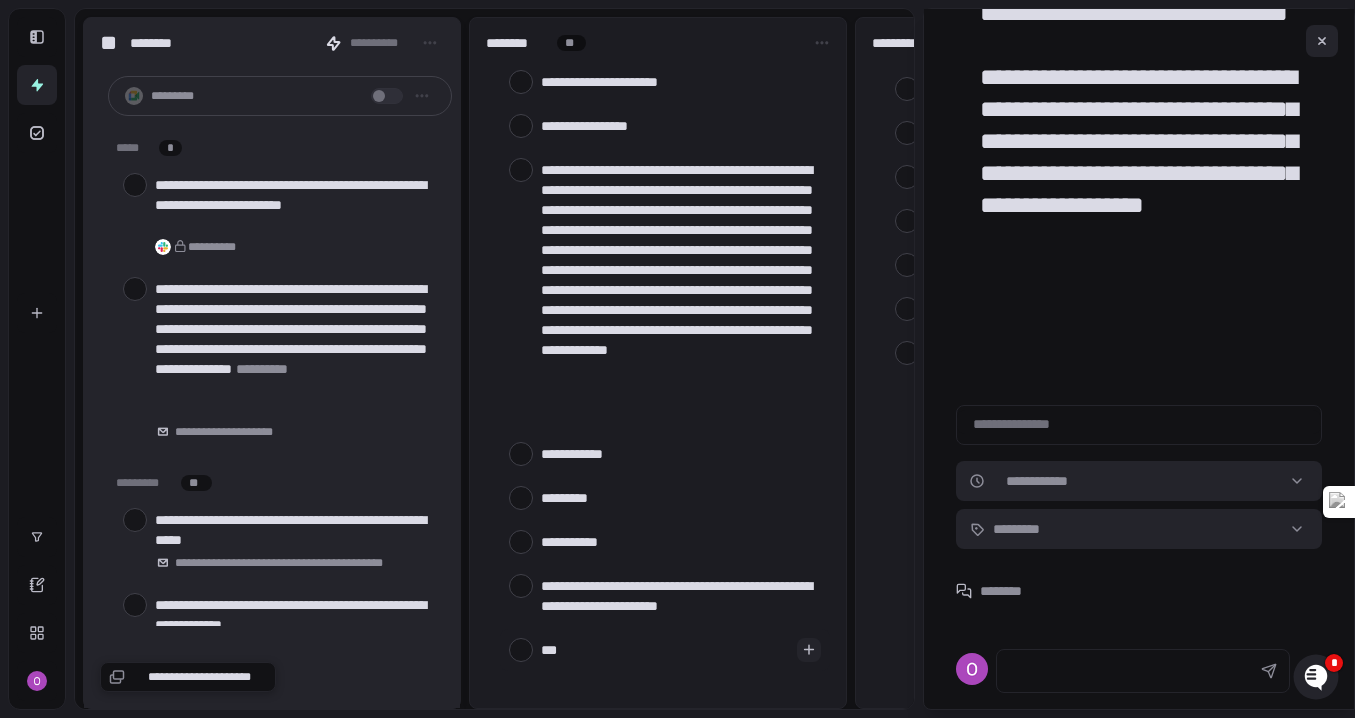 type on "****" 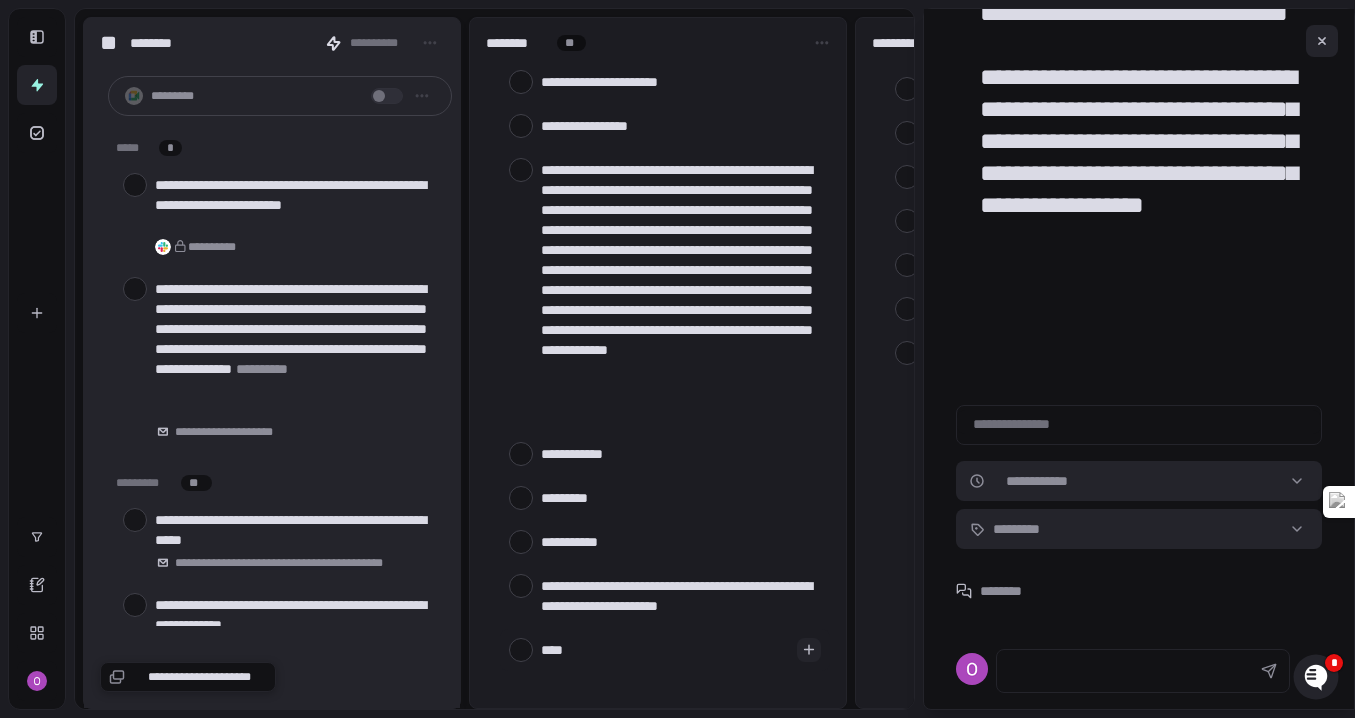 type on "*****" 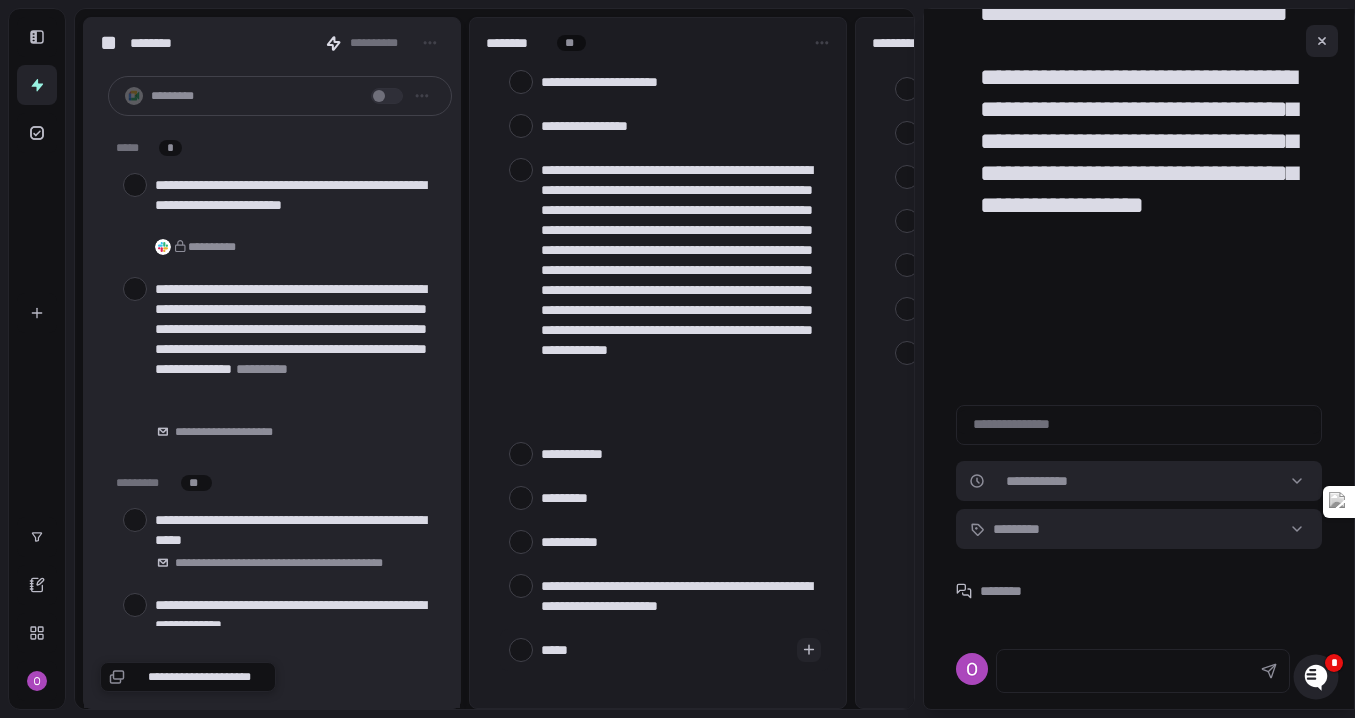 type on "******" 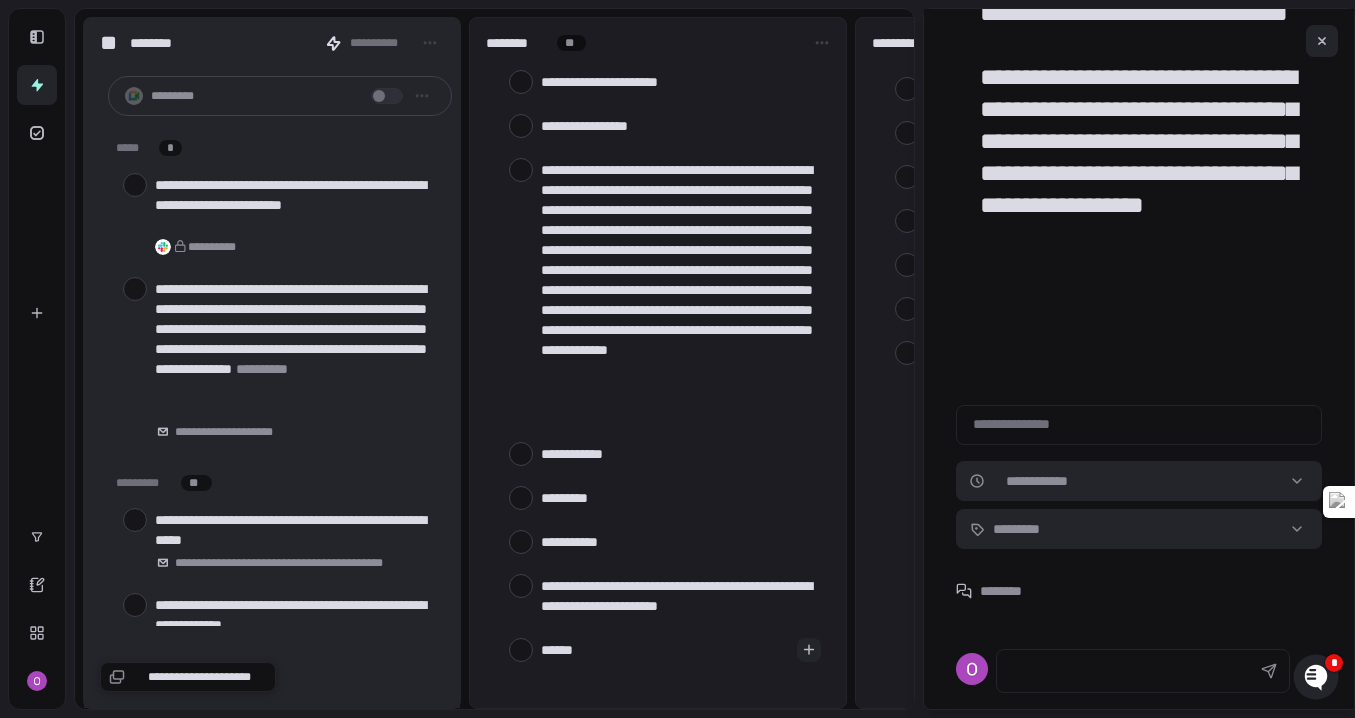 type on "*******" 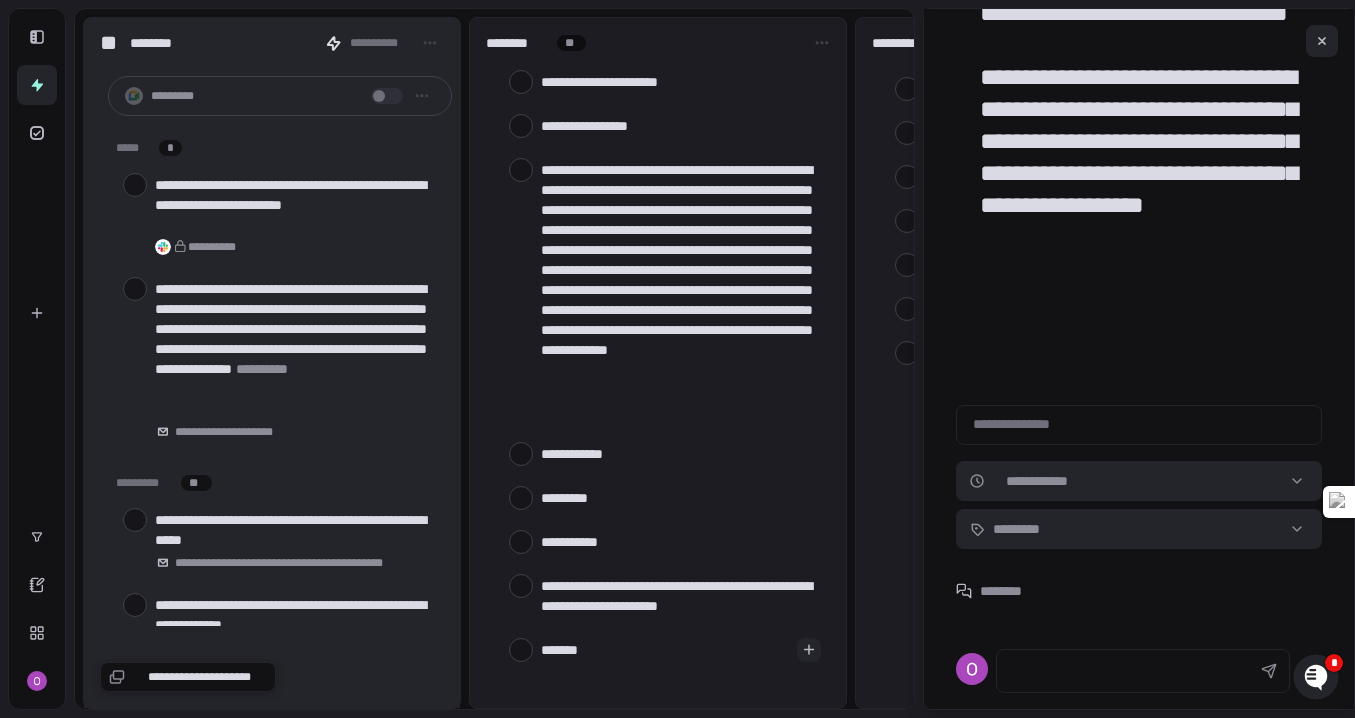 type on "*******" 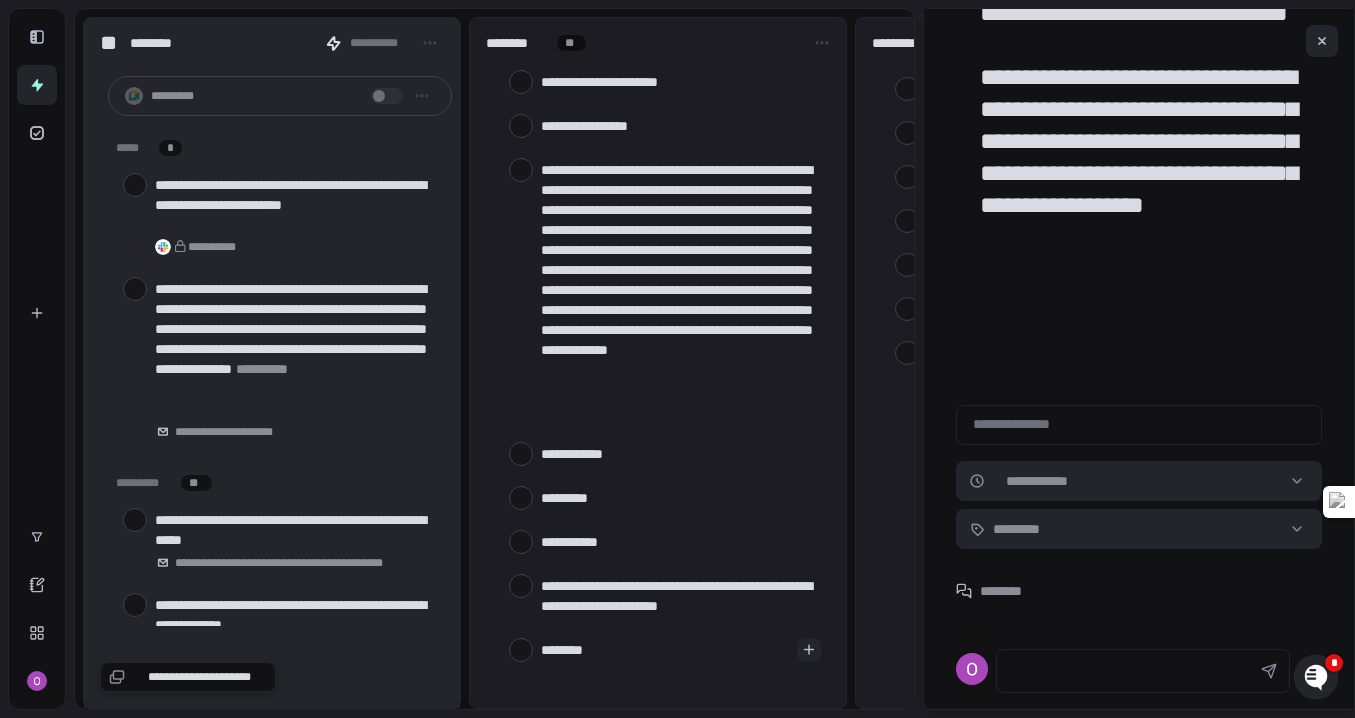 type on "*" 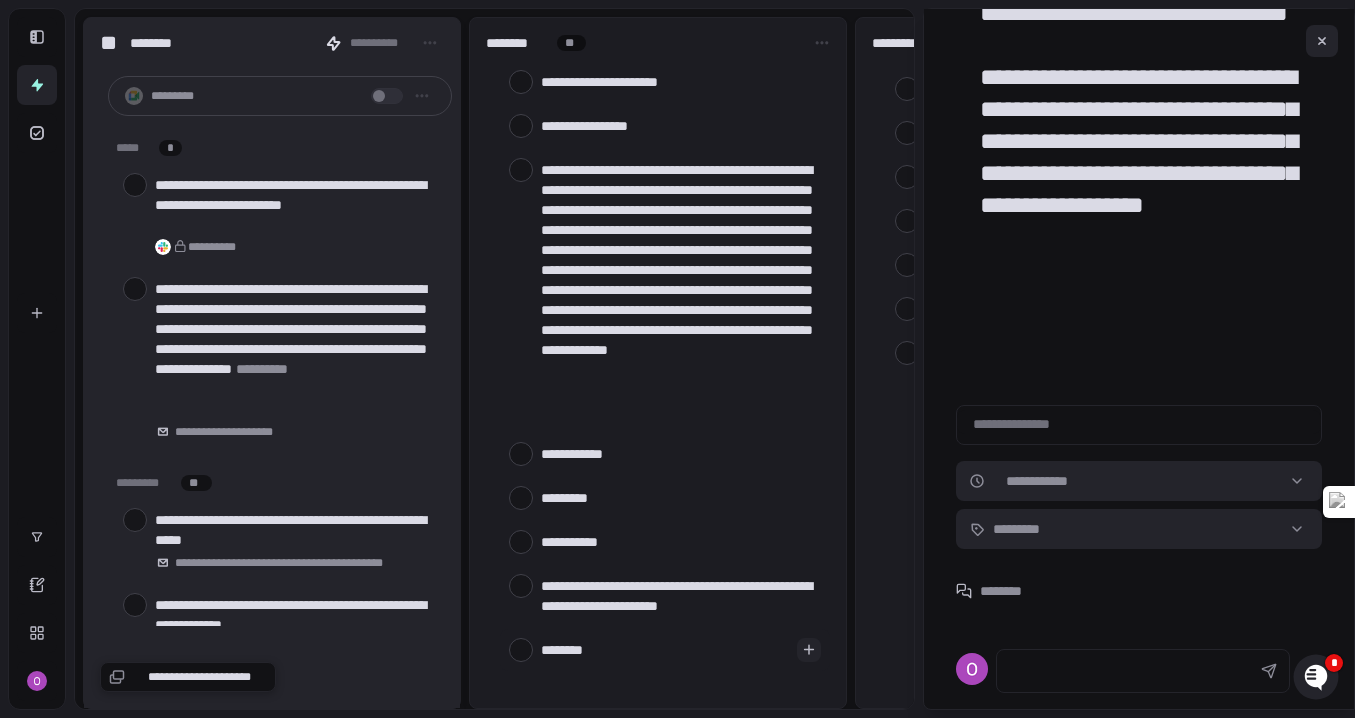 type 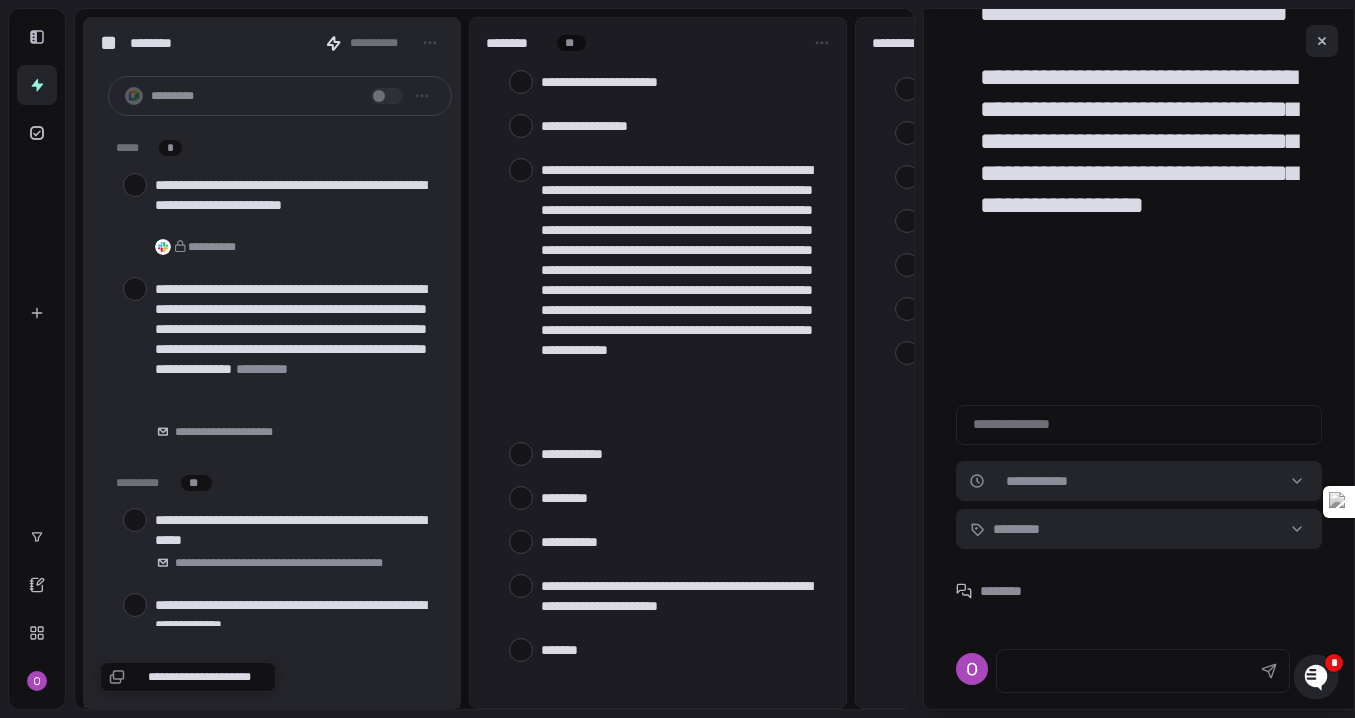 scroll, scrollTop: 339, scrollLeft: 0, axis: vertical 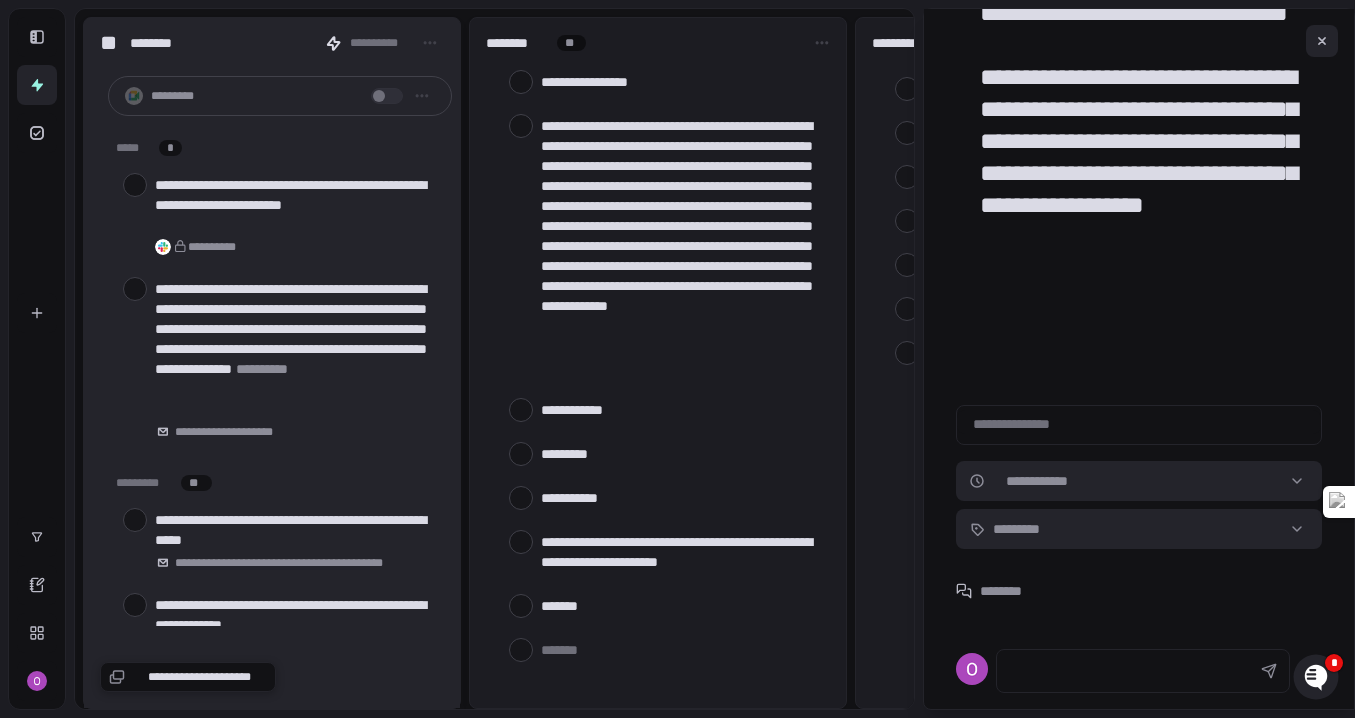type on "*" 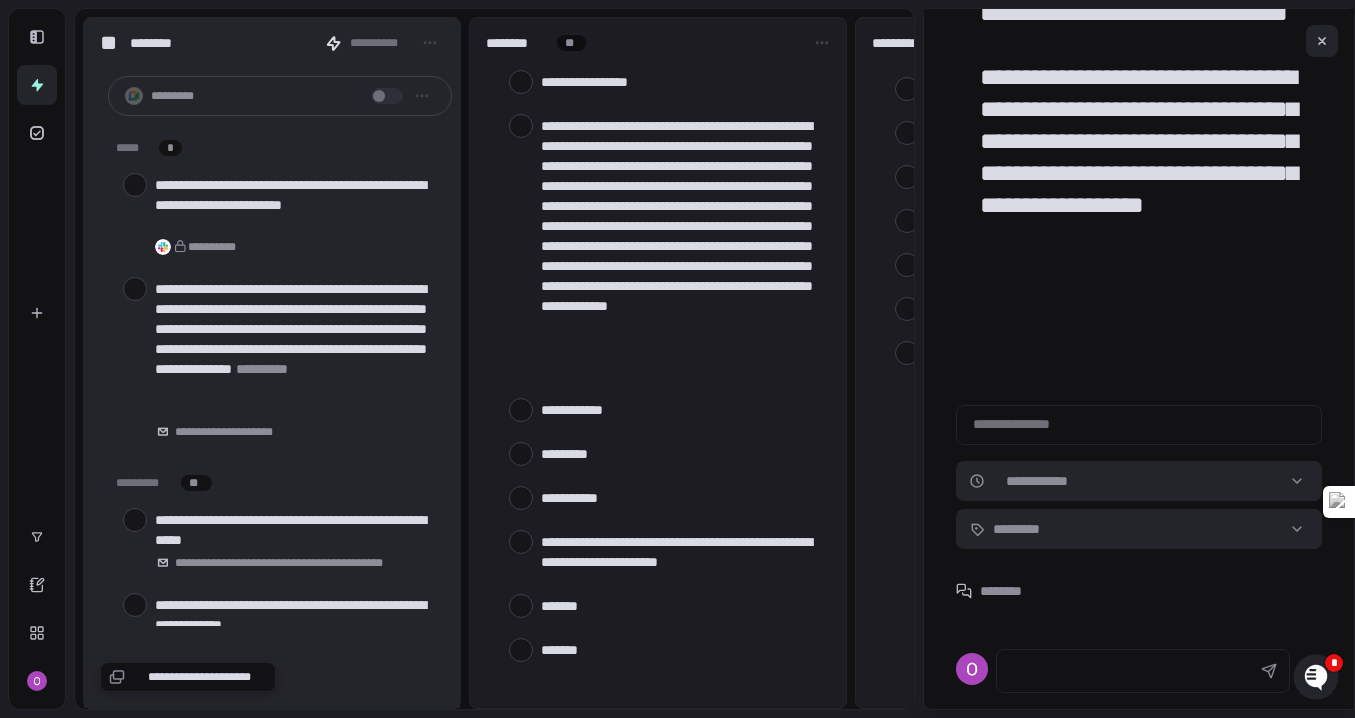 click at bounding box center (681, 649) 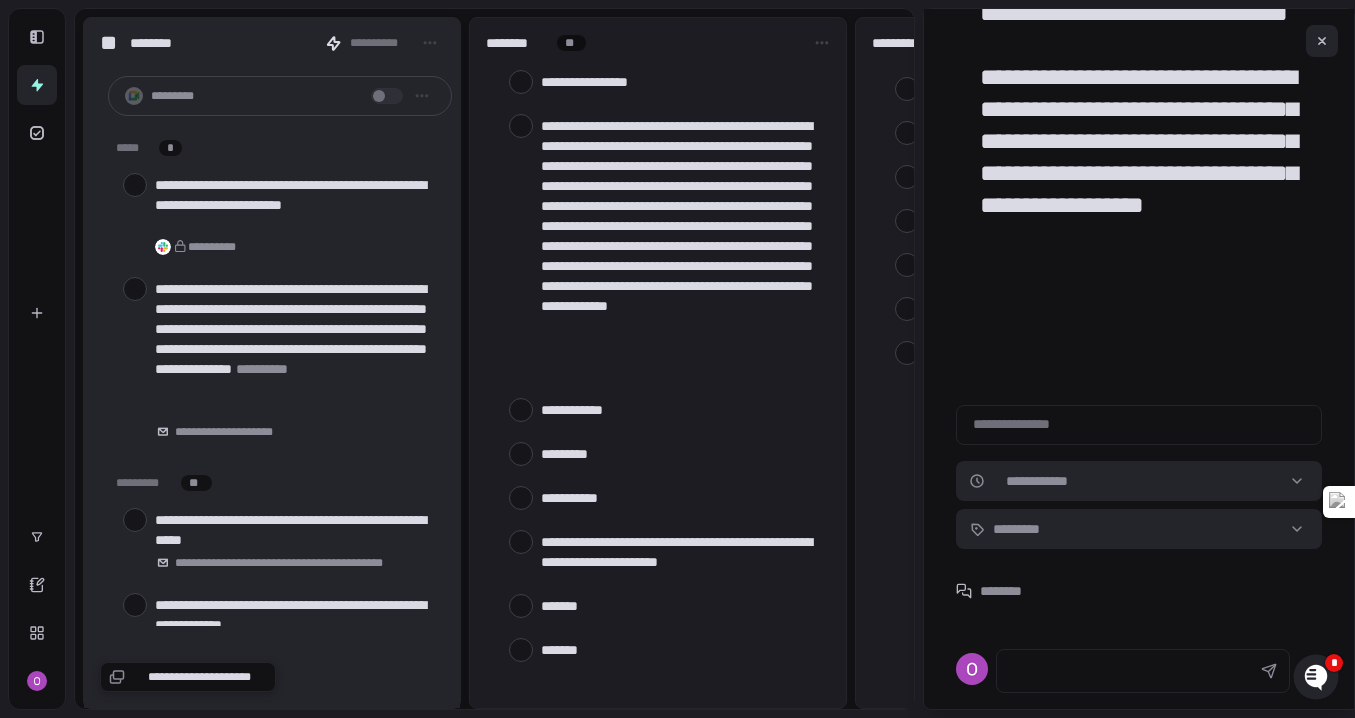 type on "*" 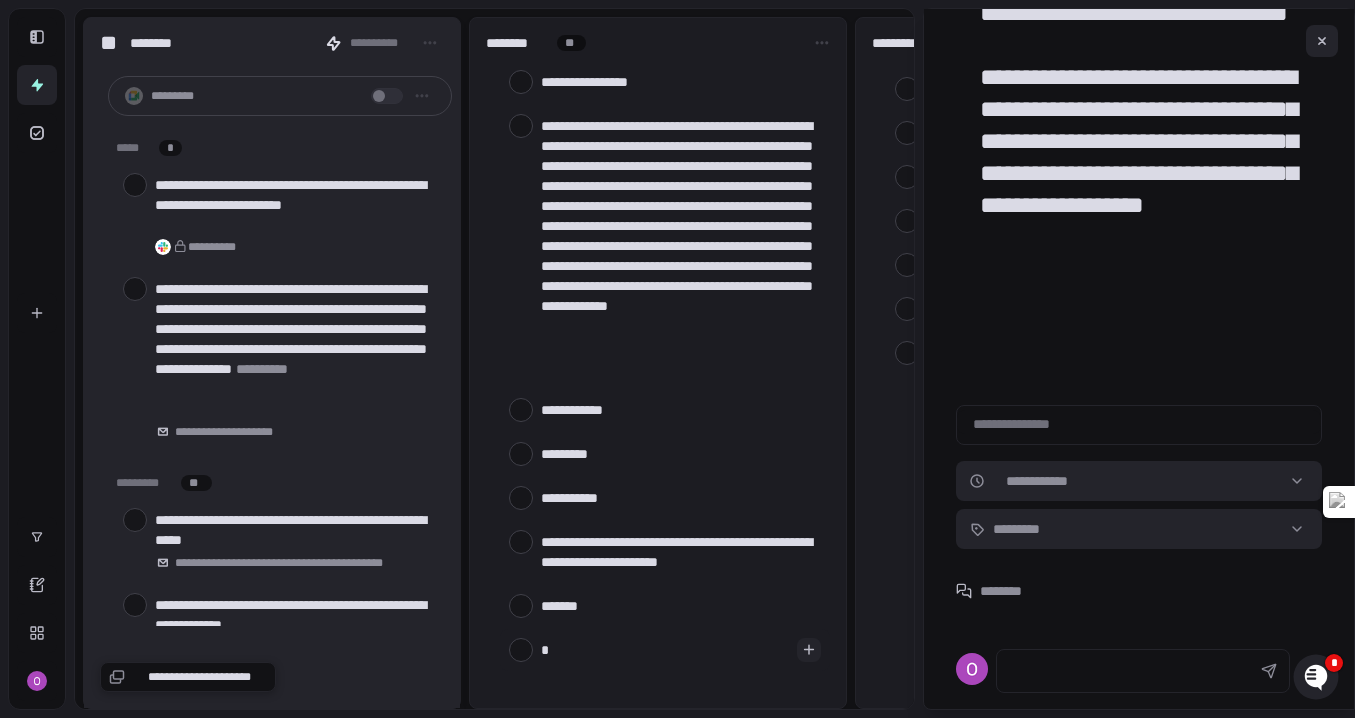 type on "**" 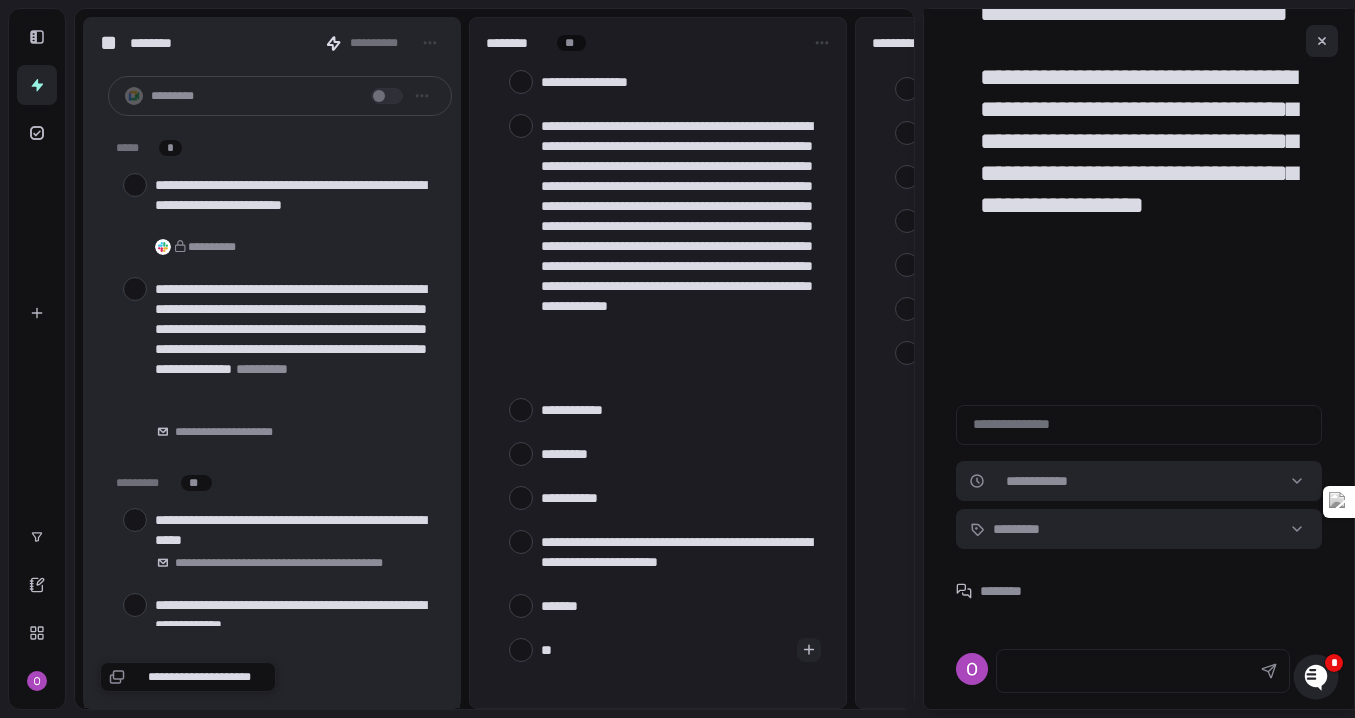 type on "***" 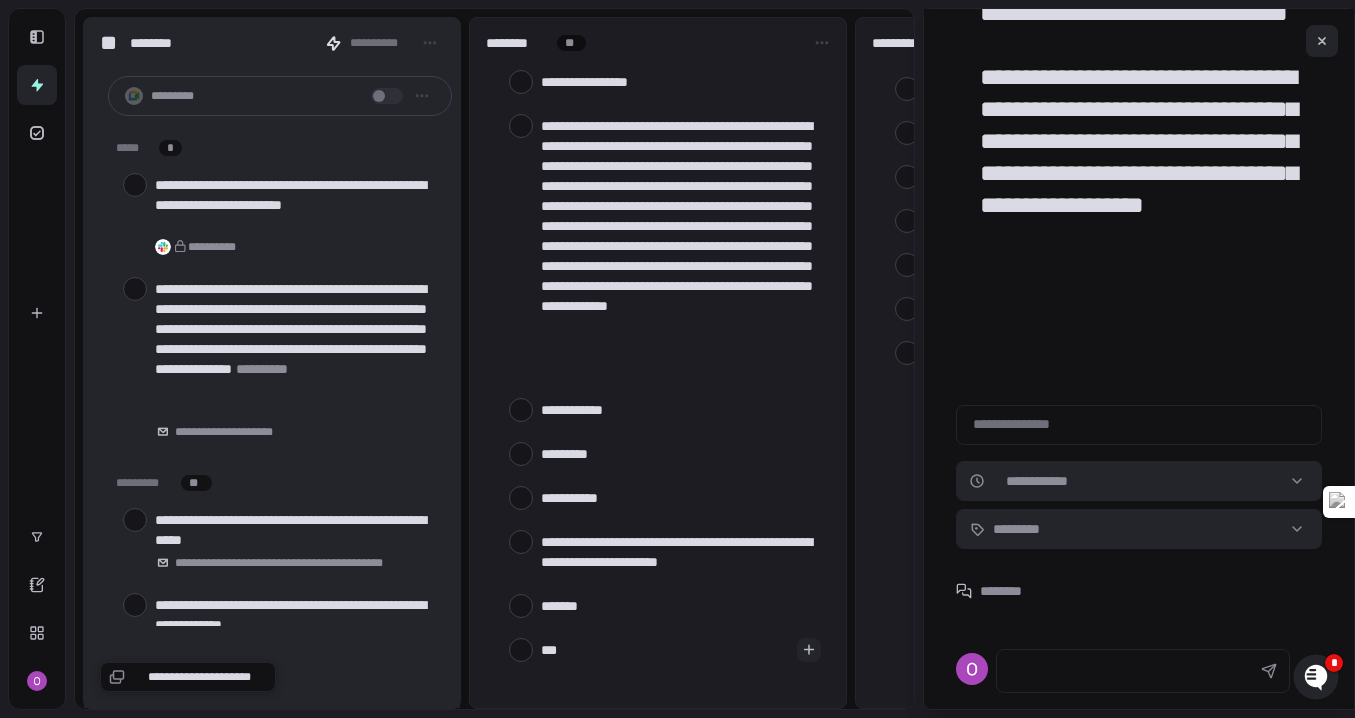 type on "**" 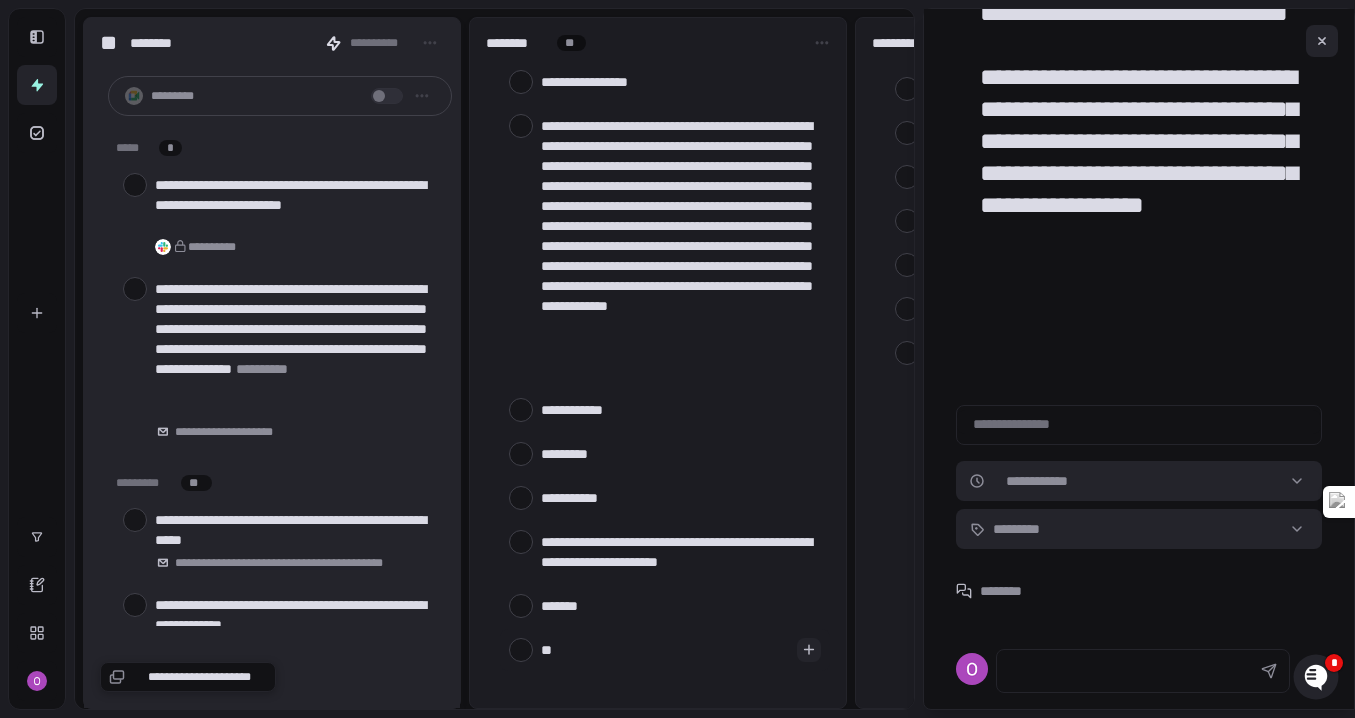 type on "*" 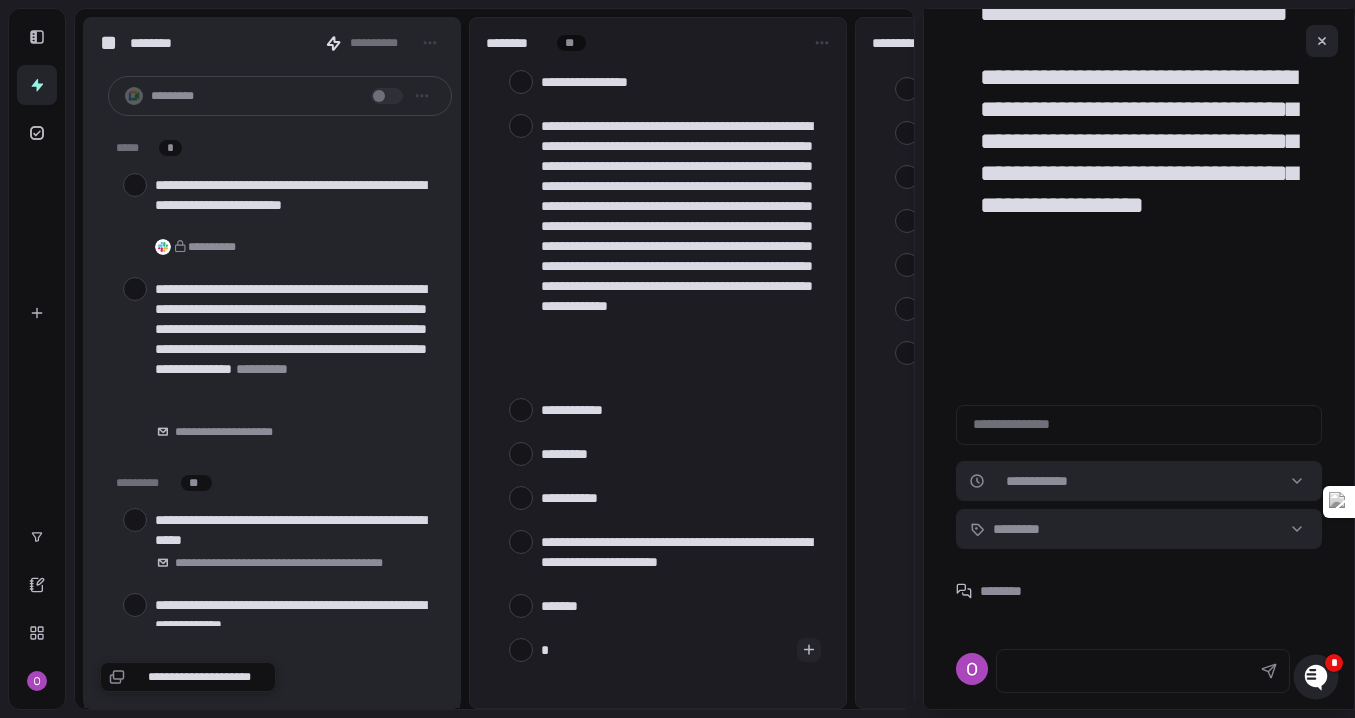 type 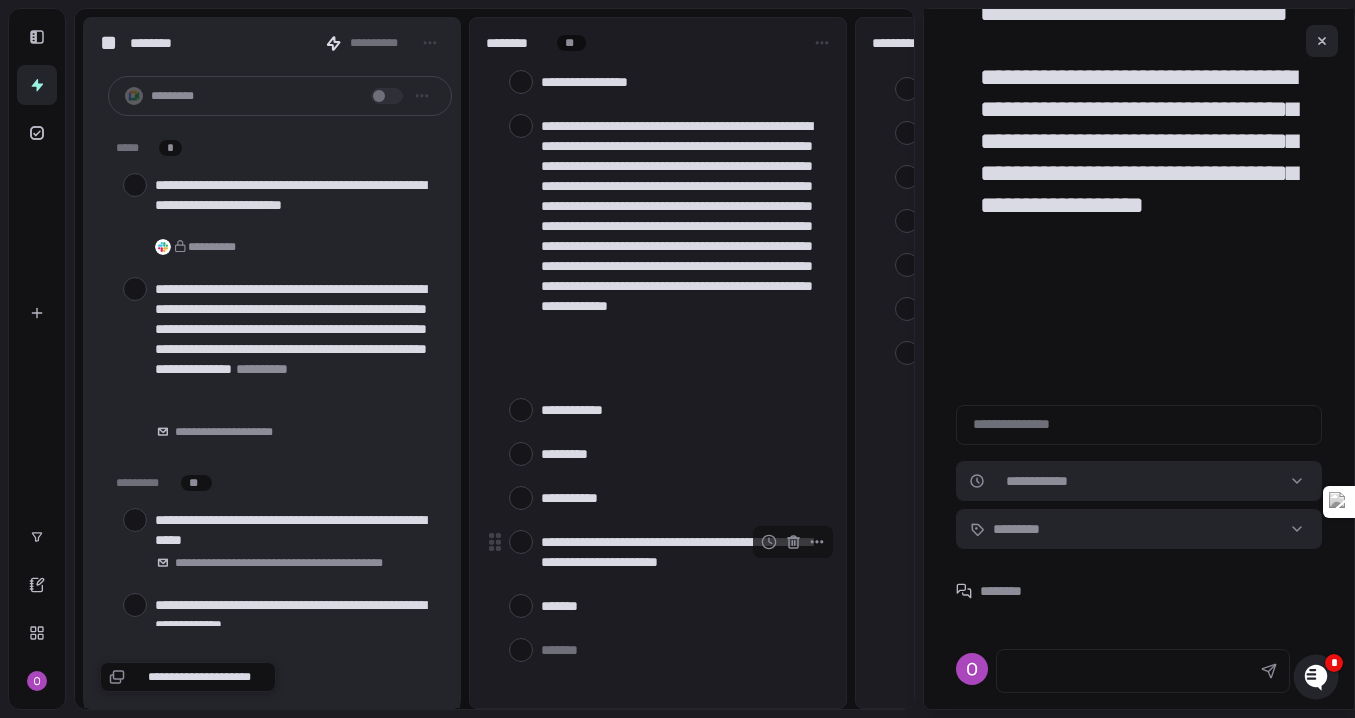click on "**********" at bounding box center (681, 552) 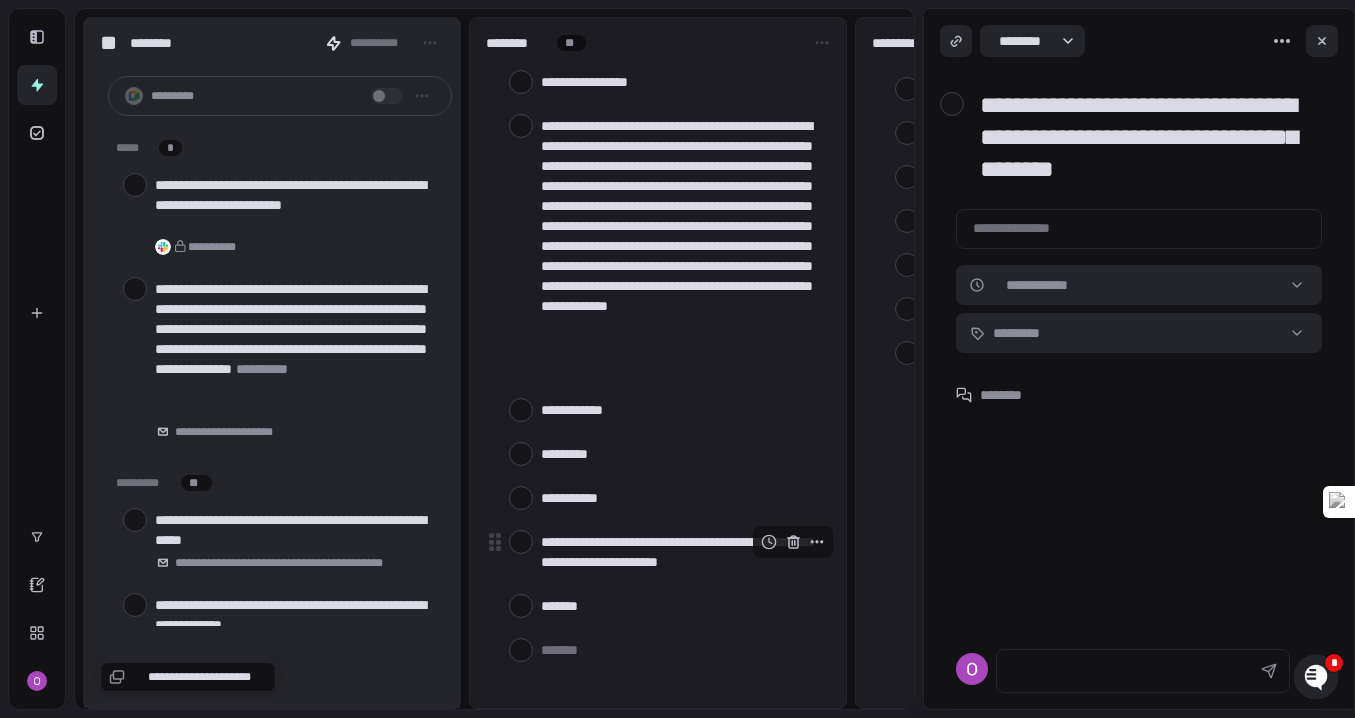 scroll, scrollTop: 0, scrollLeft: 0, axis: both 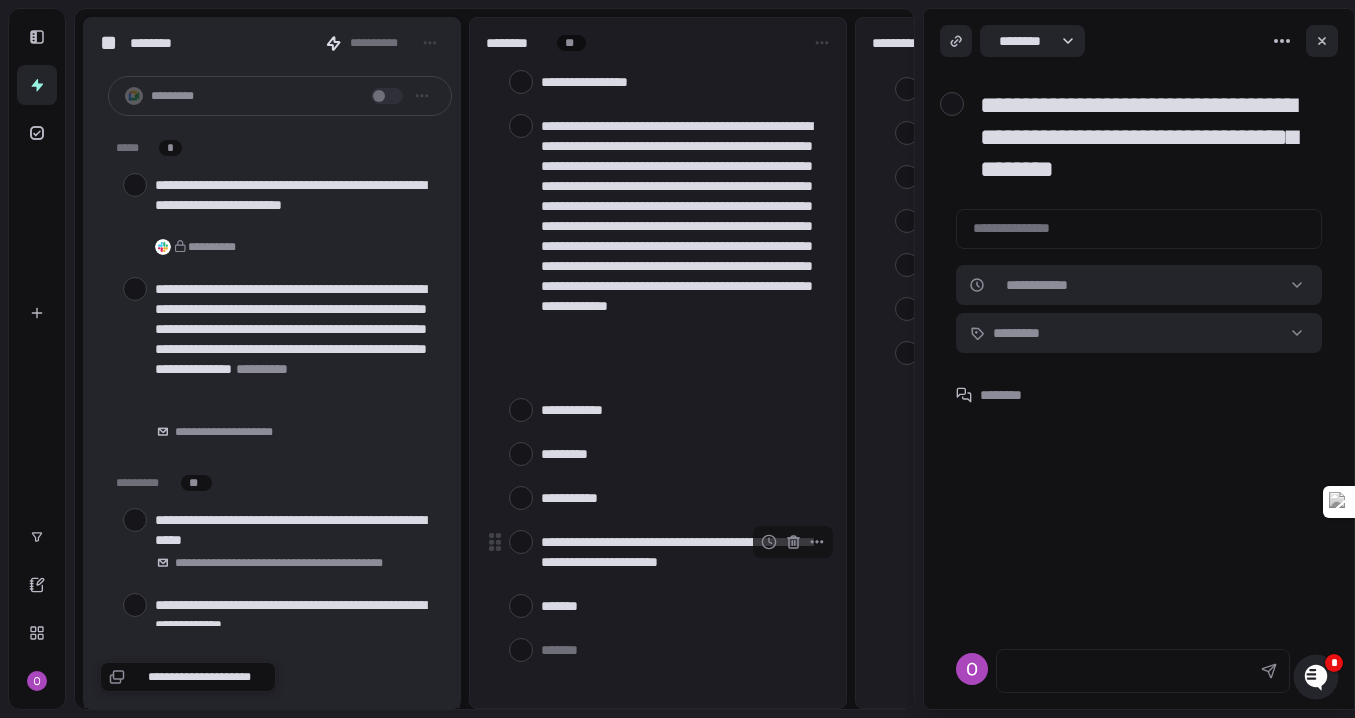 click on "**********" at bounding box center (681, 552) 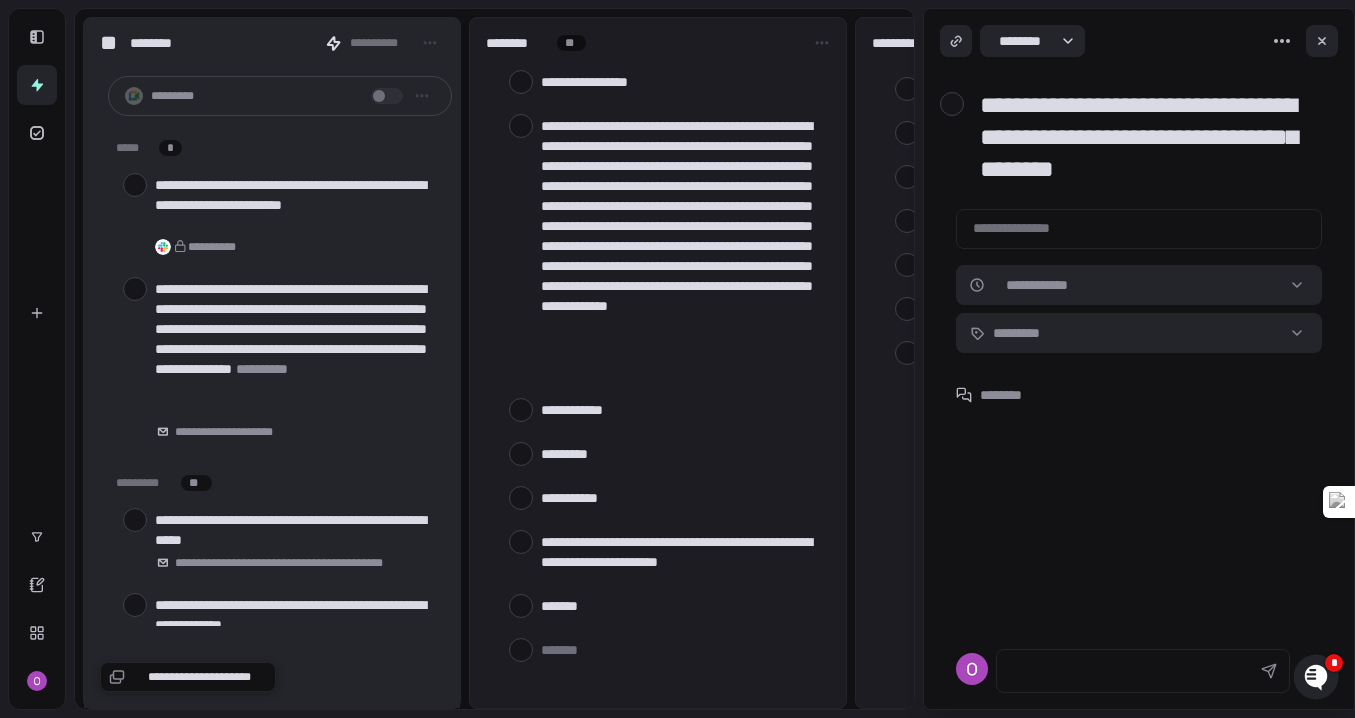 click on "**********" at bounding box center [1147, 137] 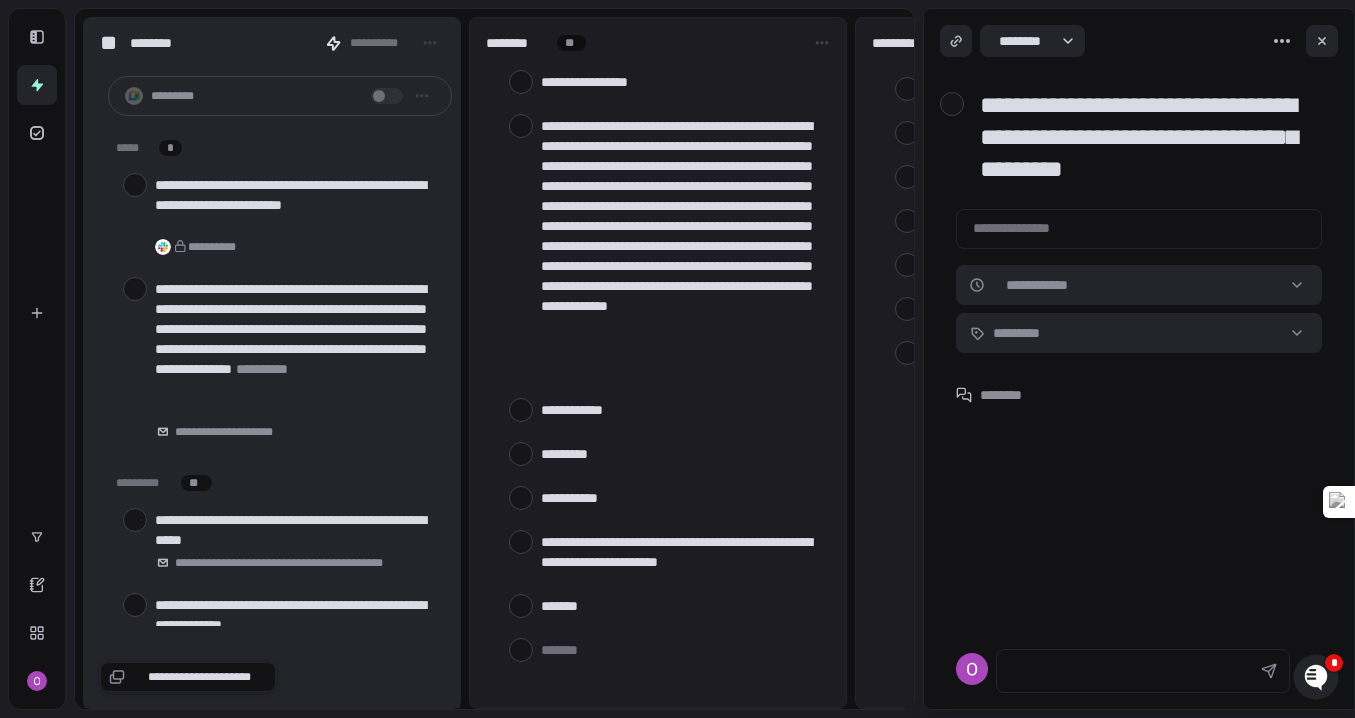 type on "**********" 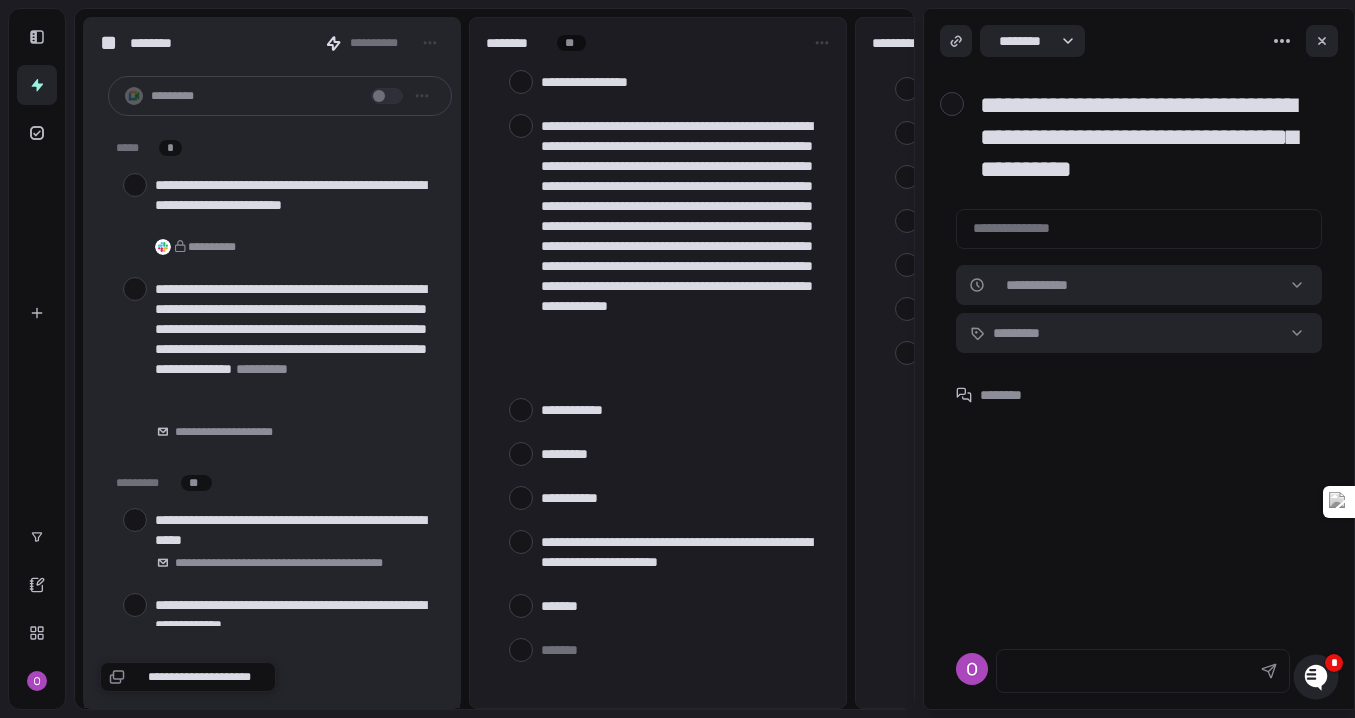 type on "*" 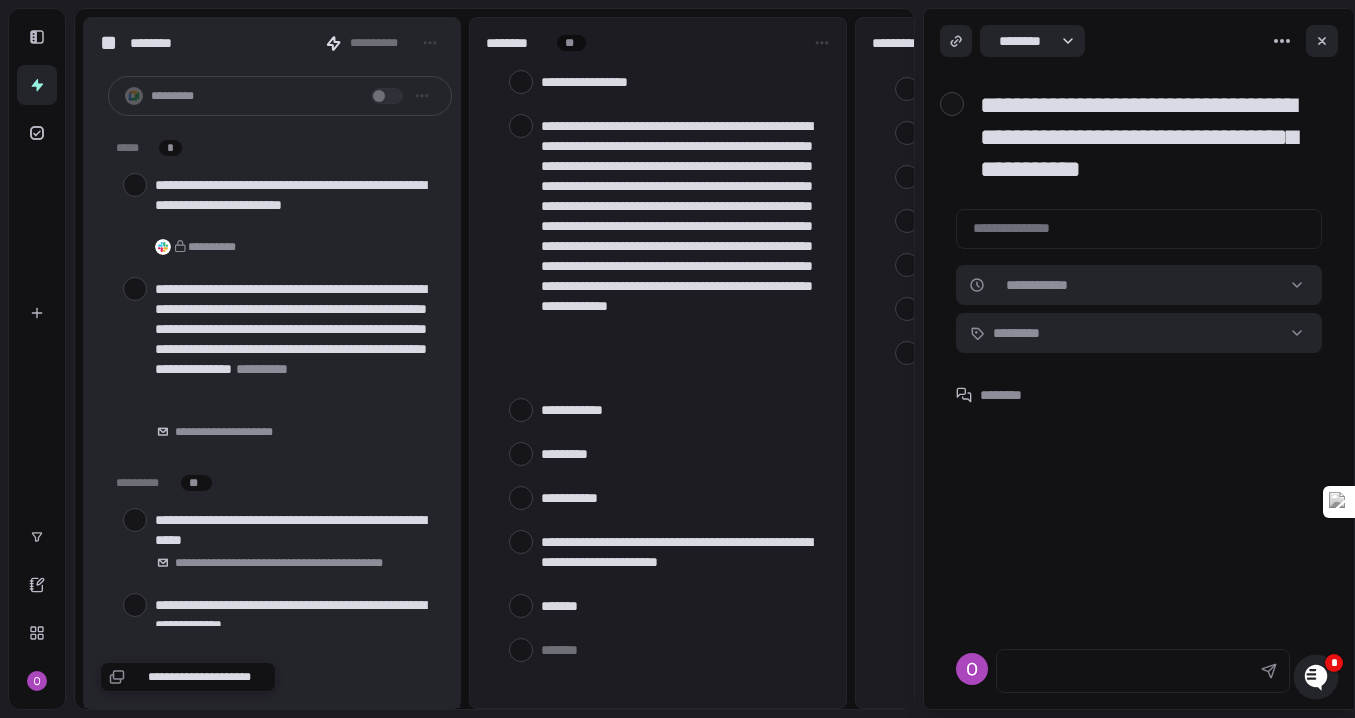 type on "*" 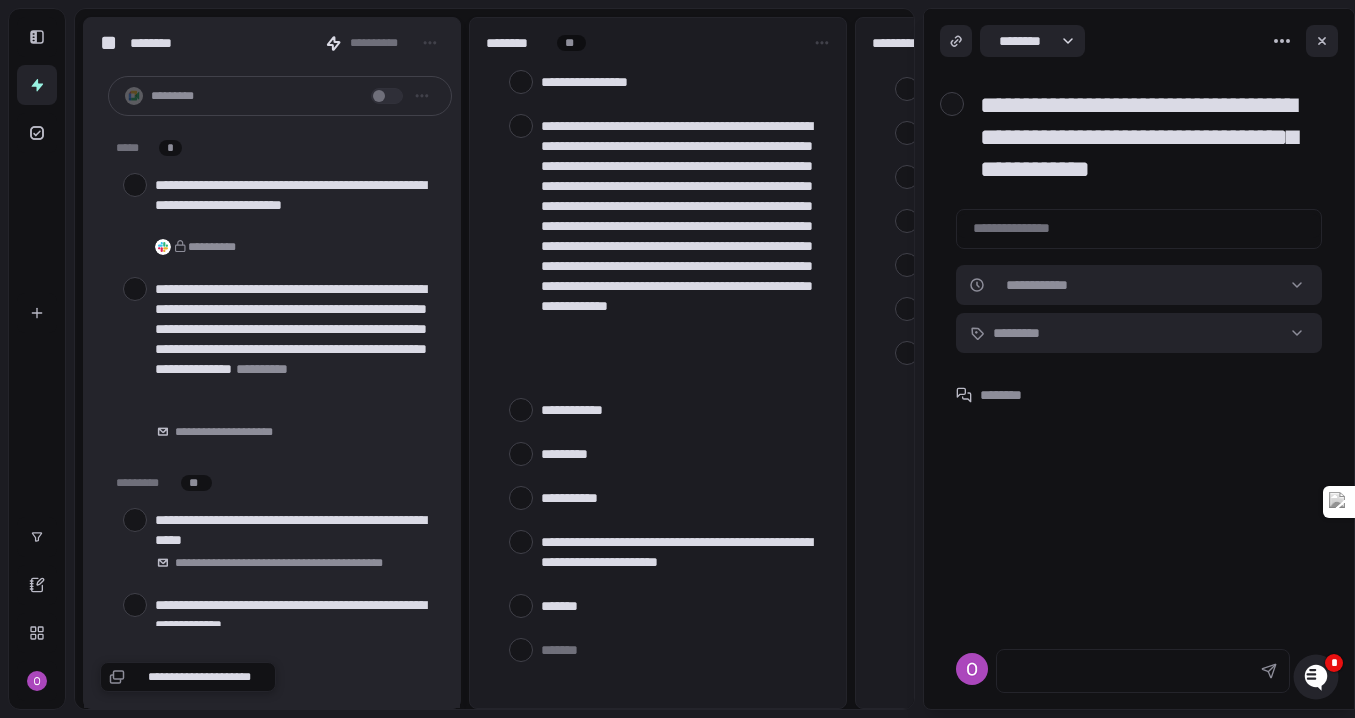 type on "*" 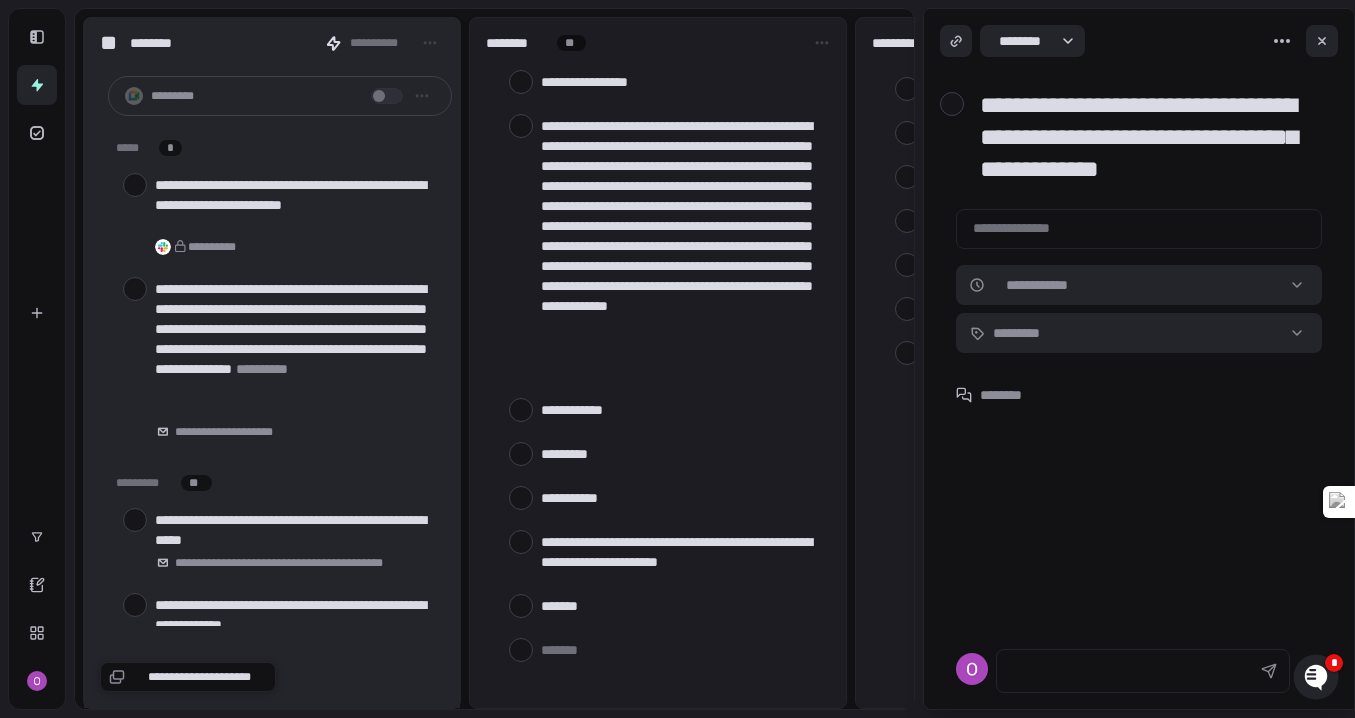 type on "*" 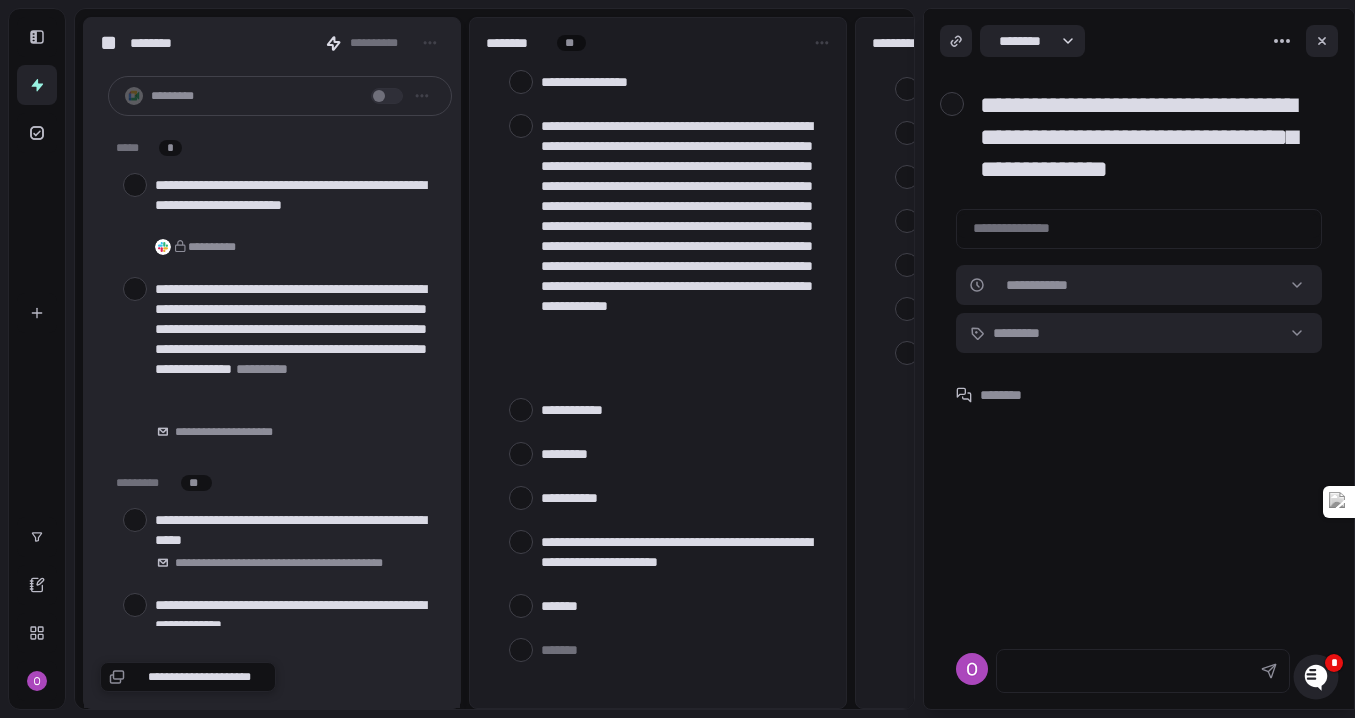 type on "**********" 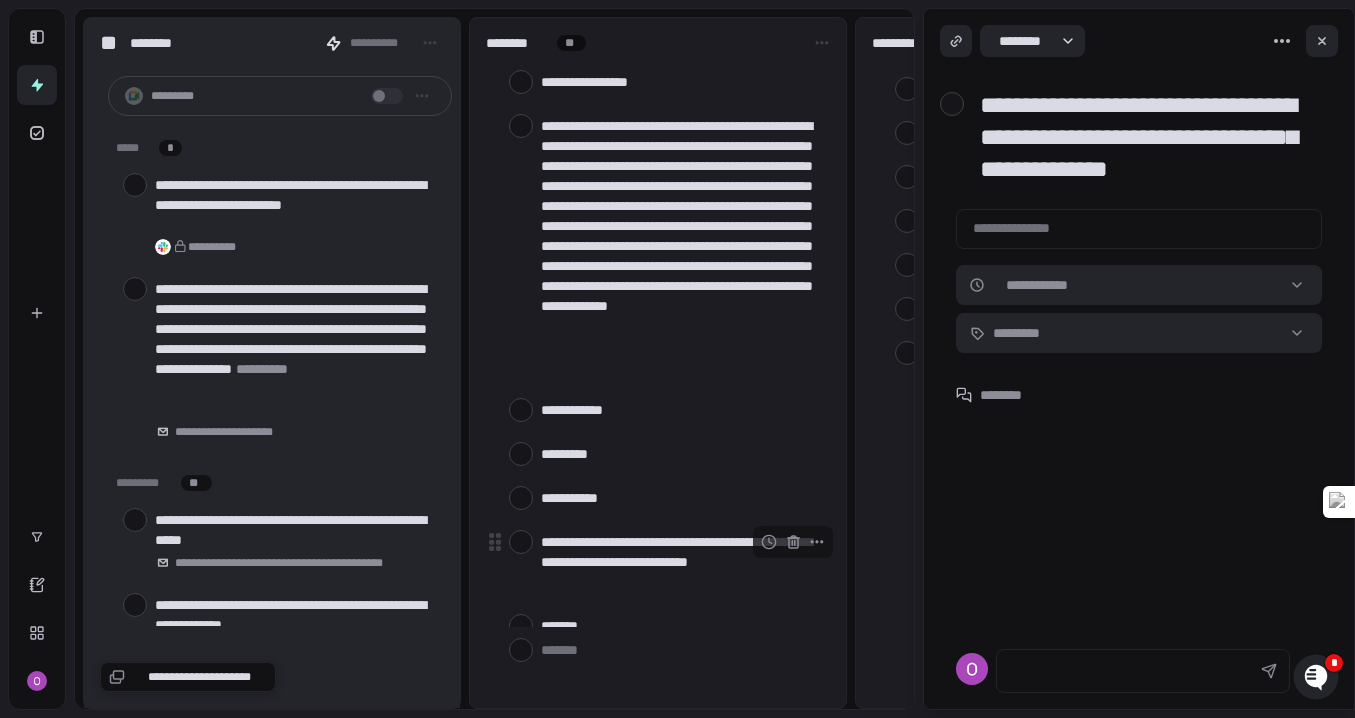 click on "**********" at bounding box center [658, 562] 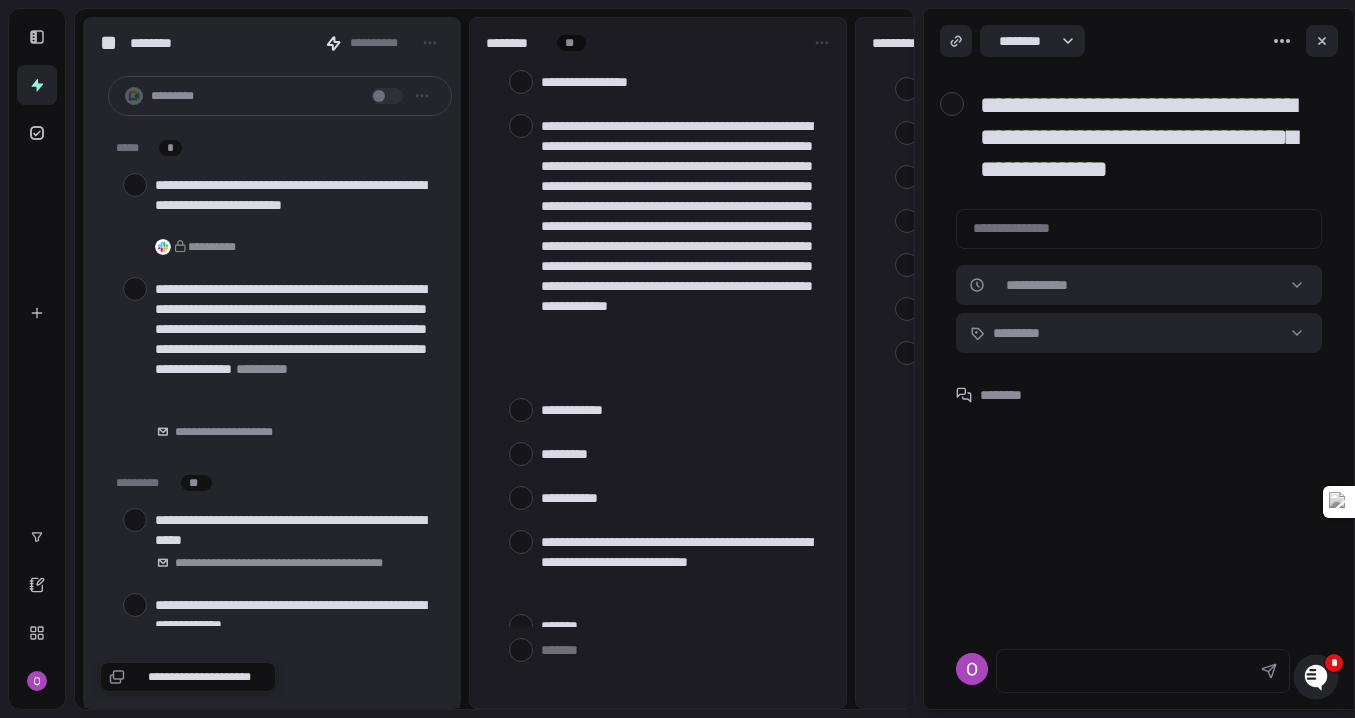 type on "*" 